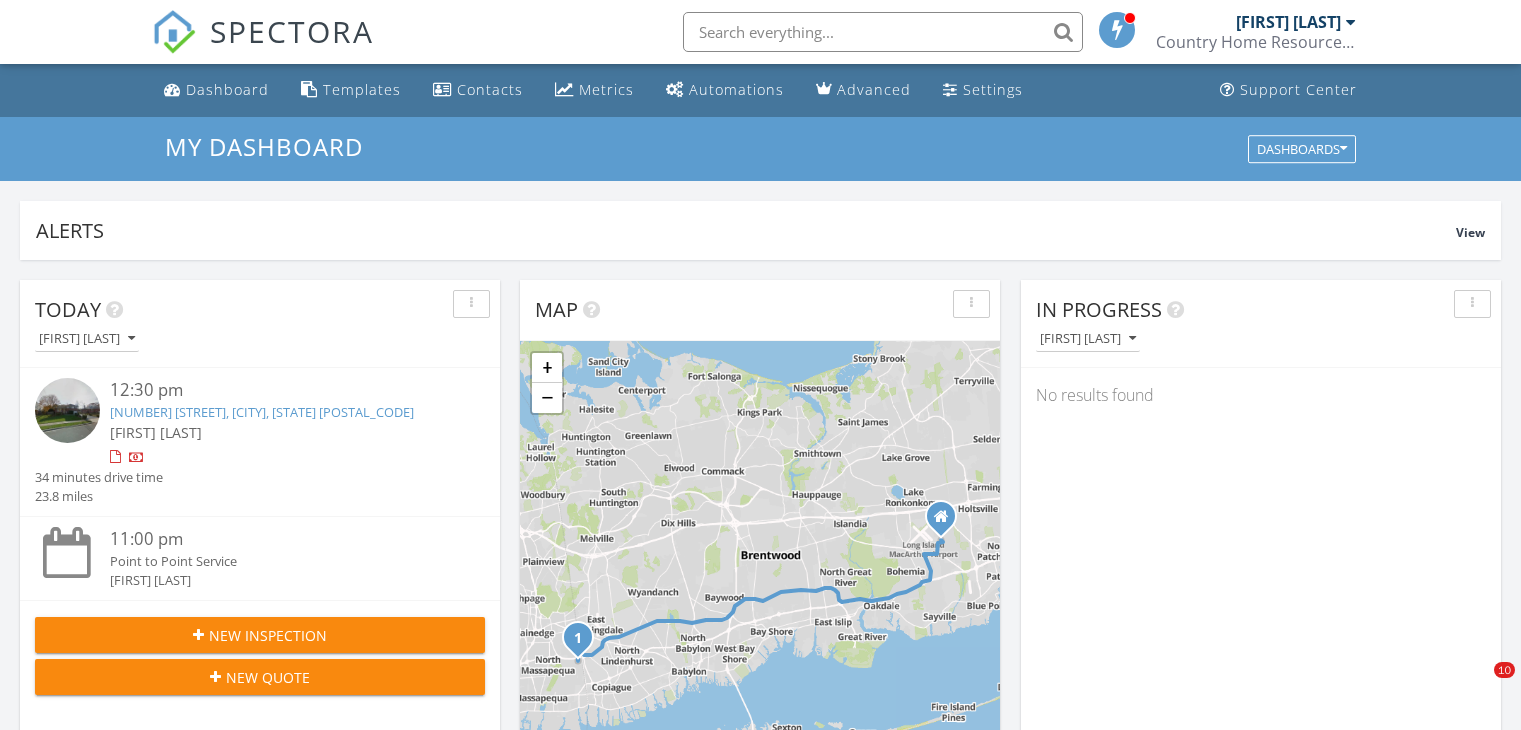 scroll, scrollTop: 1772, scrollLeft: 0, axis: vertical 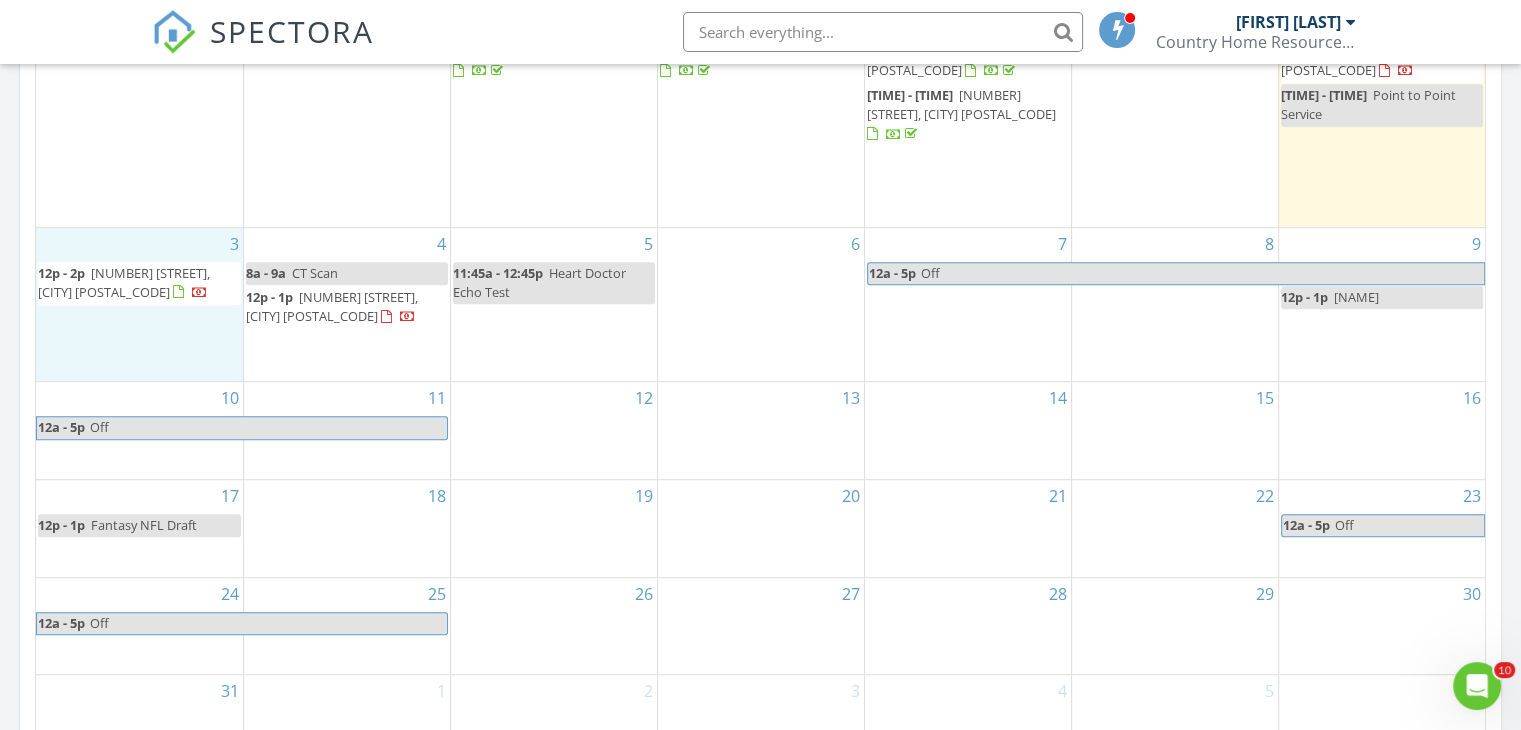 click on "3
12p - 2p
111 Riverside Ave, Mastic Beach 11951" at bounding box center [139, 305] 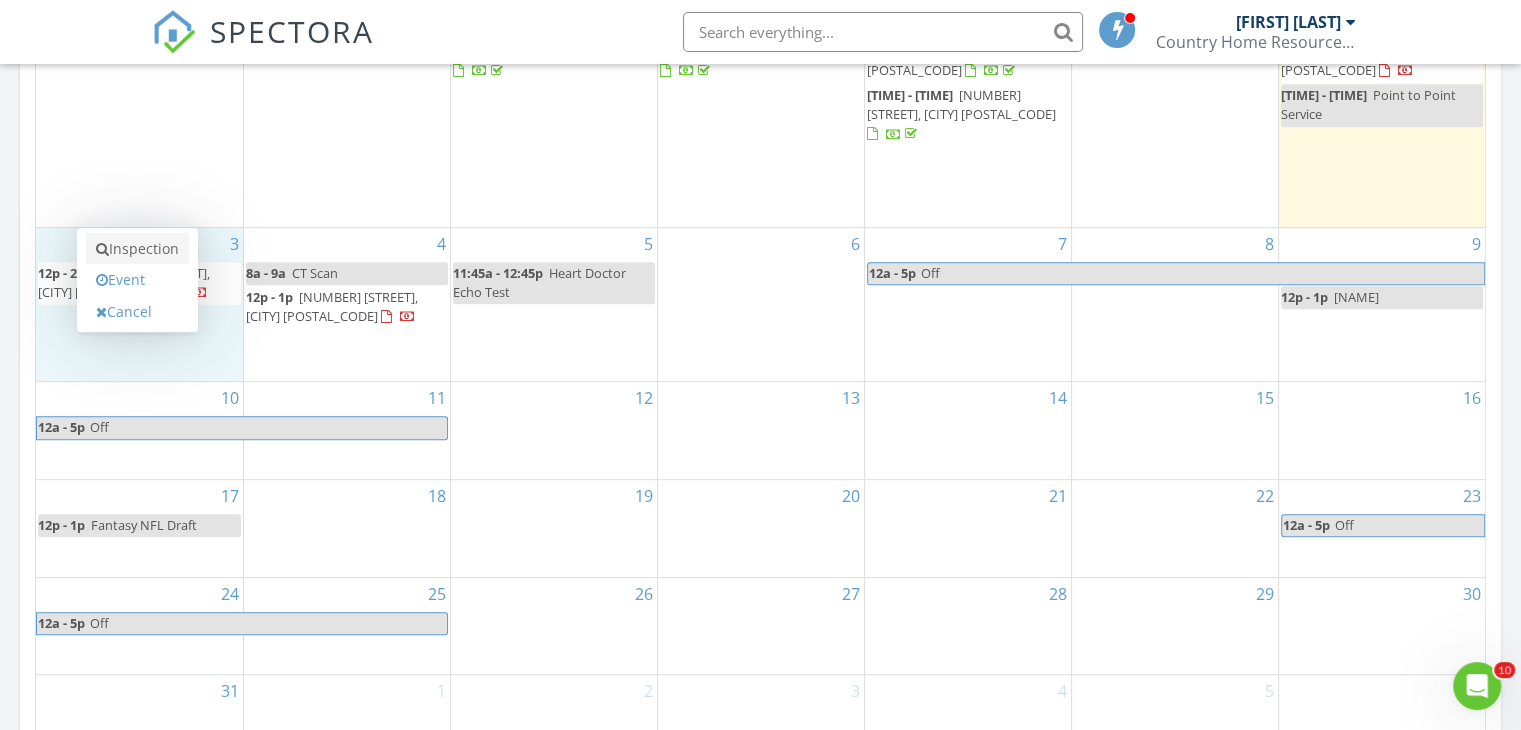 click on "Inspection" at bounding box center [137, 249] 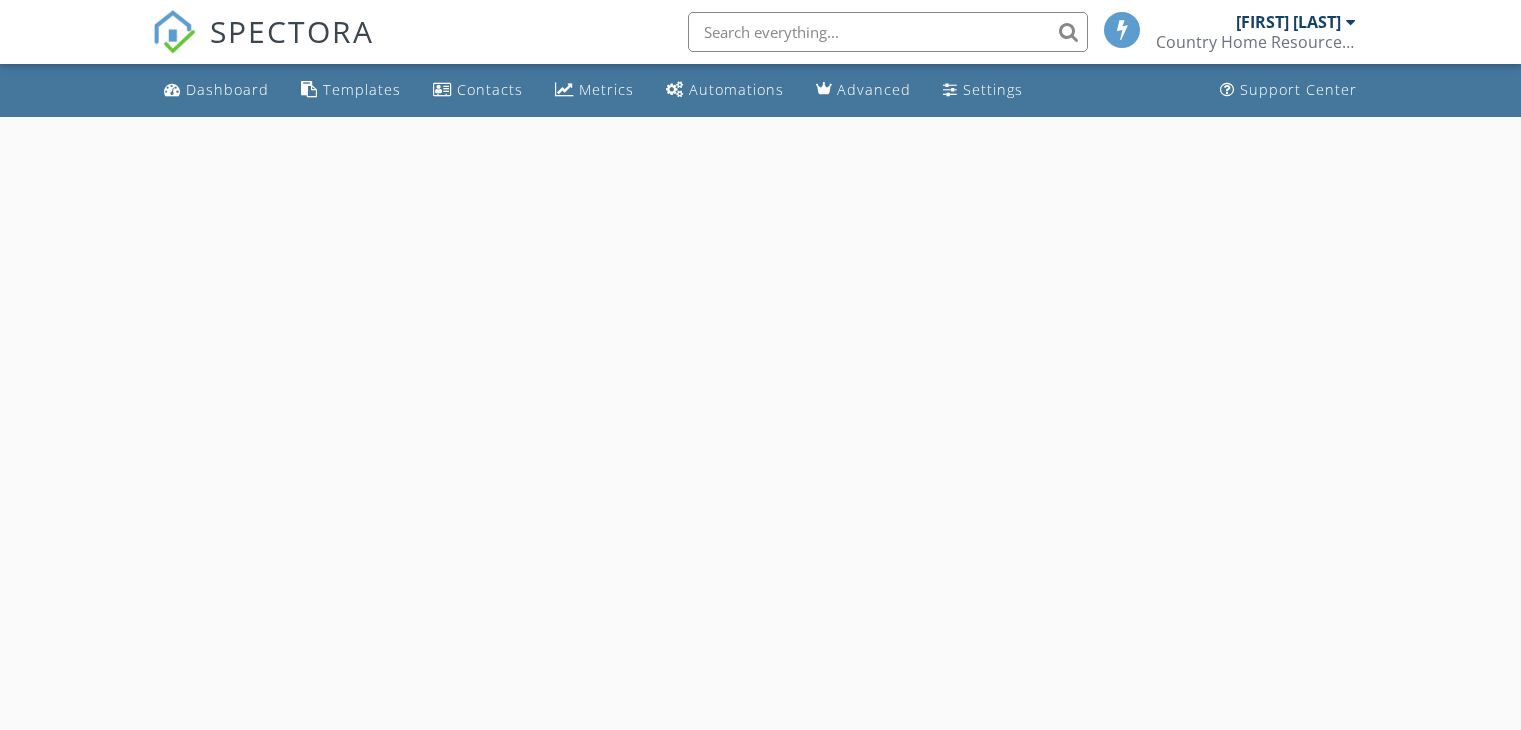 scroll, scrollTop: 0, scrollLeft: 0, axis: both 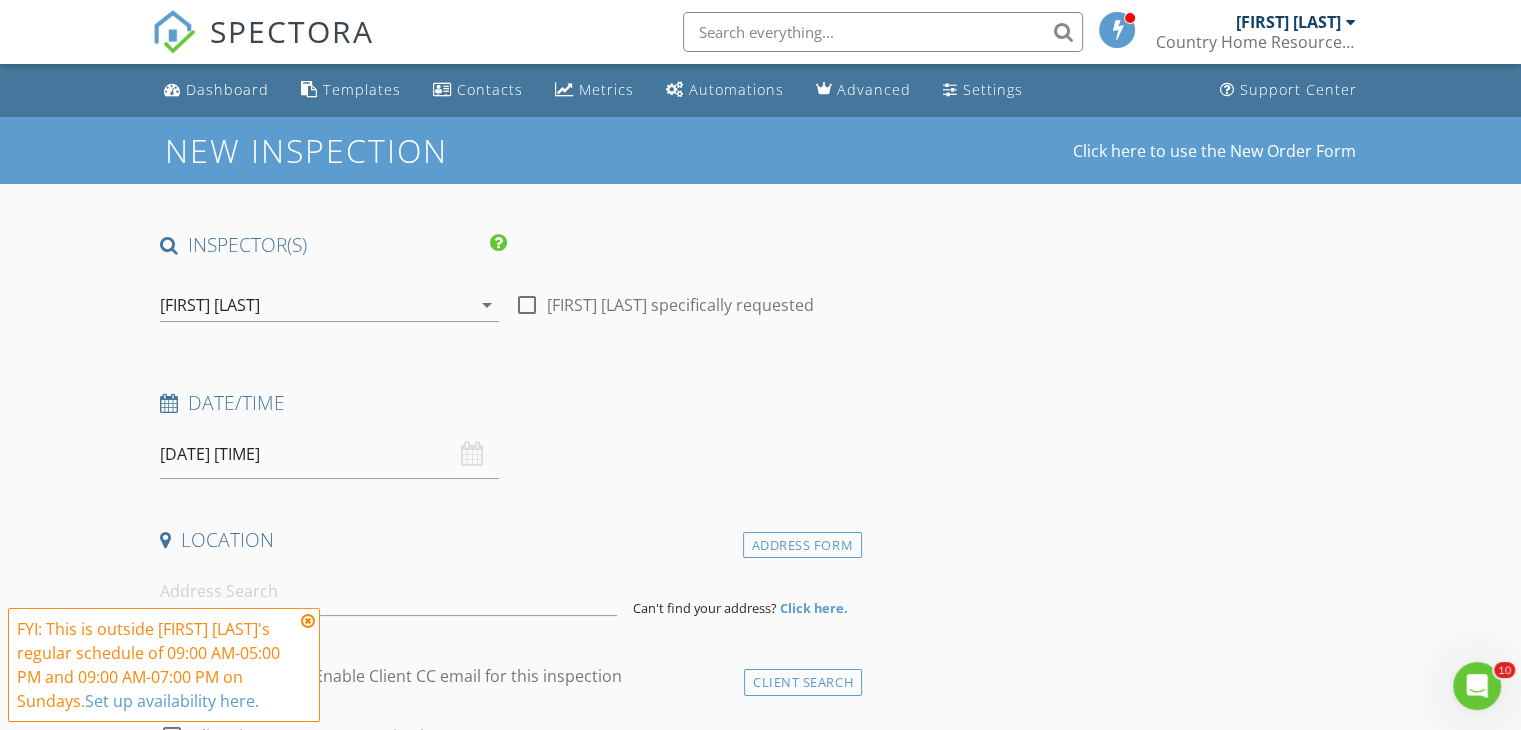 click on "08/03/2025 12:00 AM" at bounding box center (329, 454) 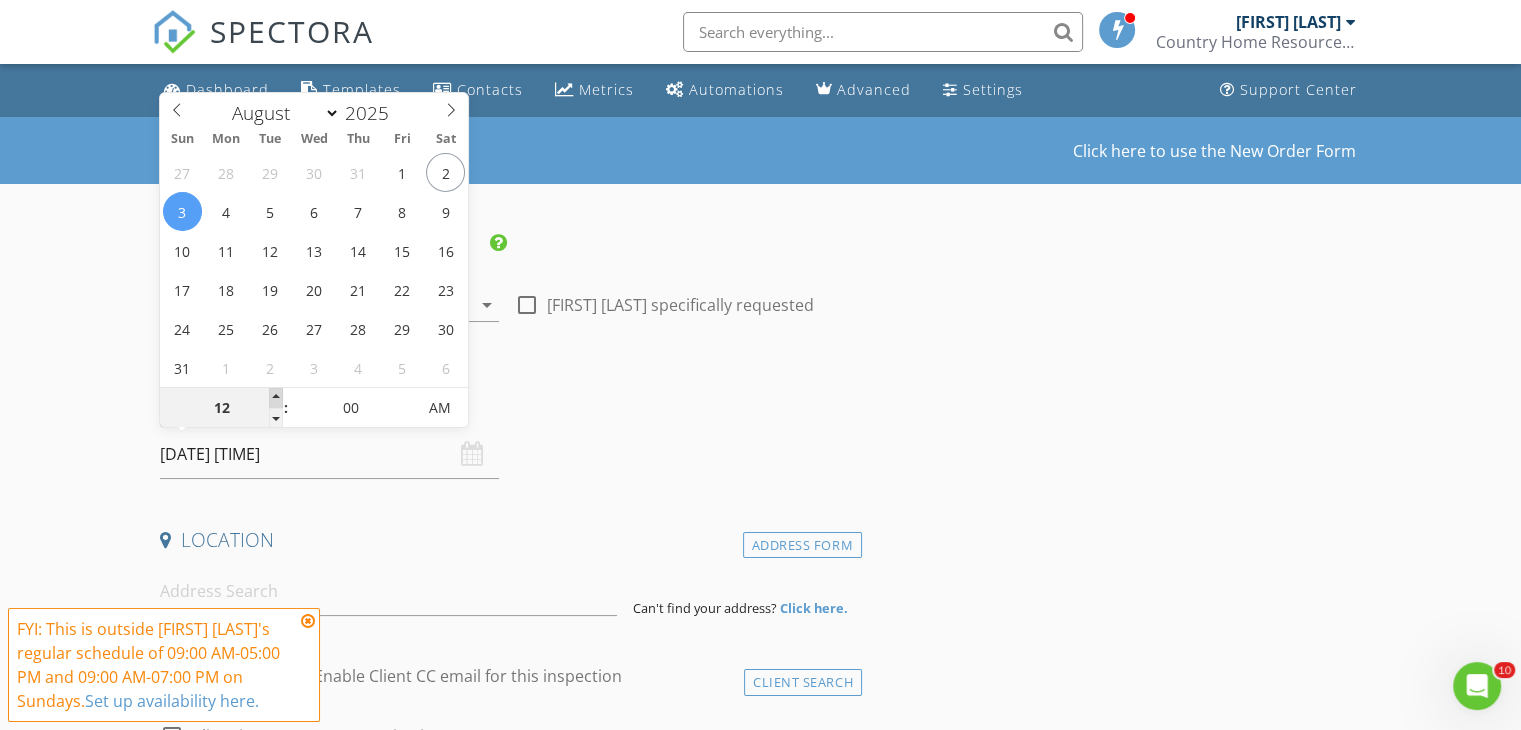 type on "01" 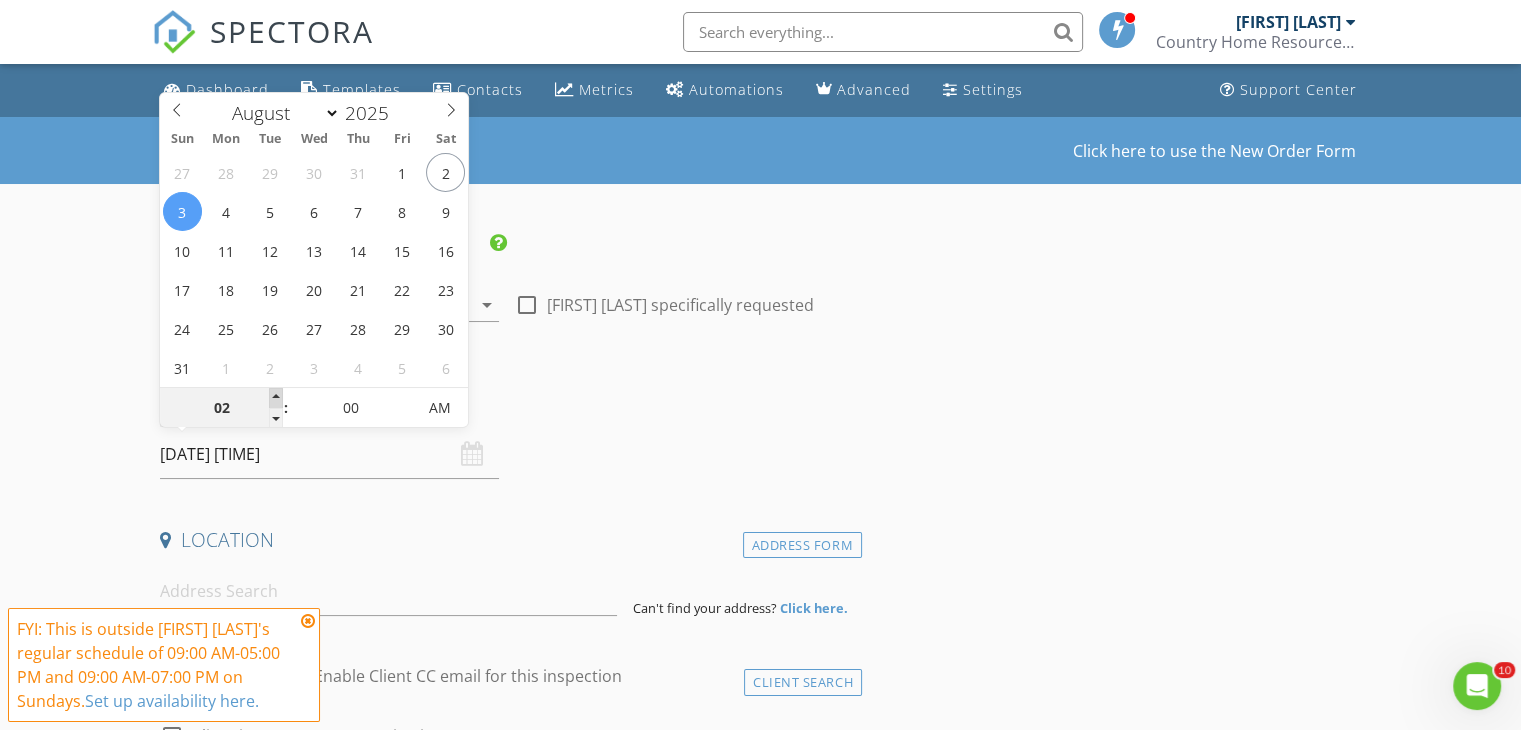 click at bounding box center (276, 398) 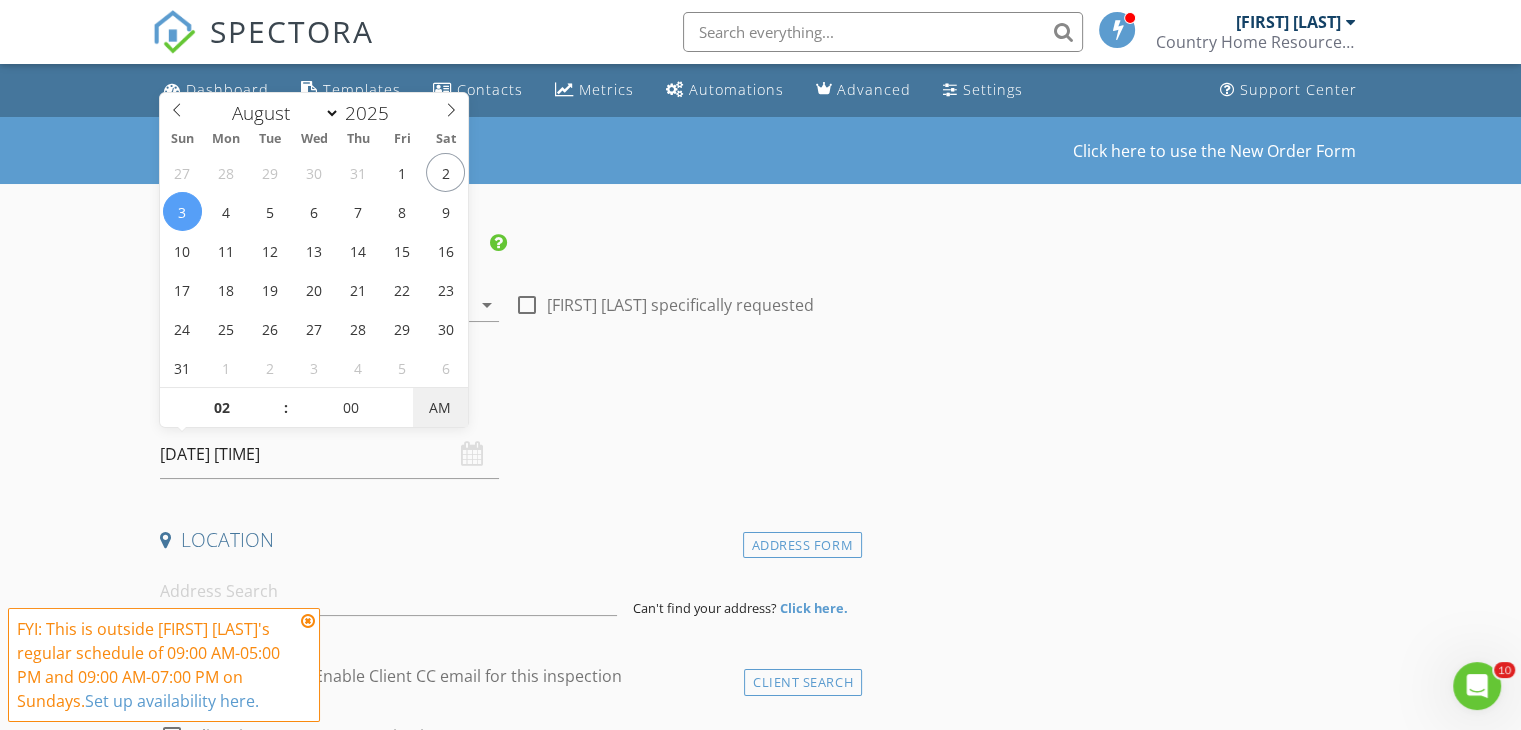 type on "08/03/2025 2:00 PM" 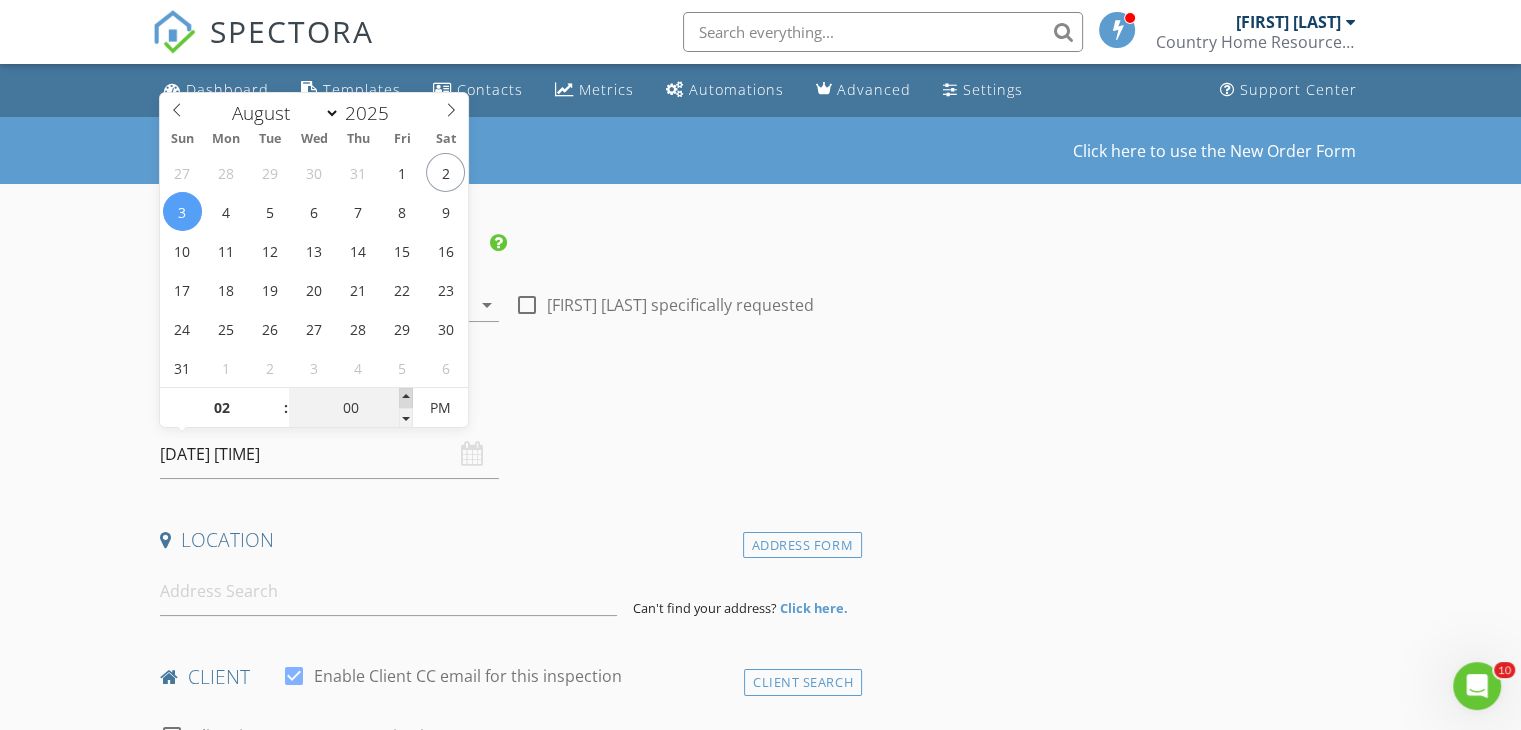 type on "05" 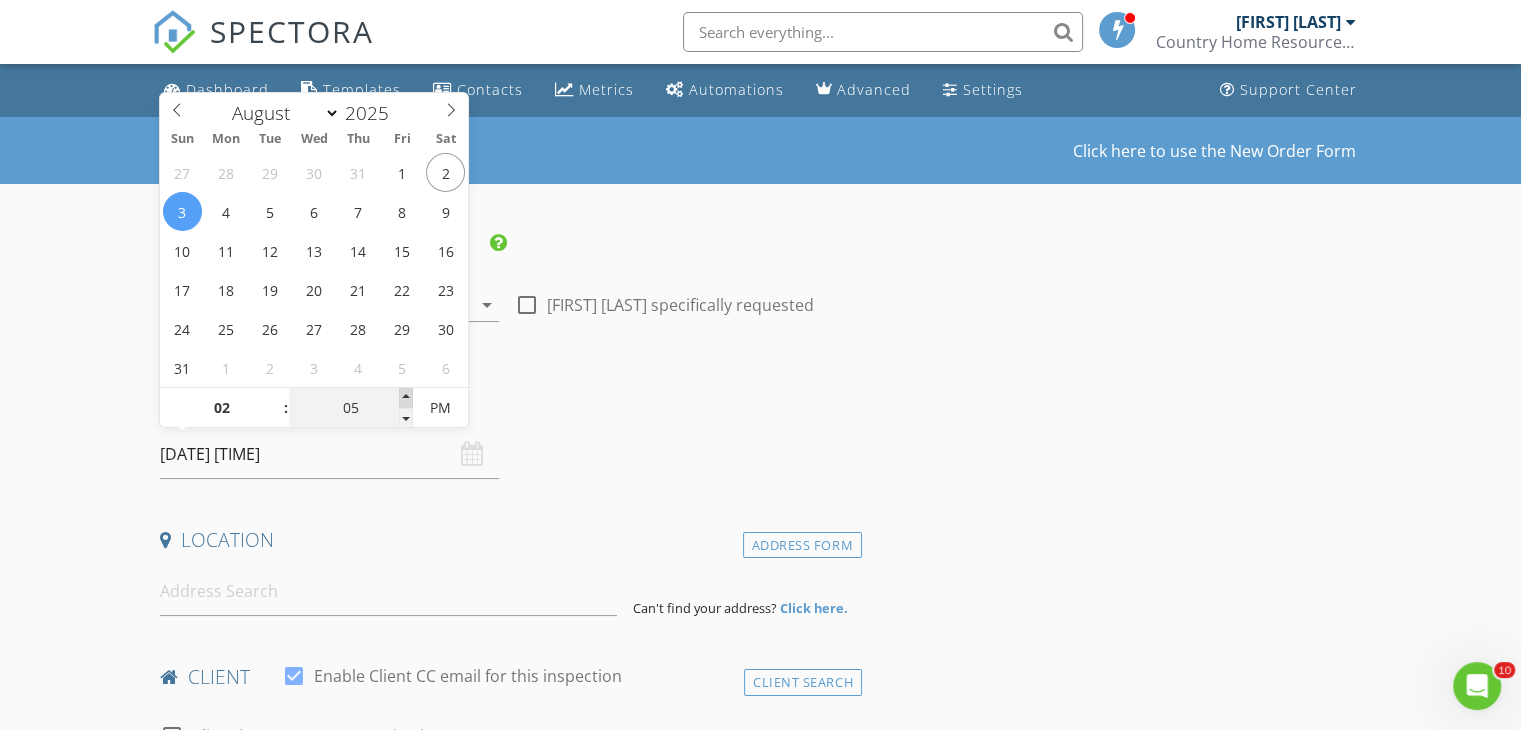 click at bounding box center (406, 398) 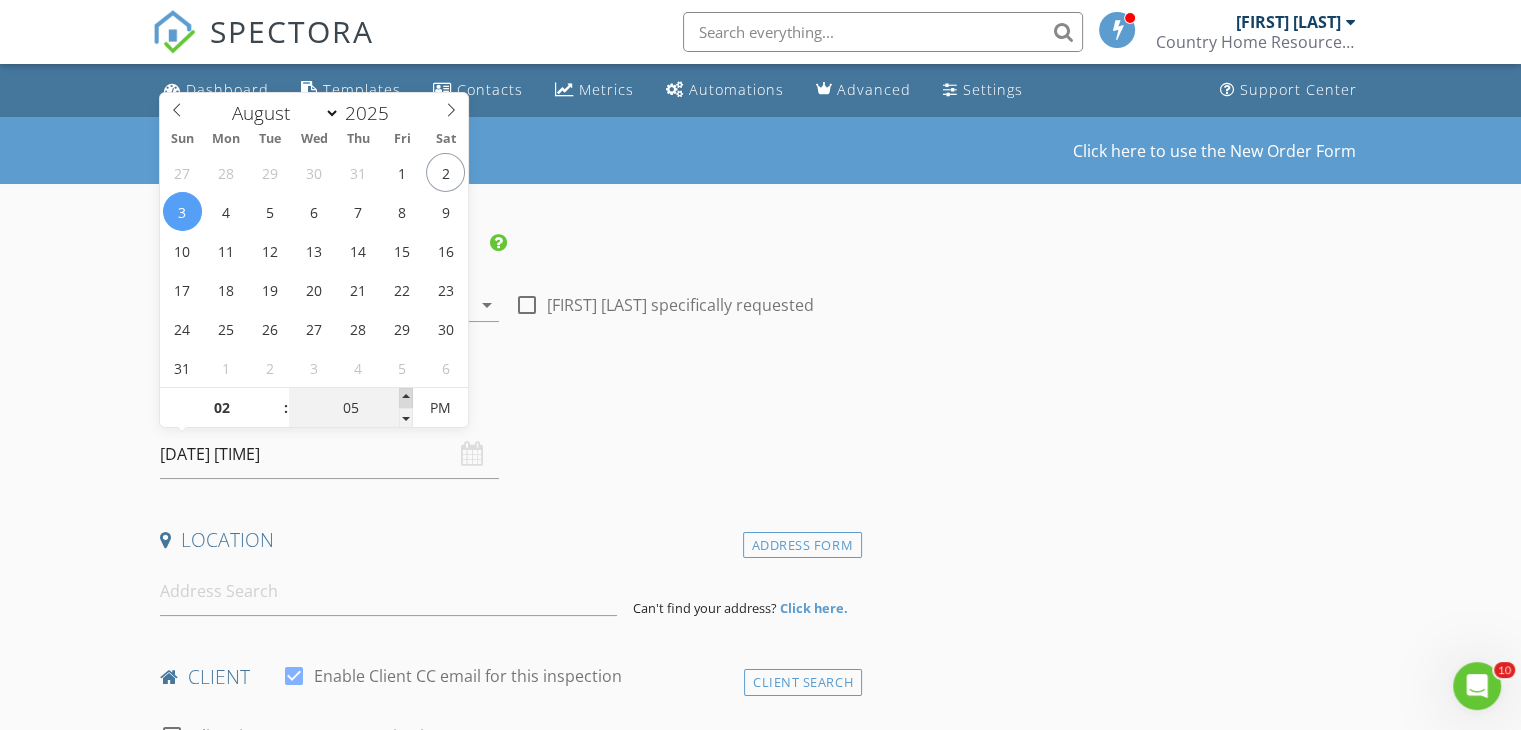 type on "10" 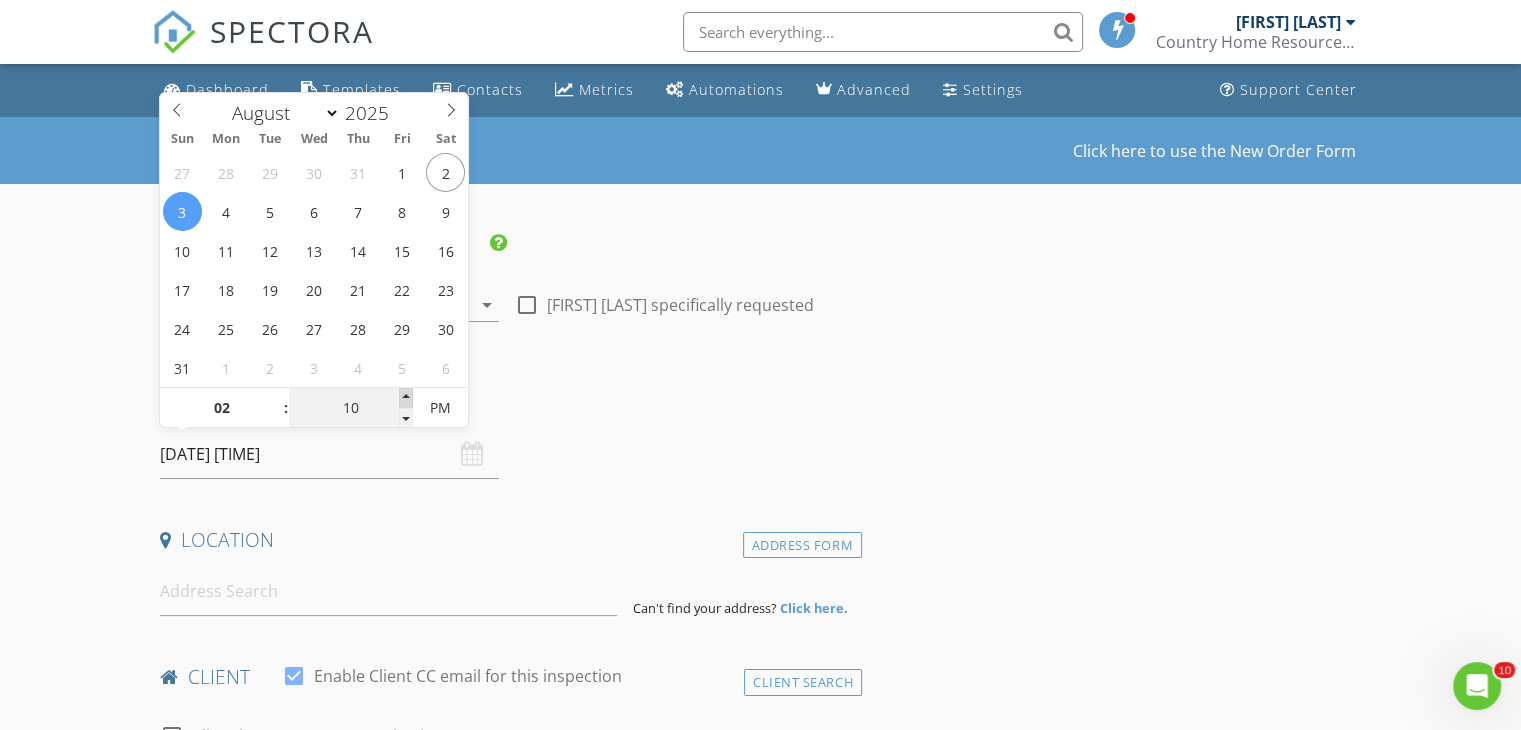 click at bounding box center (406, 398) 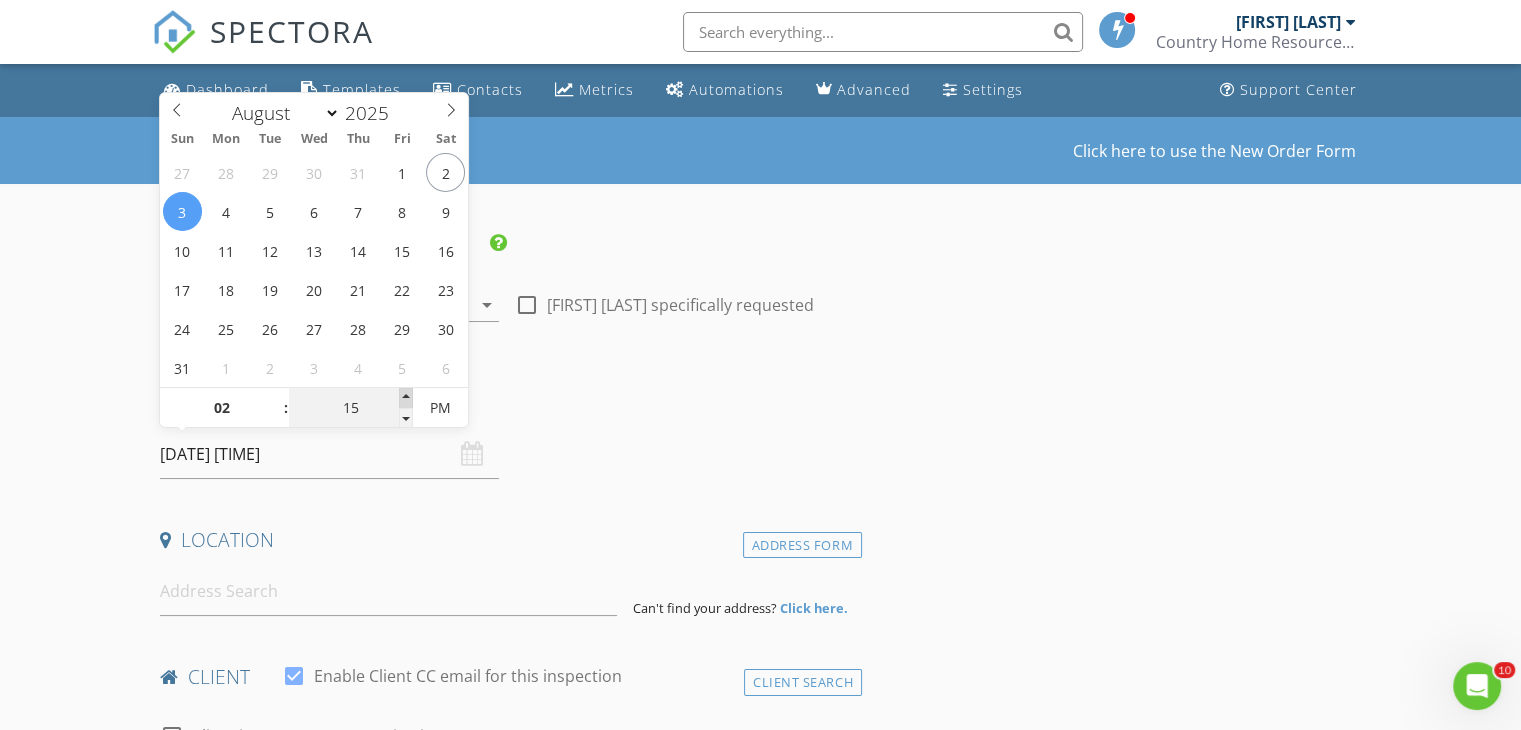 click at bounding box center [406, 398] 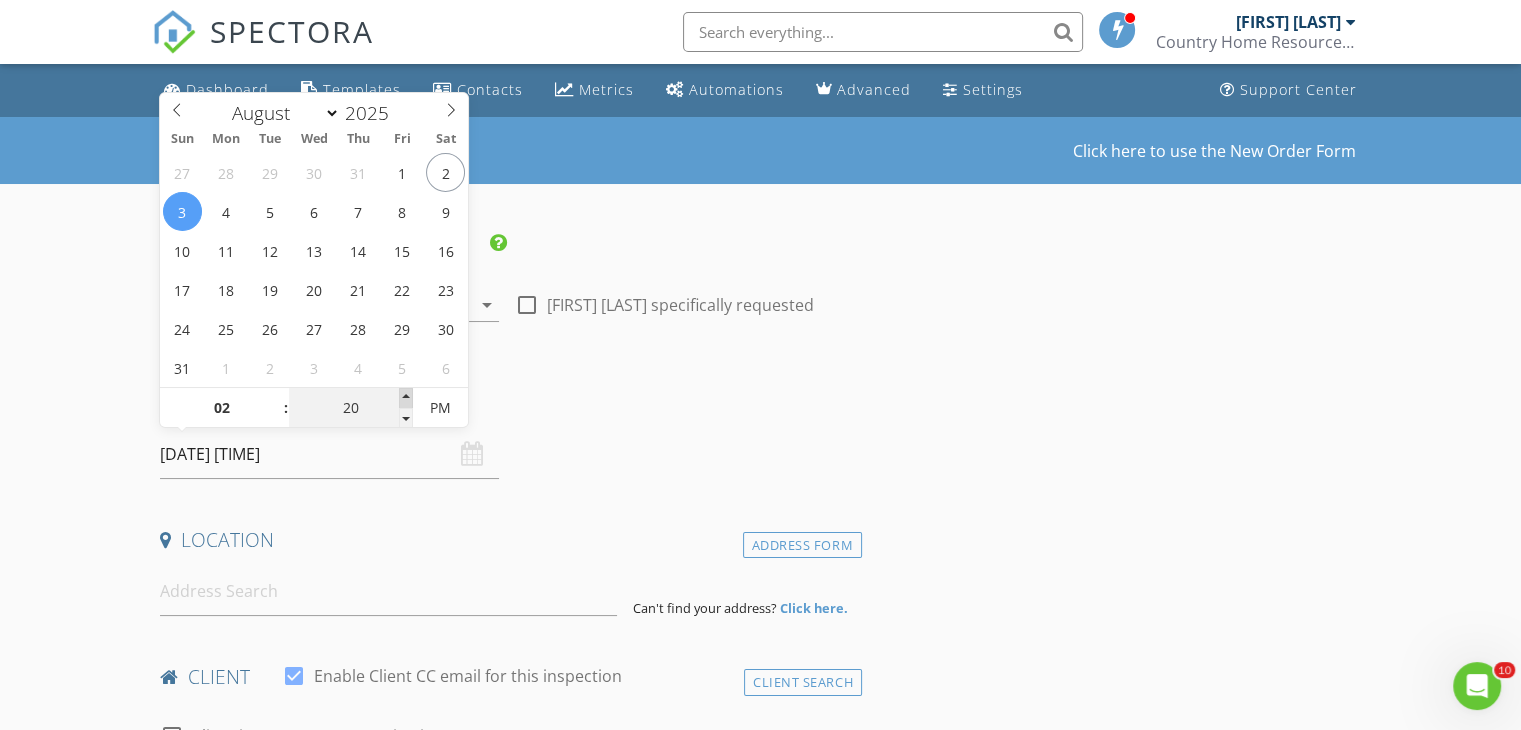click at bounding box center [406, 398] 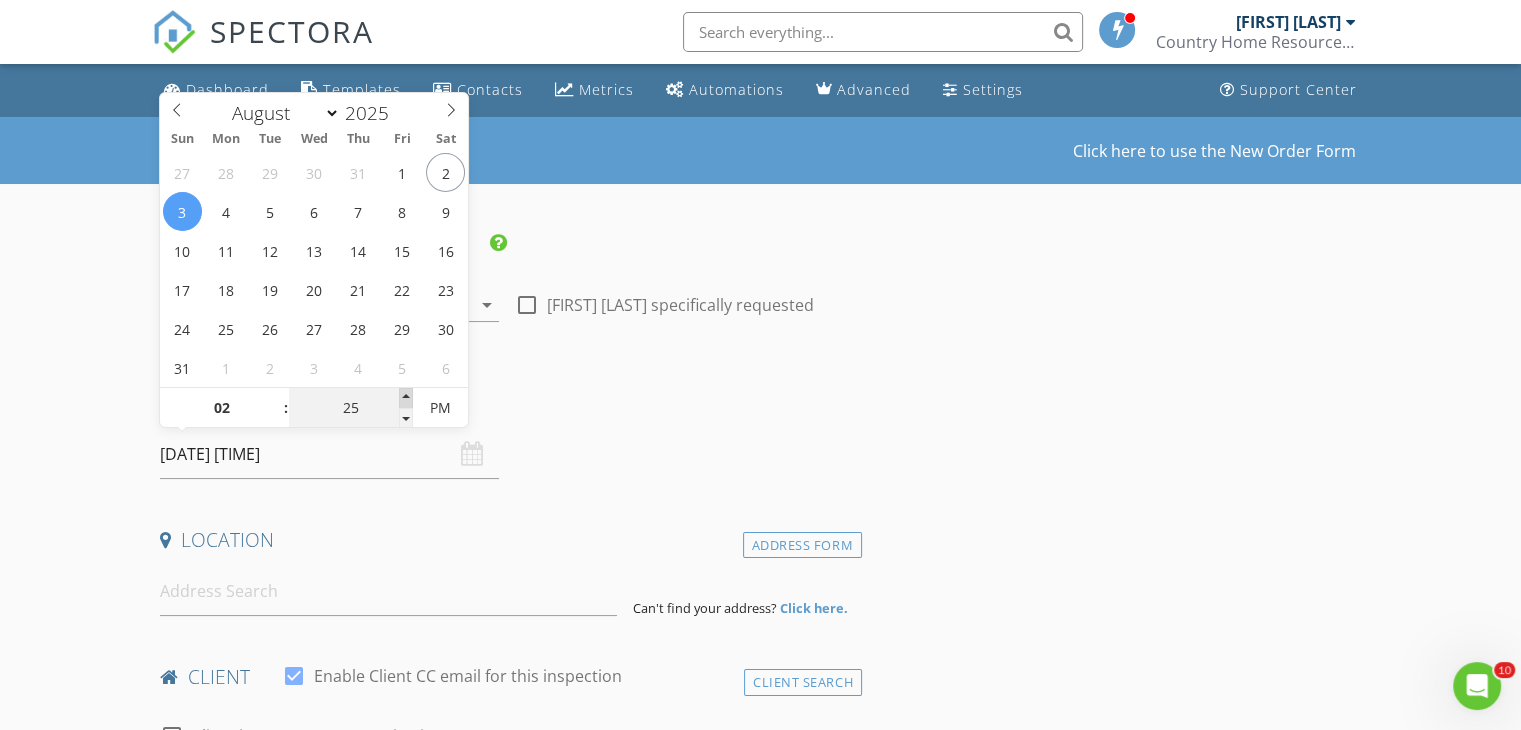 click at bounding box center (406, 398) 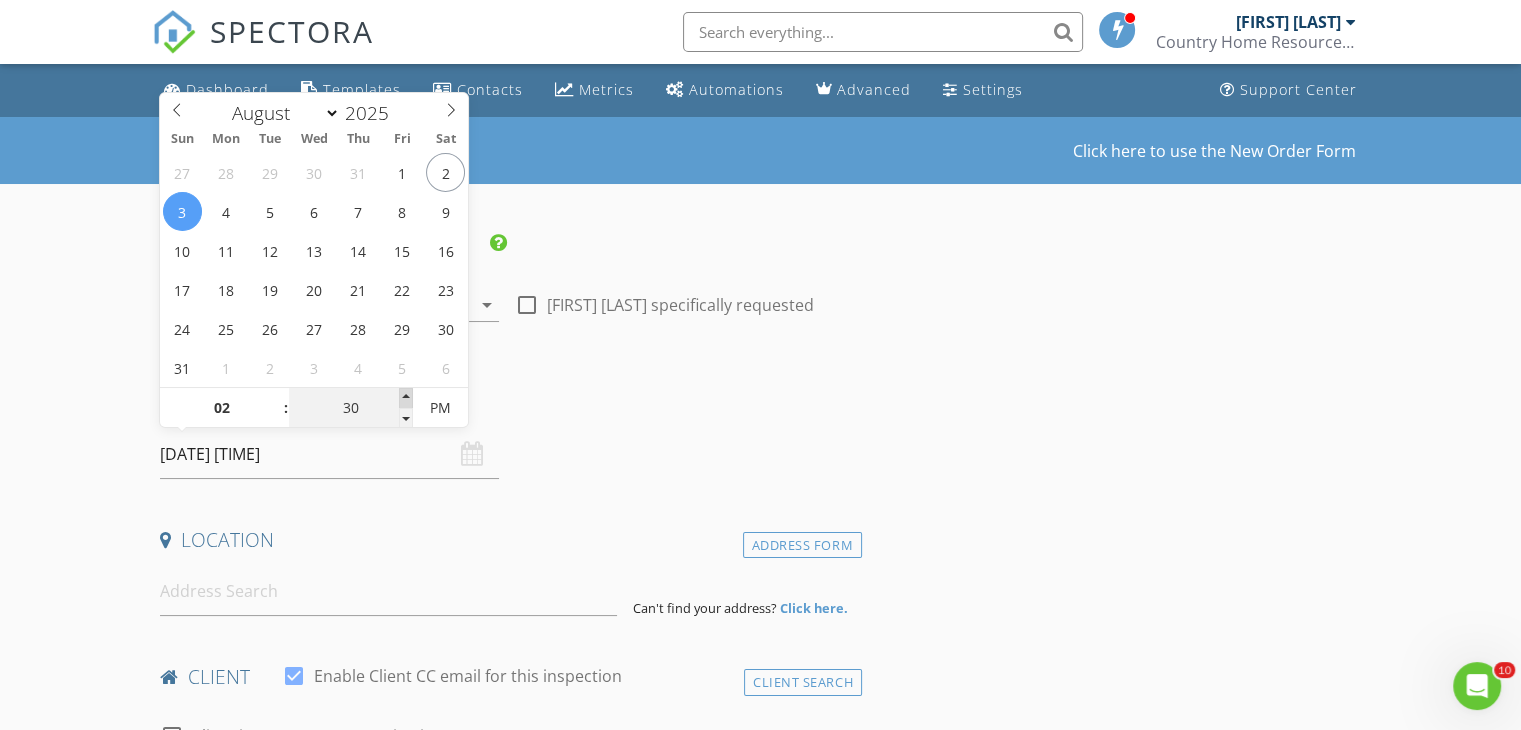 click at bounding box center (406, 398) 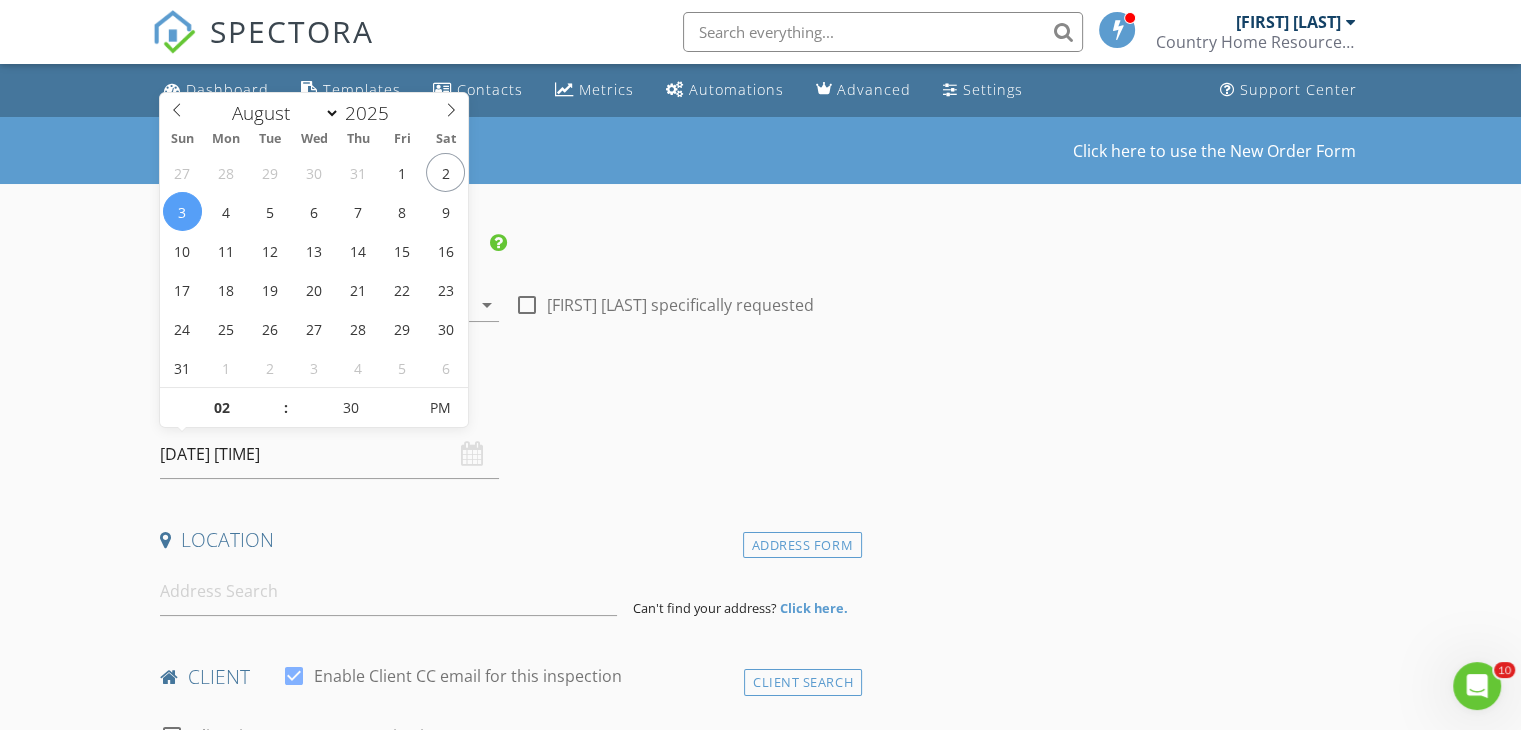 click on "Date/Time" at bounding box center [507, 403] 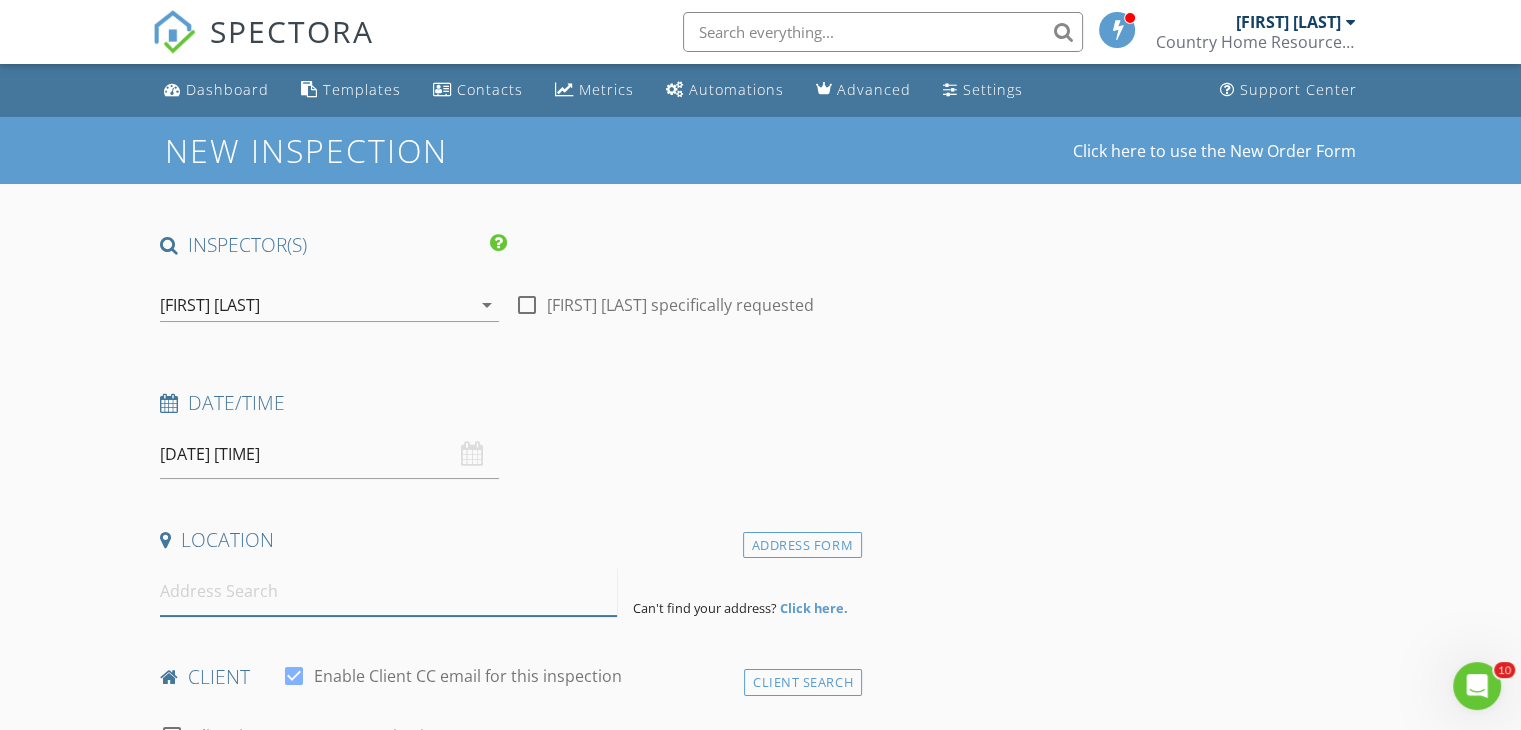 click at bounding box center (388, 591) 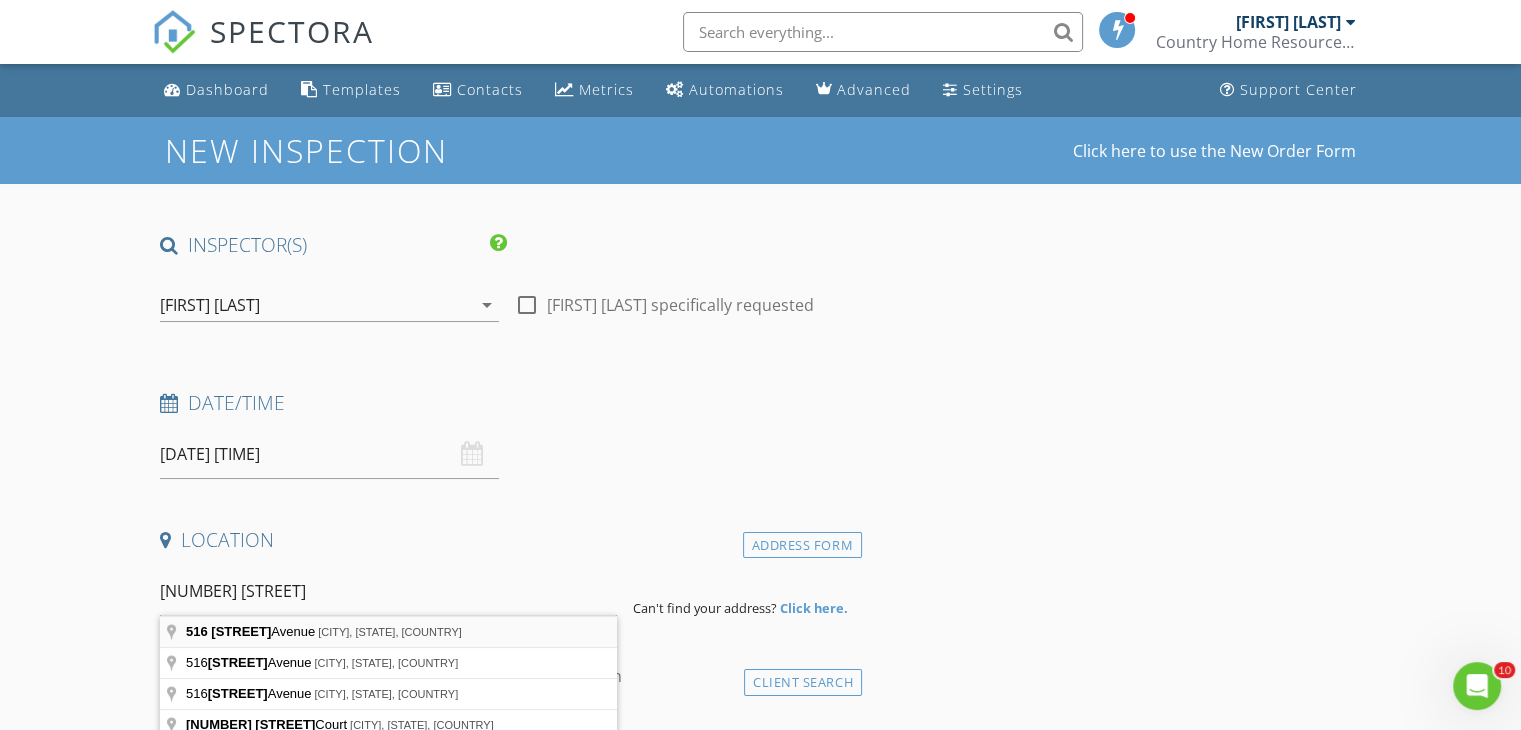 type on "516 Classon Avenue, Brooklyn, NY, USA" 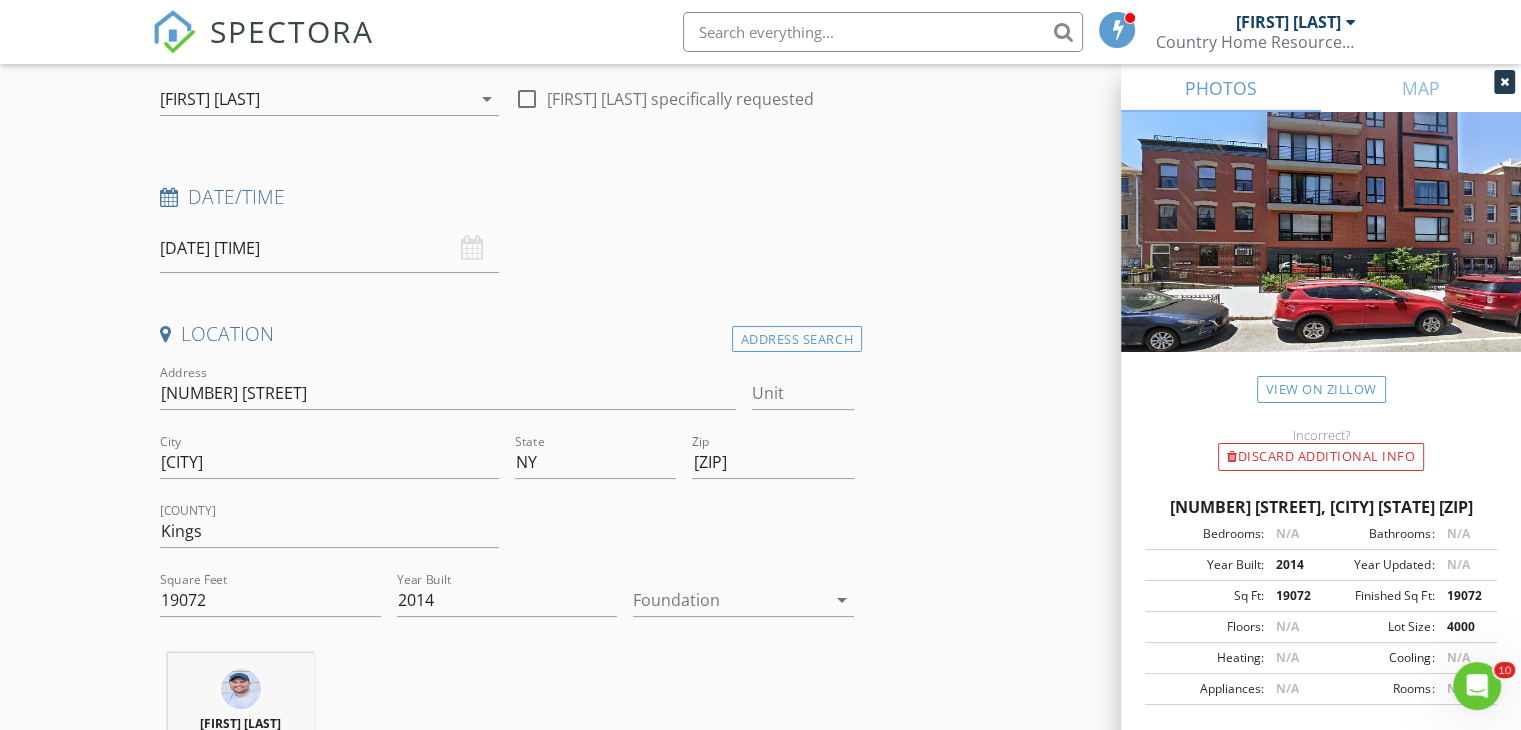 scroll, scrollTop: 300, scrollLeft: 0, axis: vertical 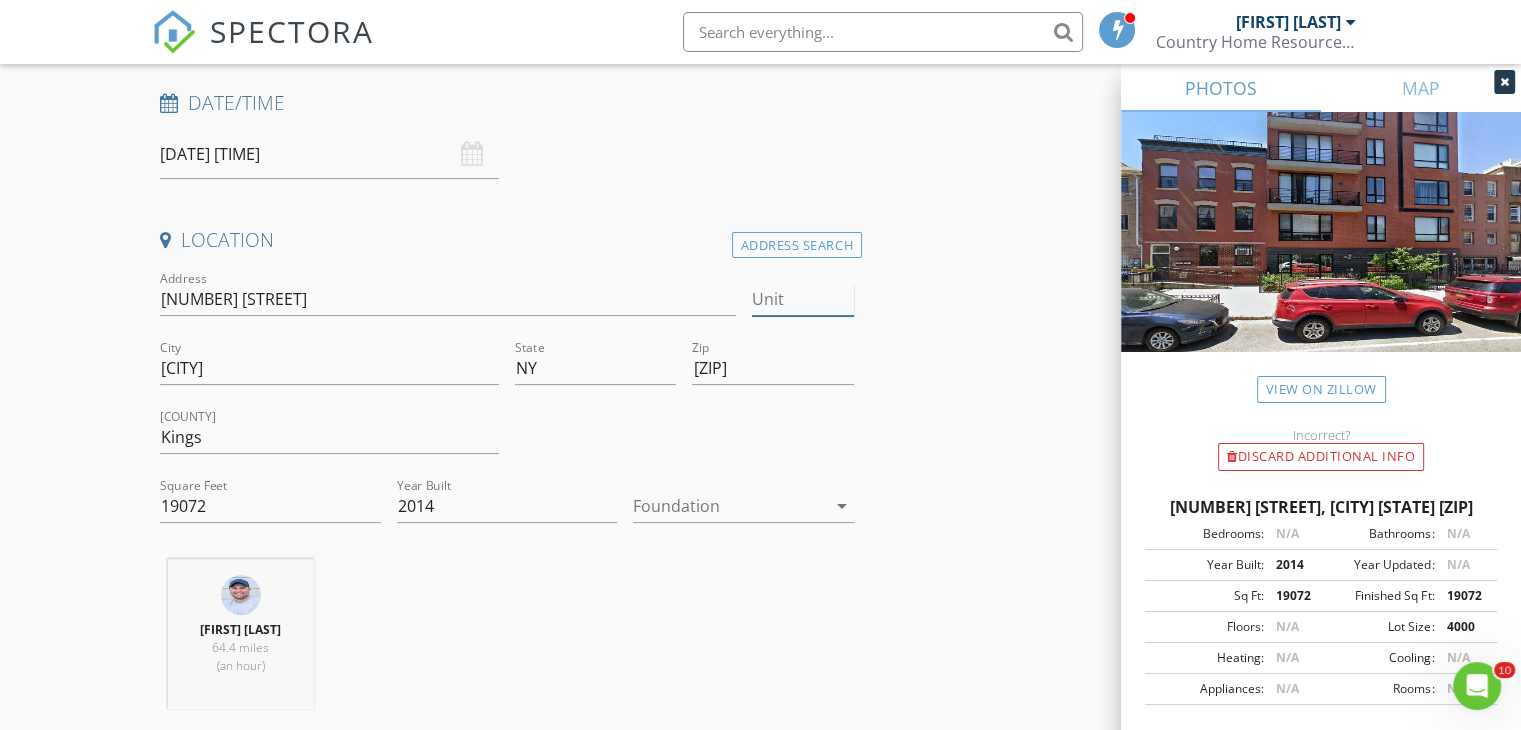 click on "Unit" at bounding box center (803, 299) 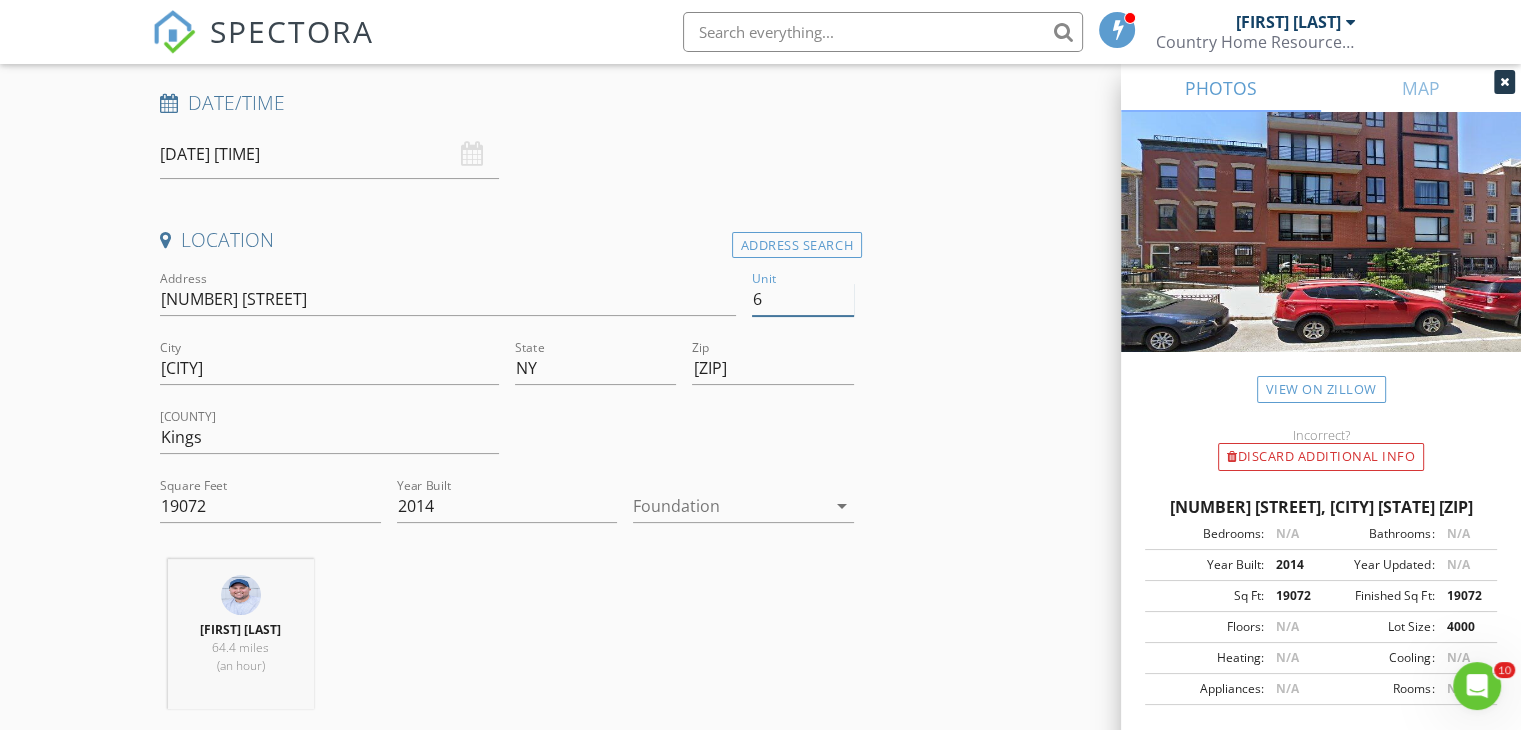 type on "6B" 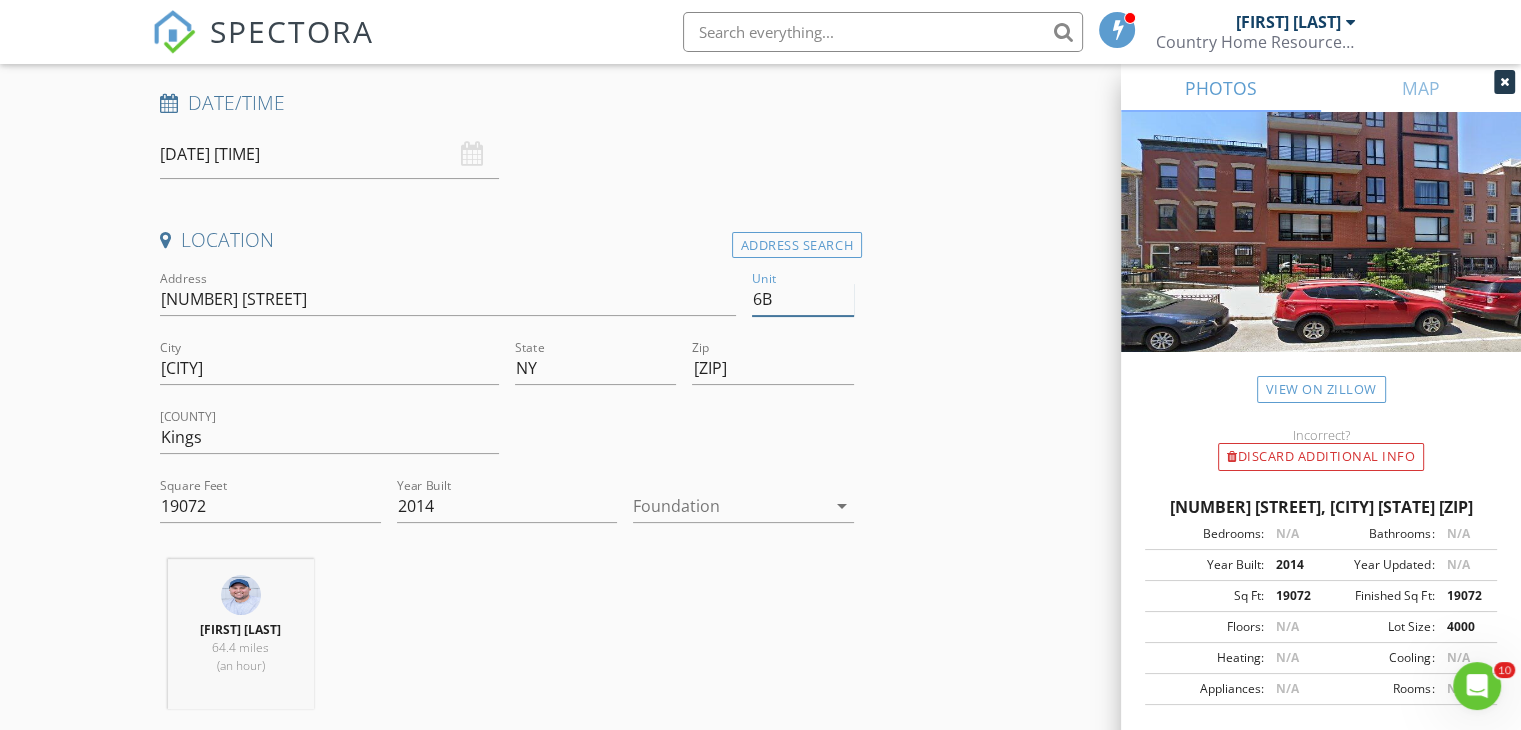type 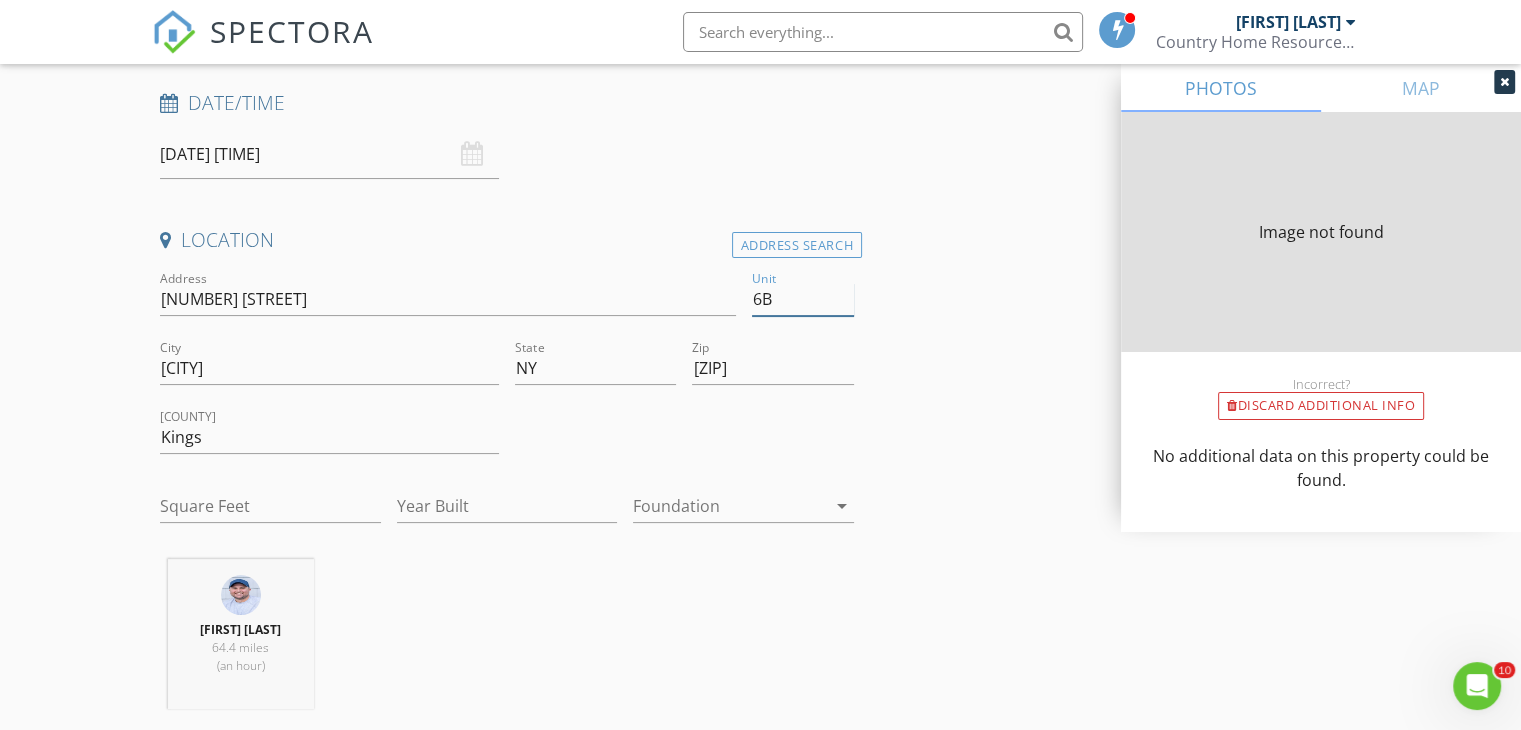type on "1031" 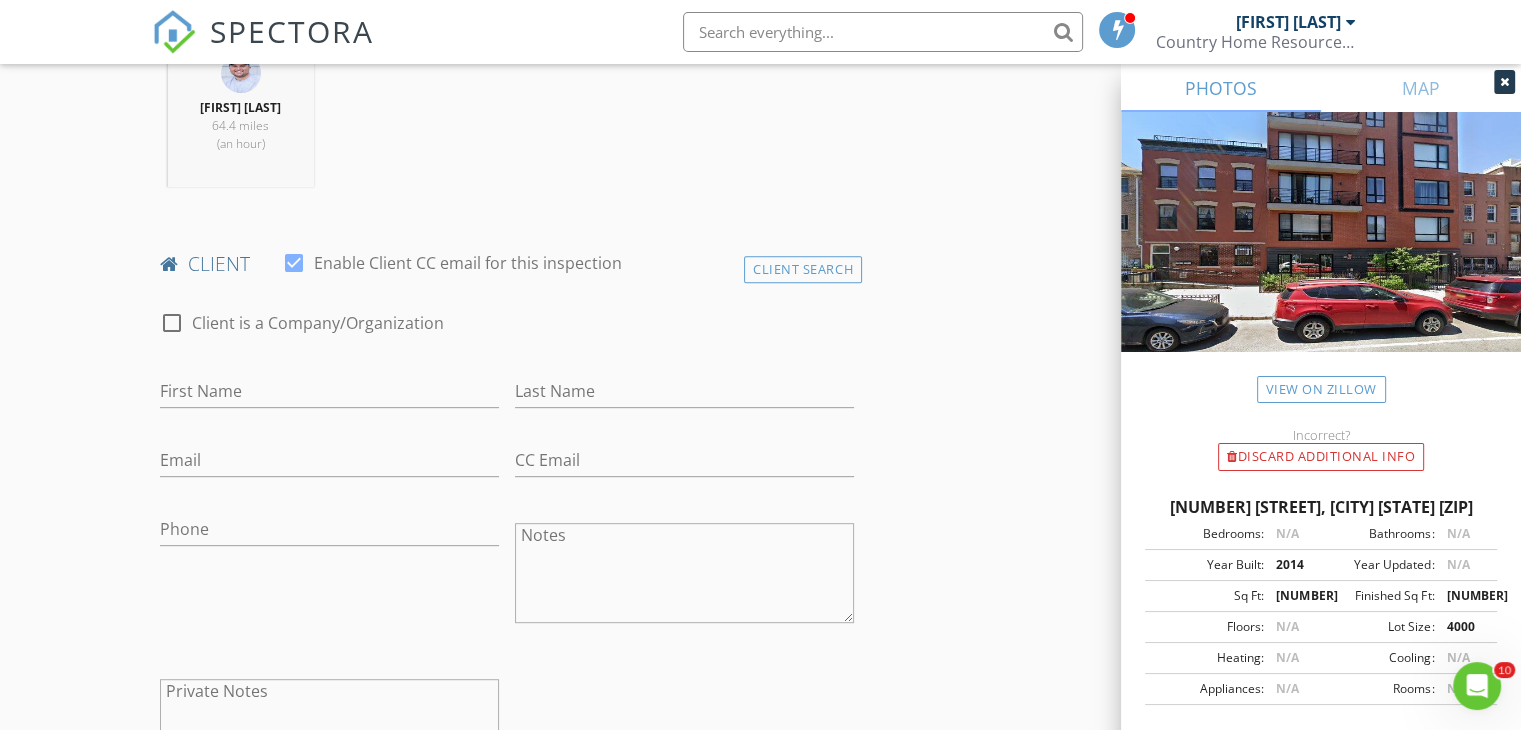 scroll, scrollTop: 852, scrollLeft: 0, axis: vertical 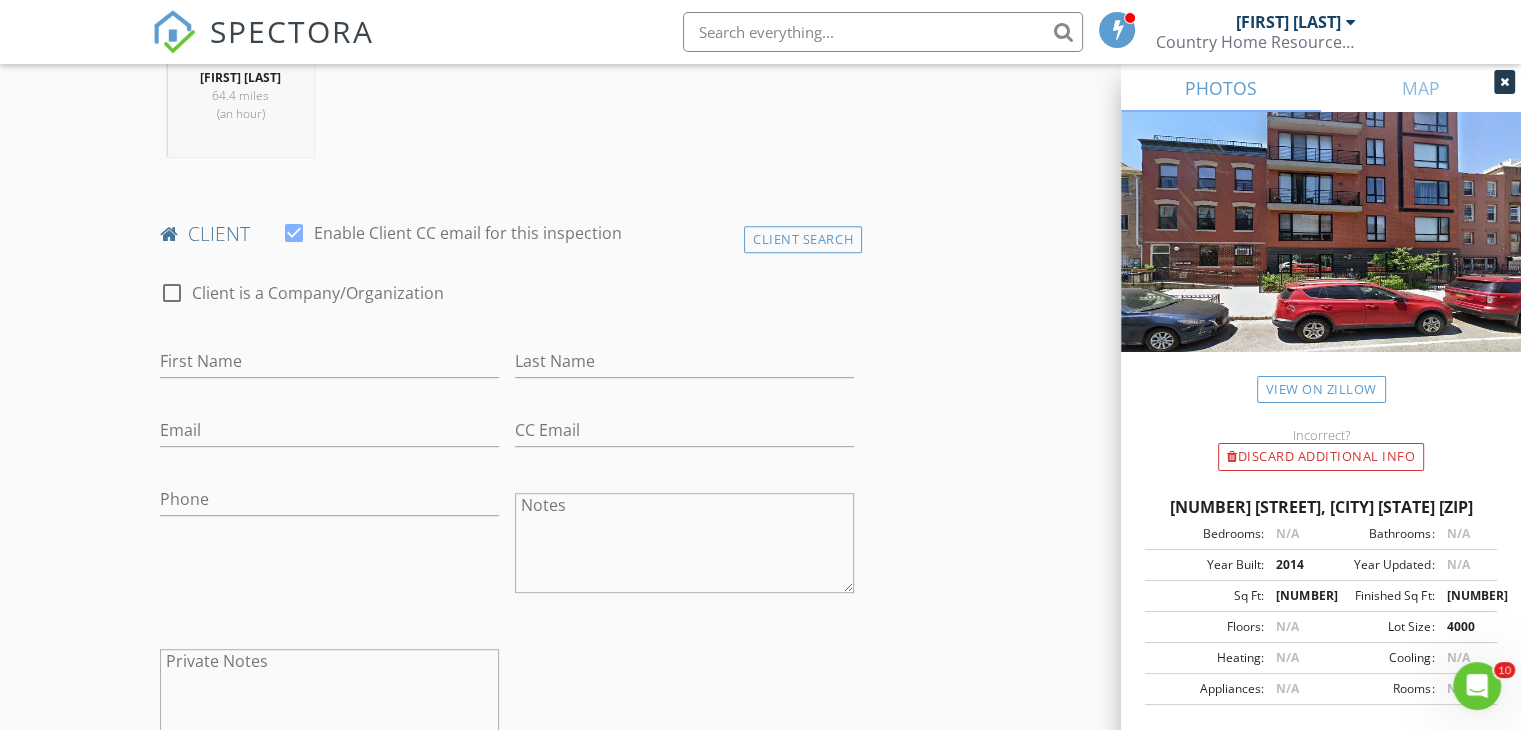 type on "6B" 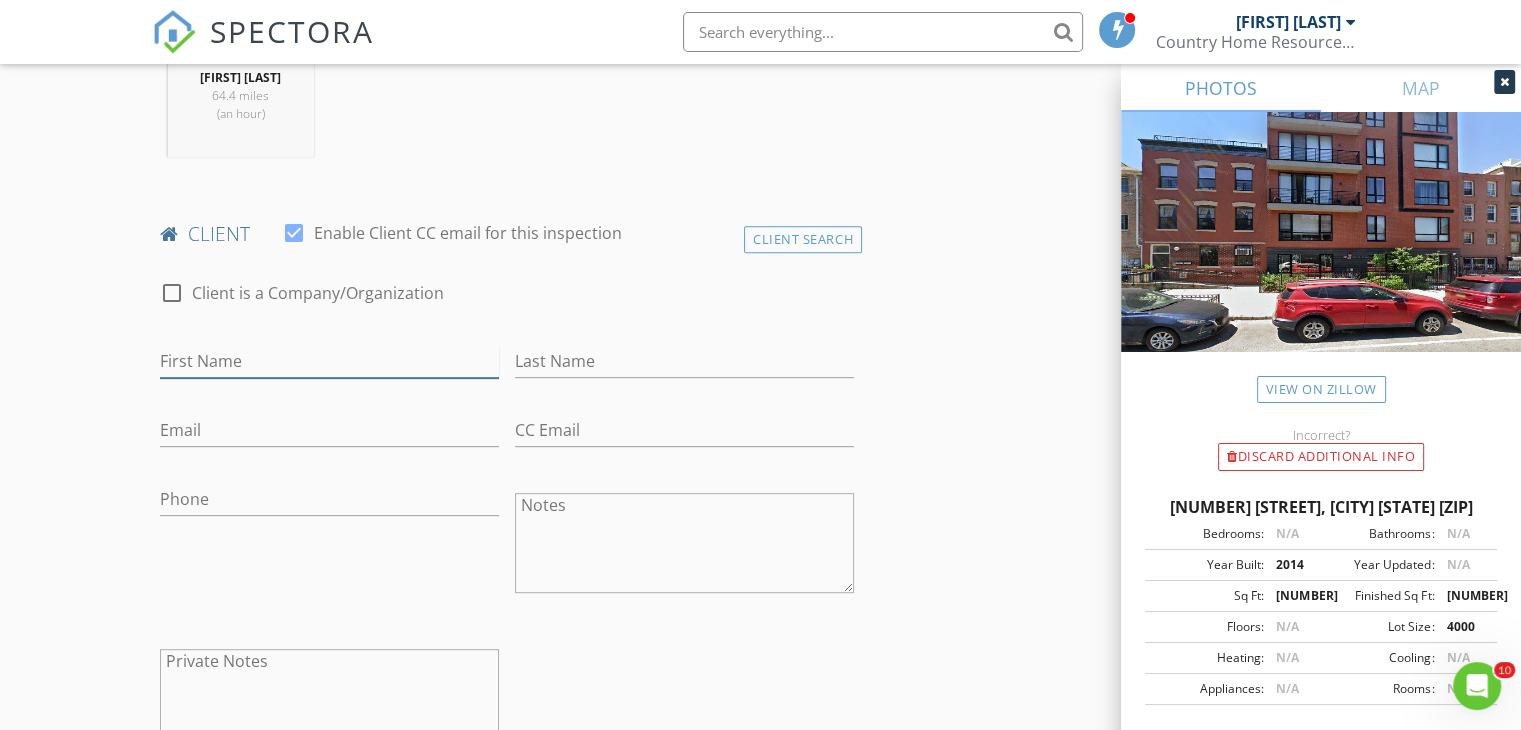 click on "First Name" at bounding box center (329, 361) 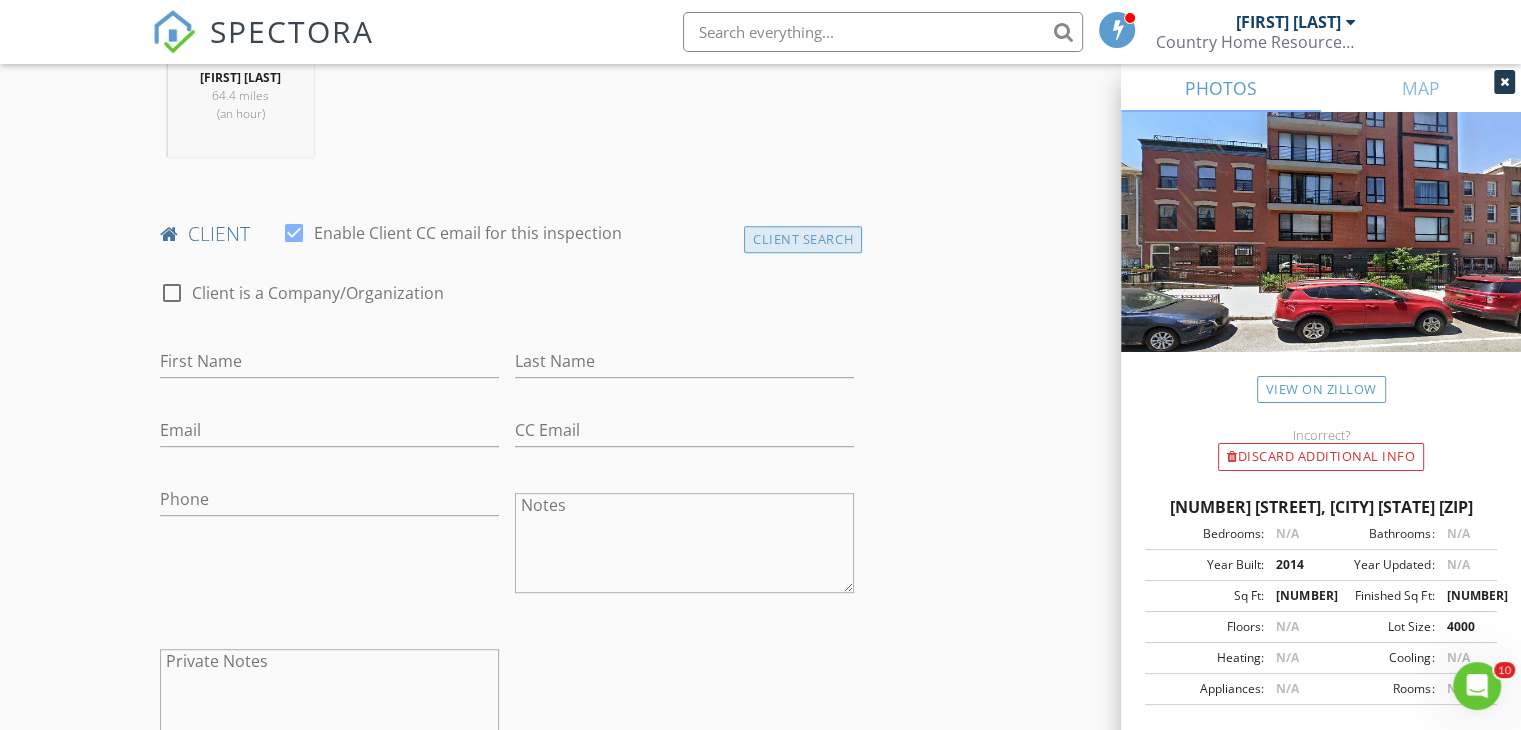 click on "Client Search" at bounding box center [803, 239] 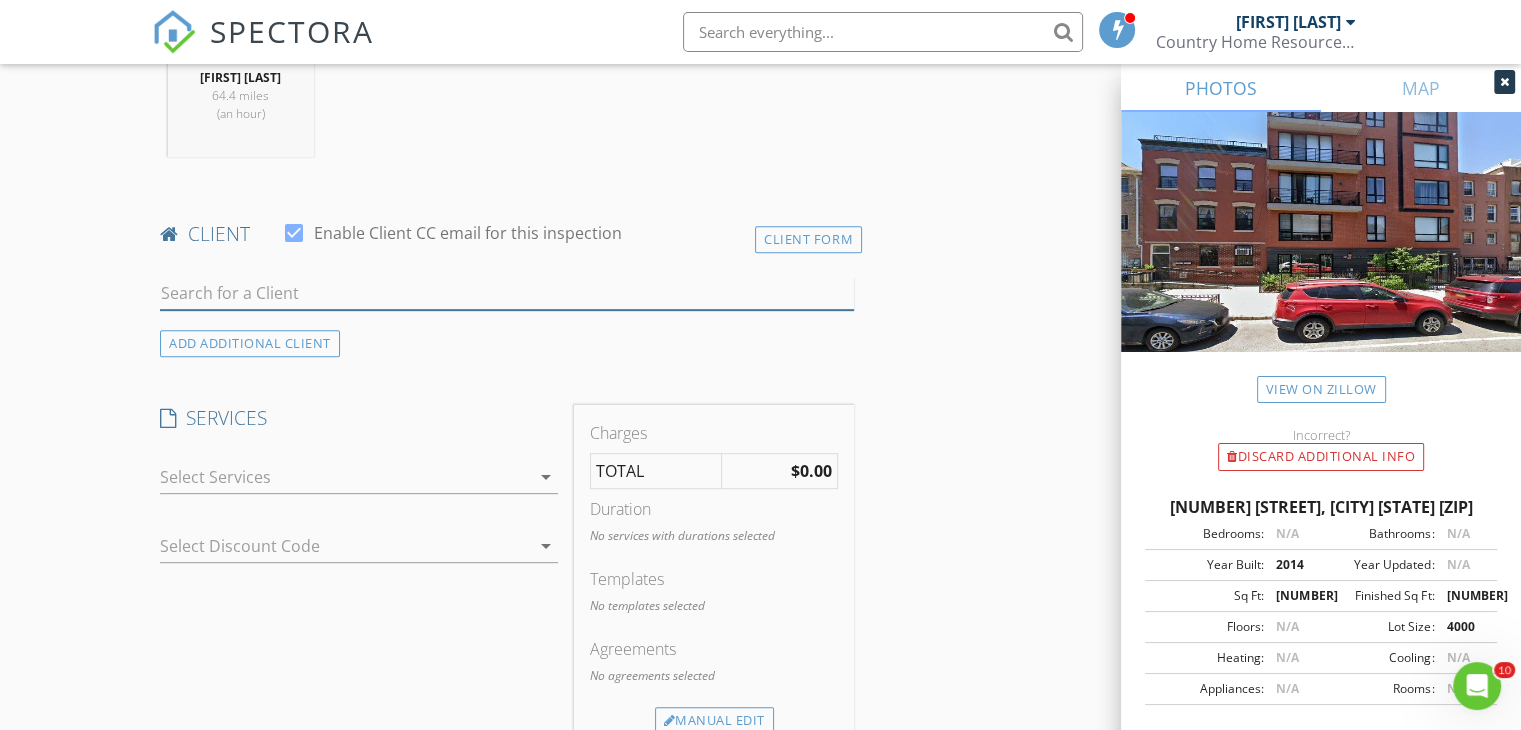 click at bounding box center [507, 293] 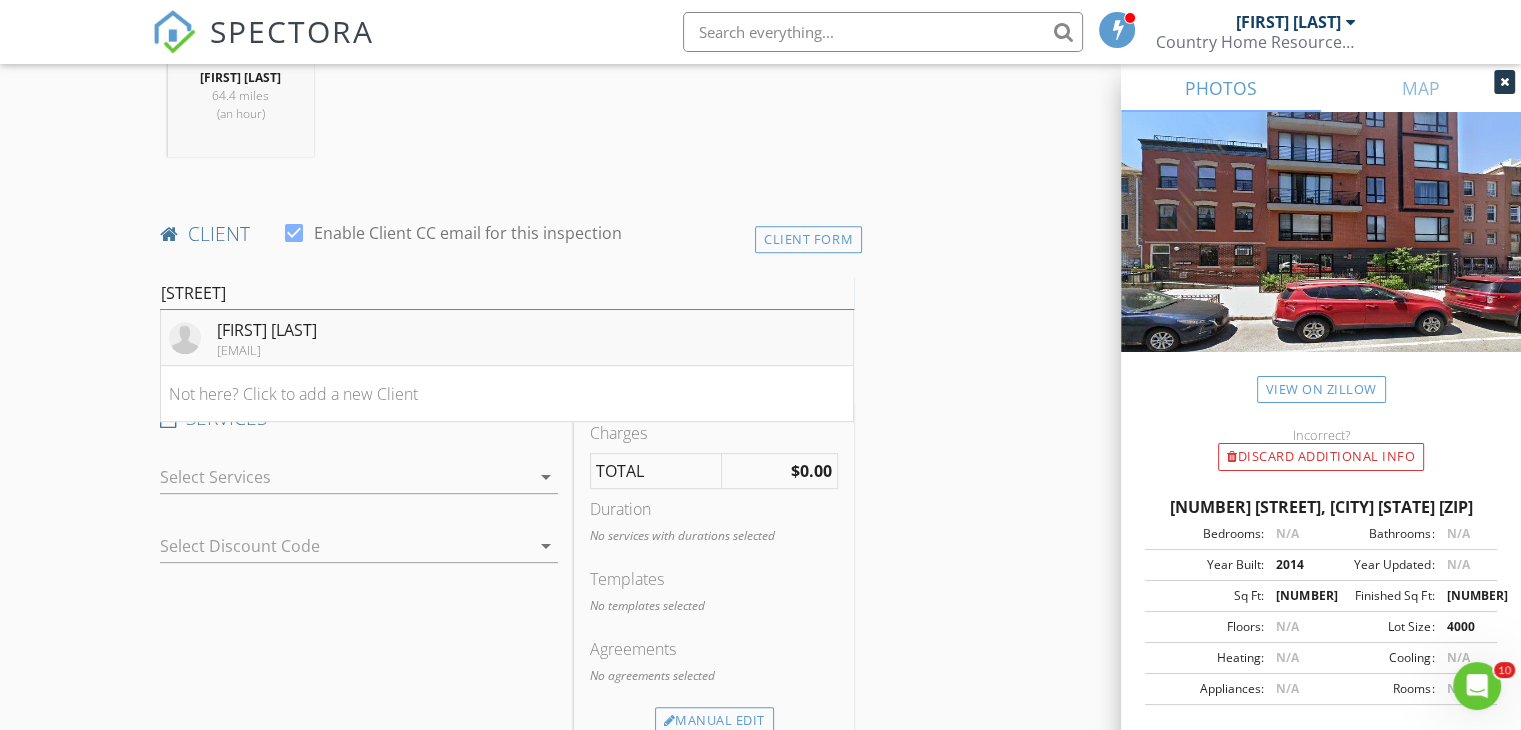 type on "hann" 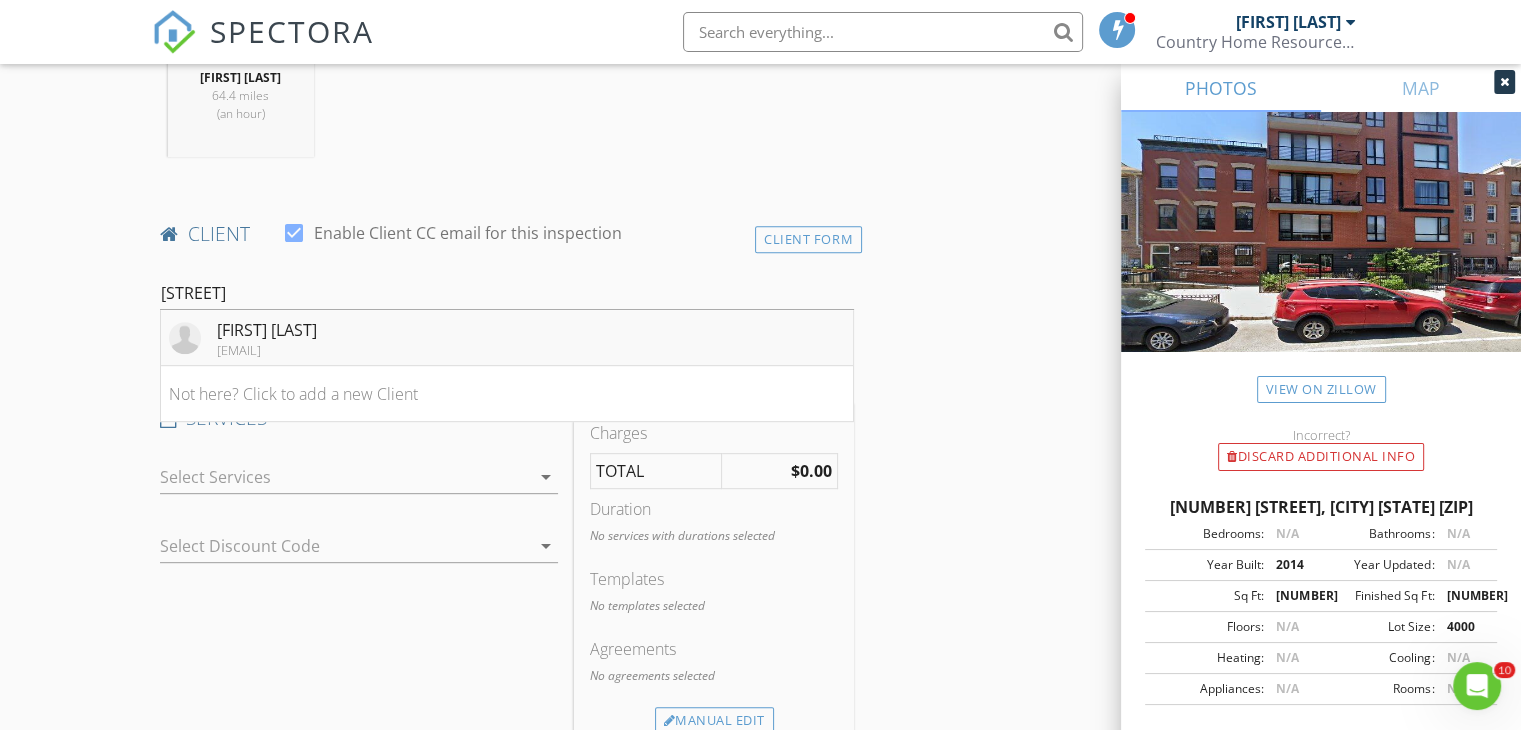 click on "Hannah Beattie
hbbeattie@gmail.com" at bounding box center (507, 338) 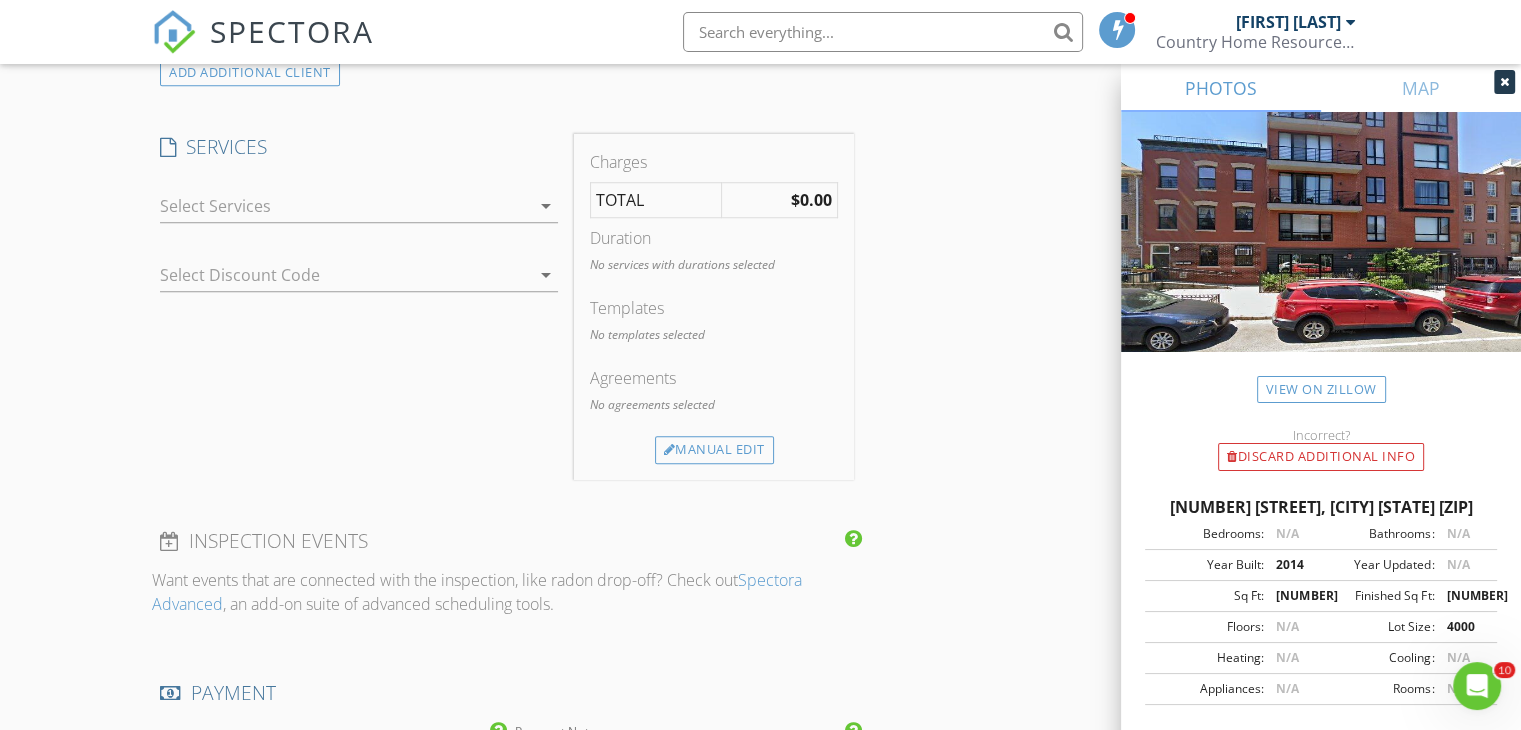 scroll, scrollTop: 1523, scrollLeft: 0, axis: vertical 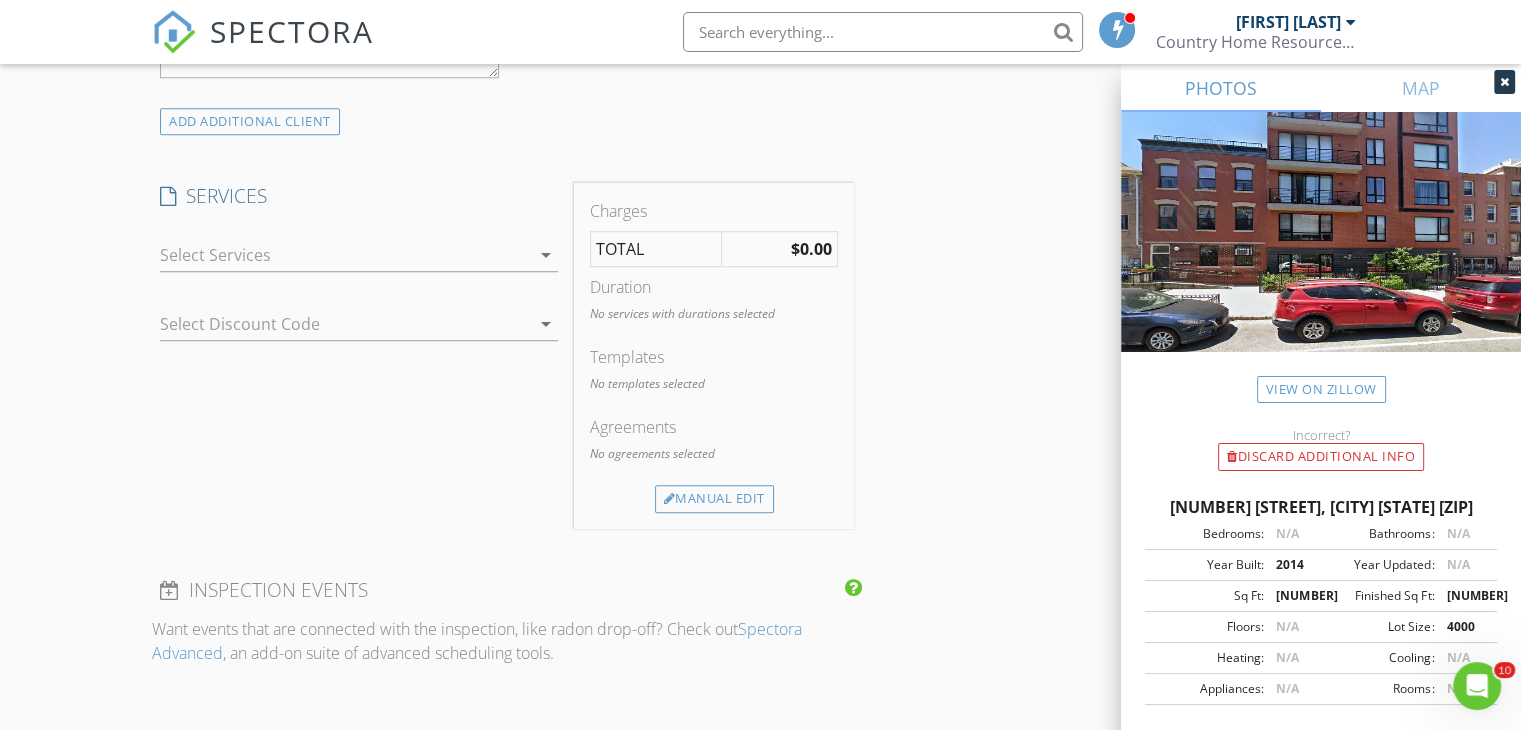 click at bounding box center [345, 255] 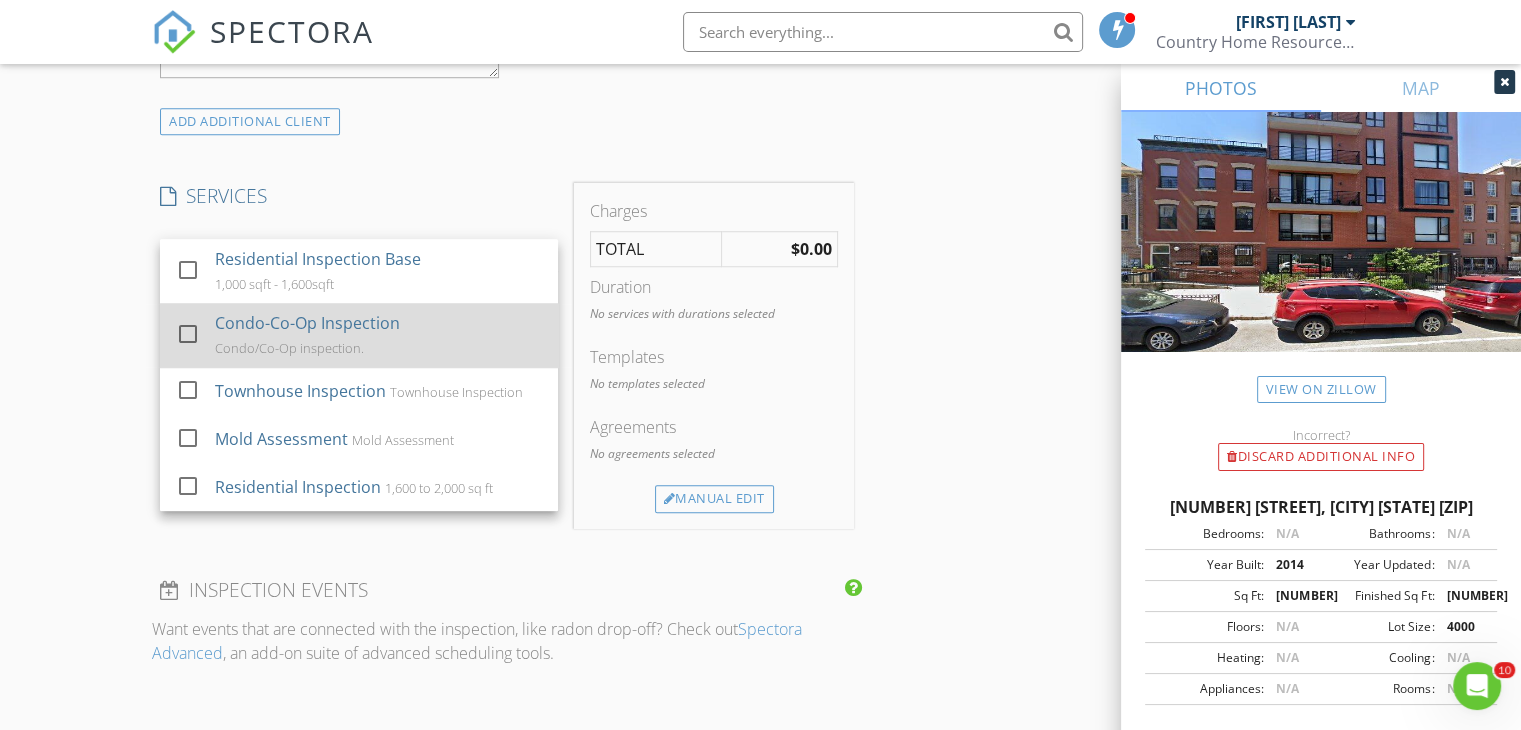 click at bounding box center (188, 334) 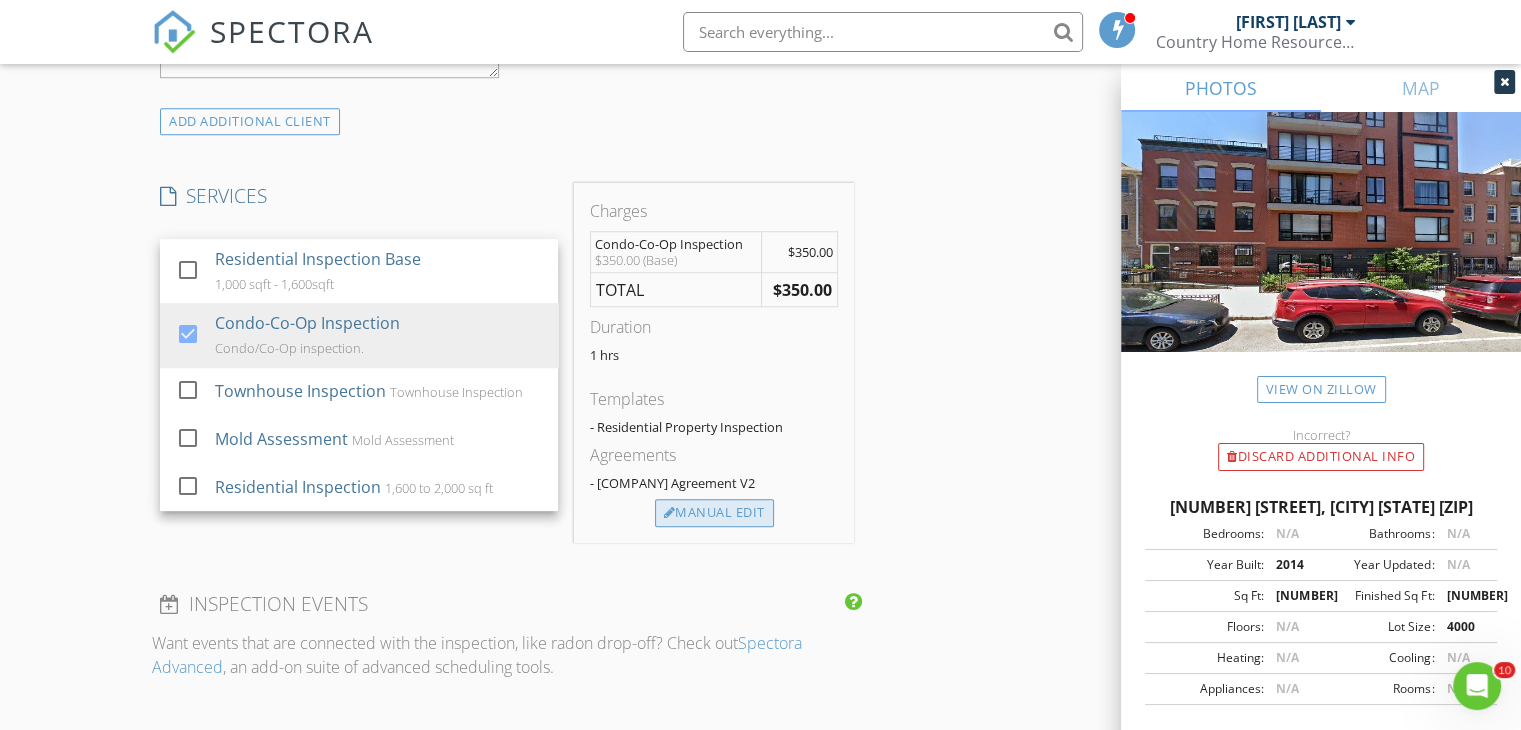 click on "Manual Edit" at bounding box center (714, 513) 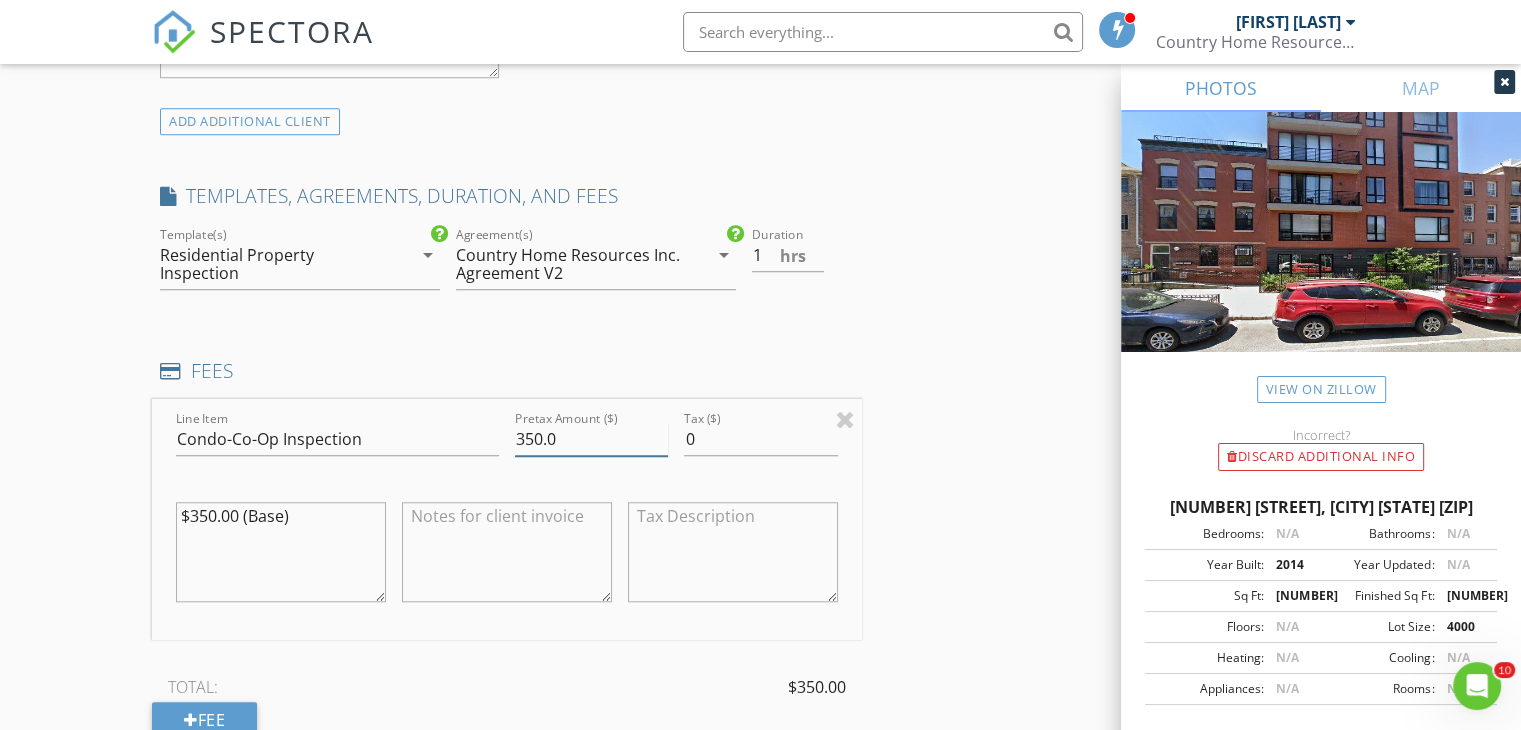 click on "350.0" at bounding box center [591, 439] 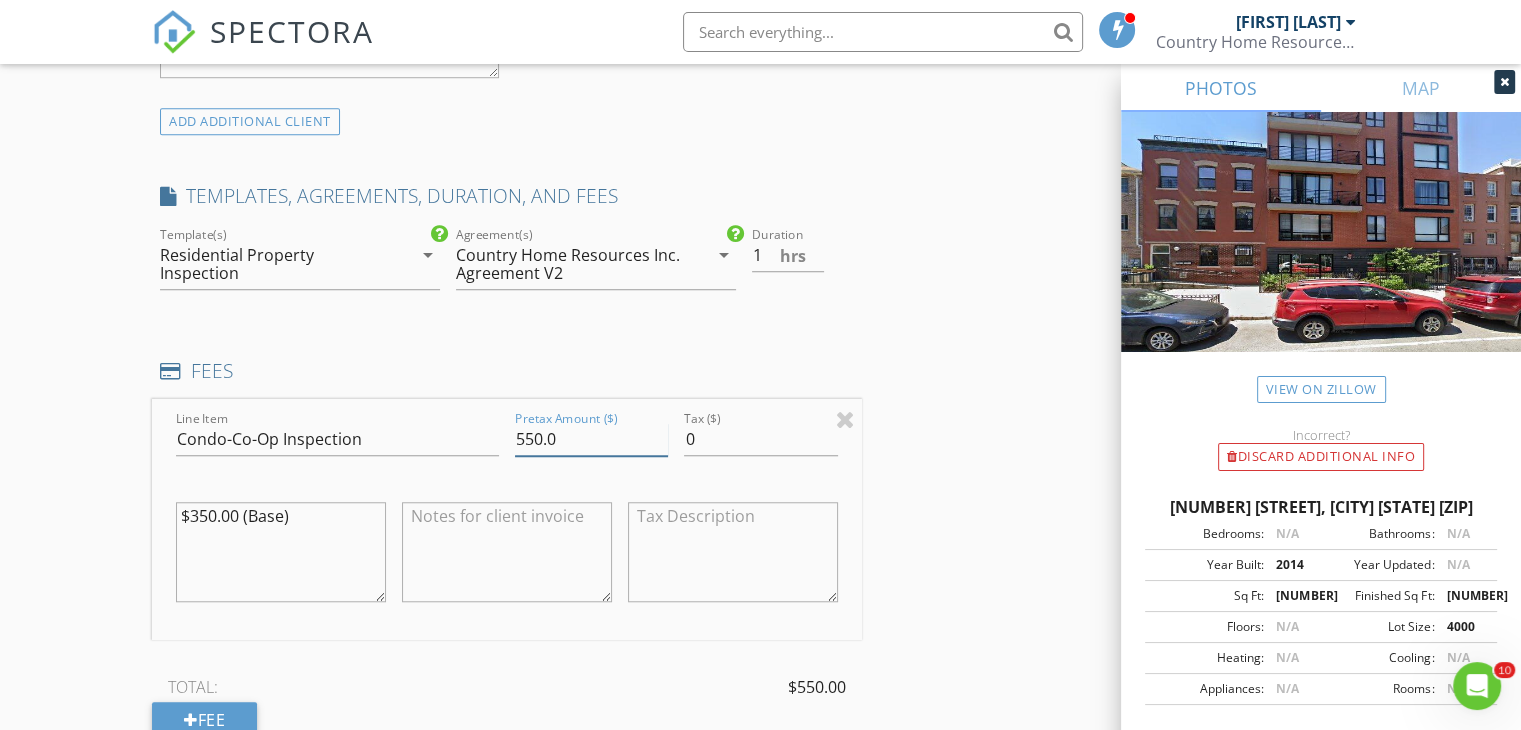 type on "550.0" 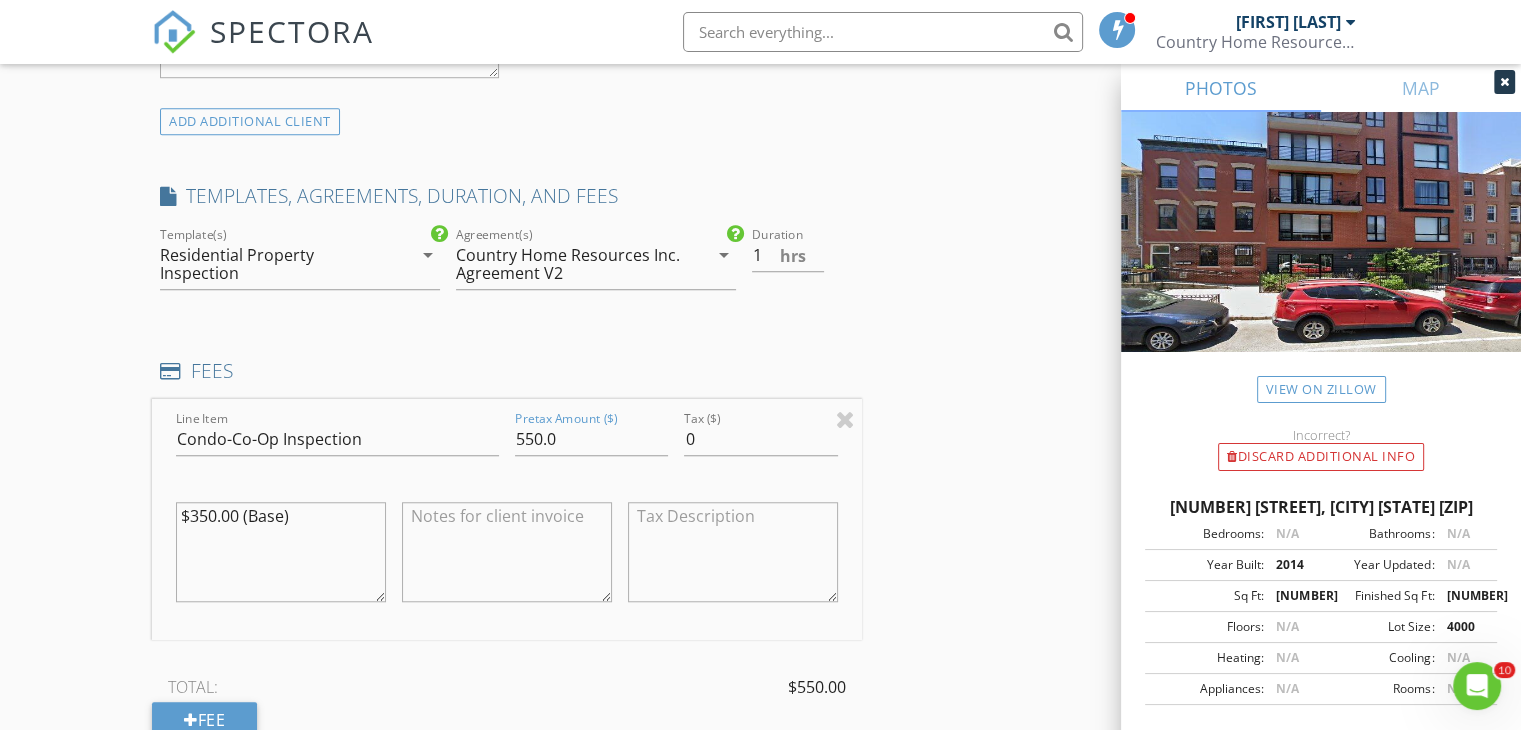 click on "INSPECTOR(S)
check_box   Christopher Chimeri   PRIMARY   Christopher Chimeri arrow_drop_down   check_box_outline_blank Christopher Chimeri specifically requested
Date/Time
08/03/2025 2:30 PM
Location
Address Search       Address 516 Classon Ave   Unit 6B   City BROOKLYN   State NY   Zip 11238   County Kings     Square Feet 1031   Year Built 2014   Foundation arrow_drop_down     Christopher Chimeri     64.4 miles     (an hour)
client
check_box Enable Client CC email for this inspection   Client Search     check_box_outline_blank Client is a Company/Organization     First Name Hannah   Last Name Beattie   Email hbbeattie@gmail.com   CC Email   Phone 720-544-1231           Notes   Private Notes
ADD ADDITIONAL client
SERVICES
check_box_outline_blank     1,000 sqft - 1,600sqft" at bounding box center (760, 466) 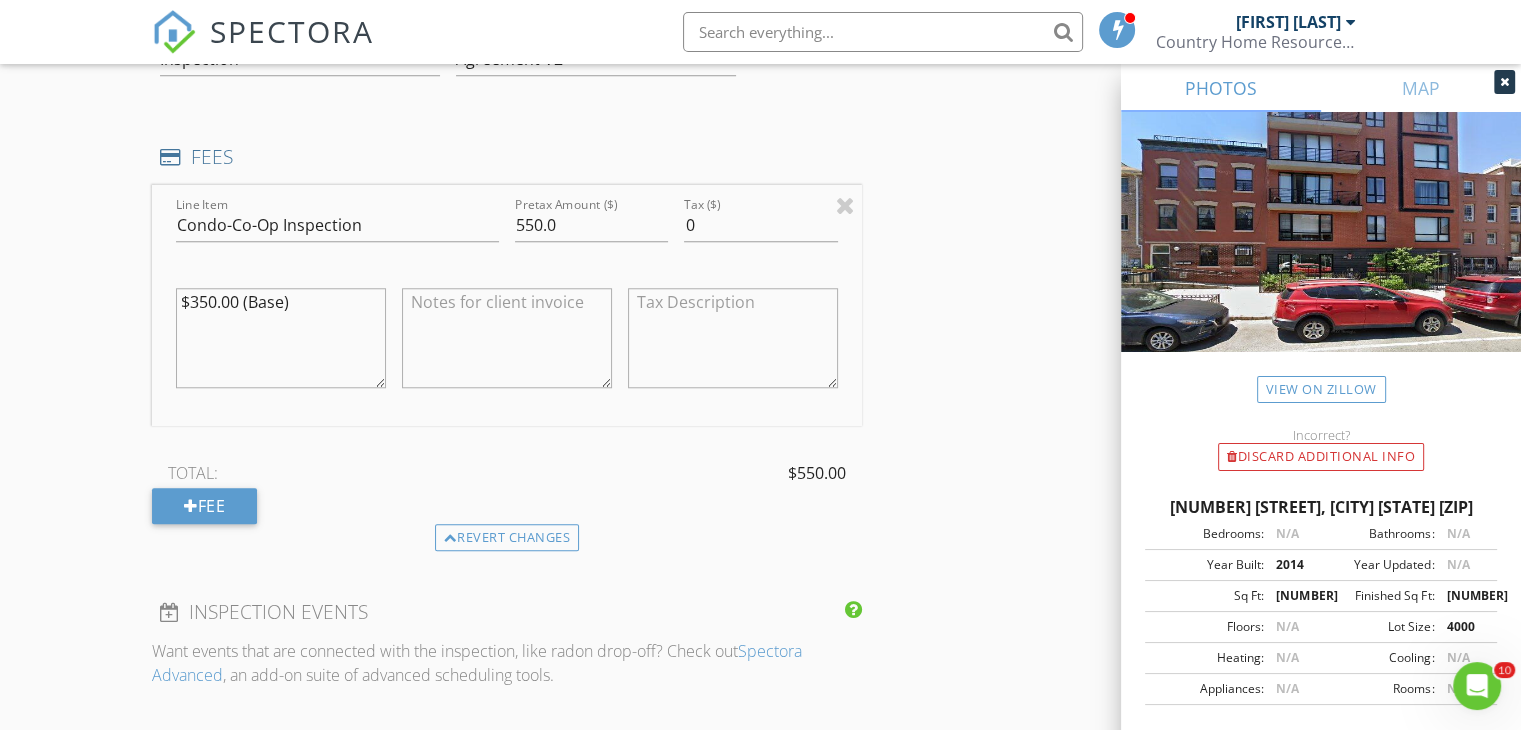 scroll, scrollTop: 1807, scrollLeft: 0, axis: vertical 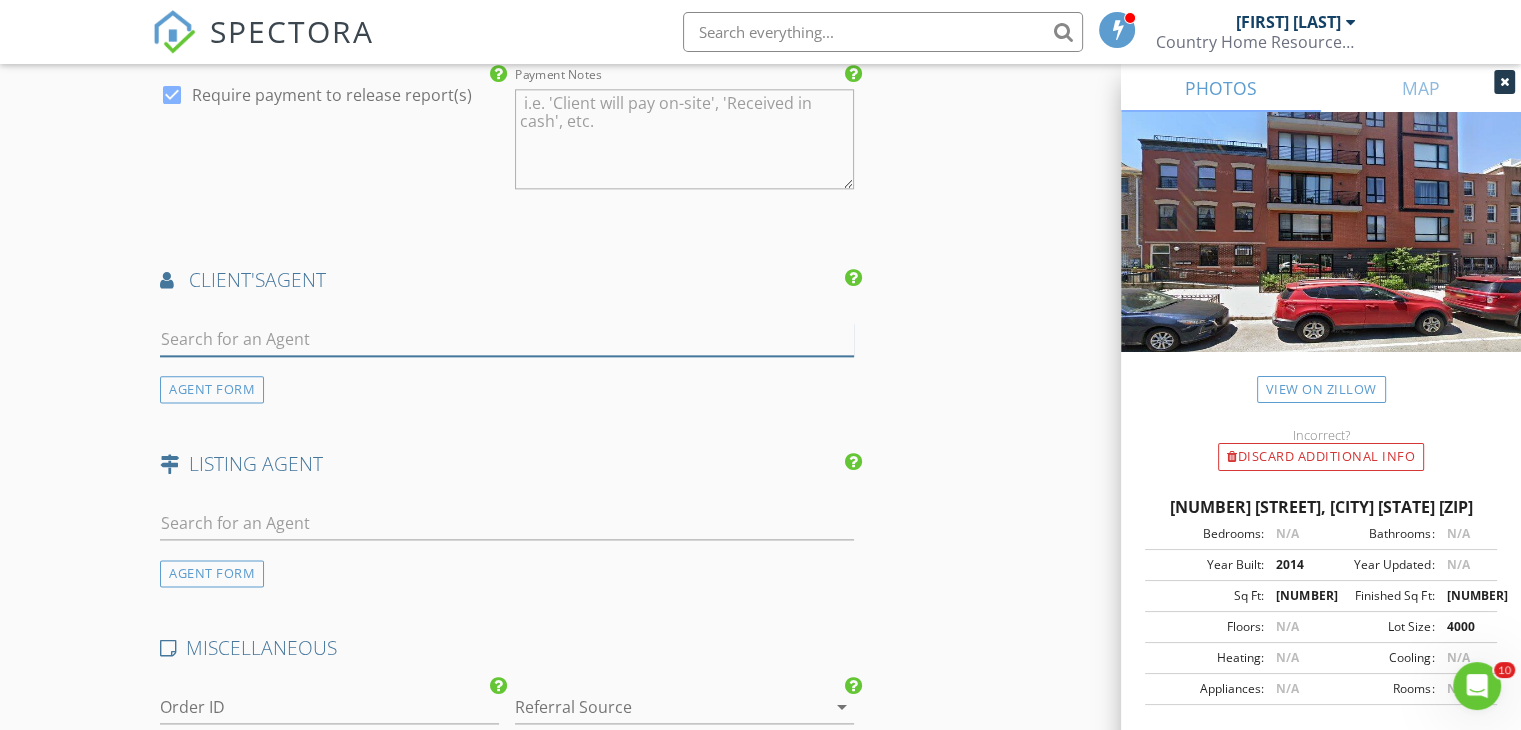 click at bounding box center (507, 339) 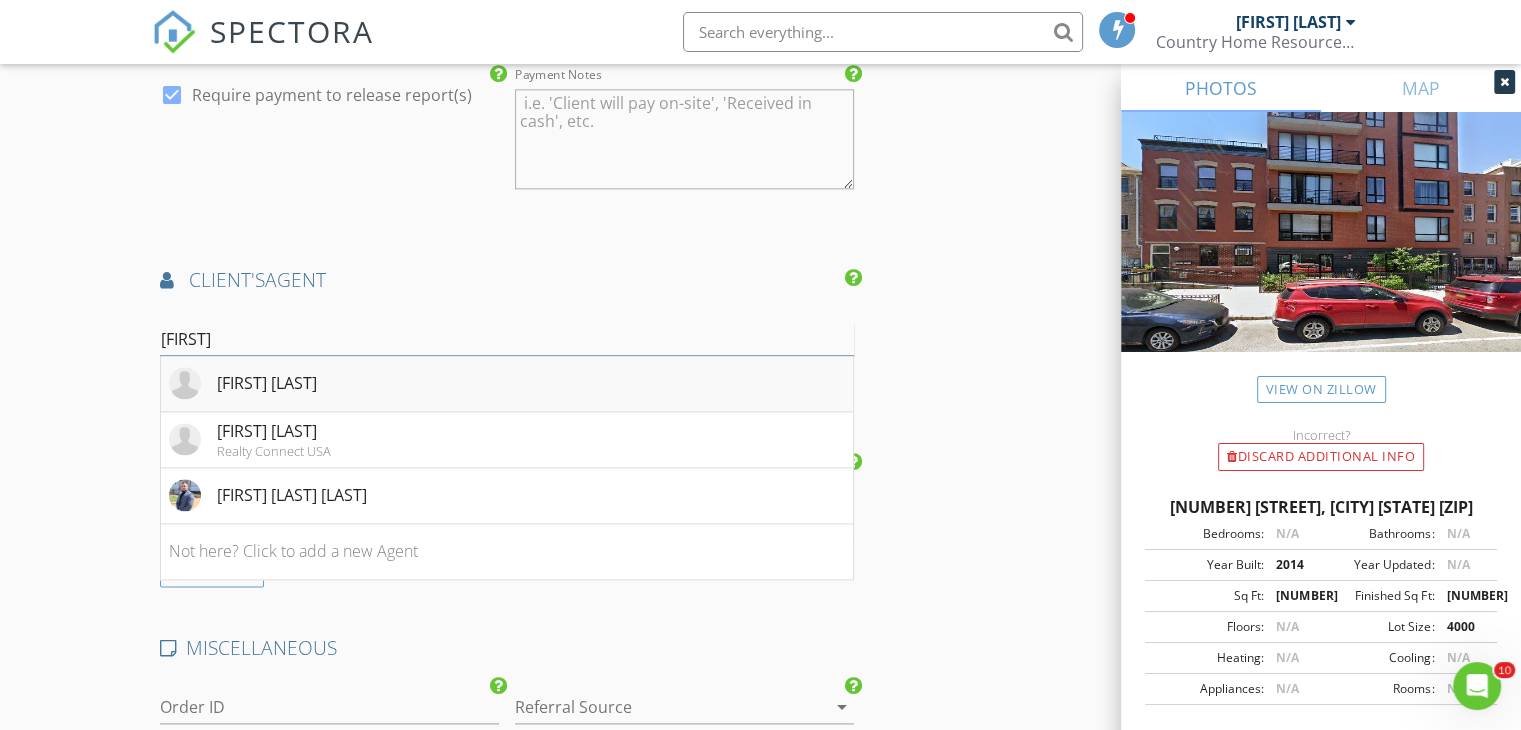 type on "david" 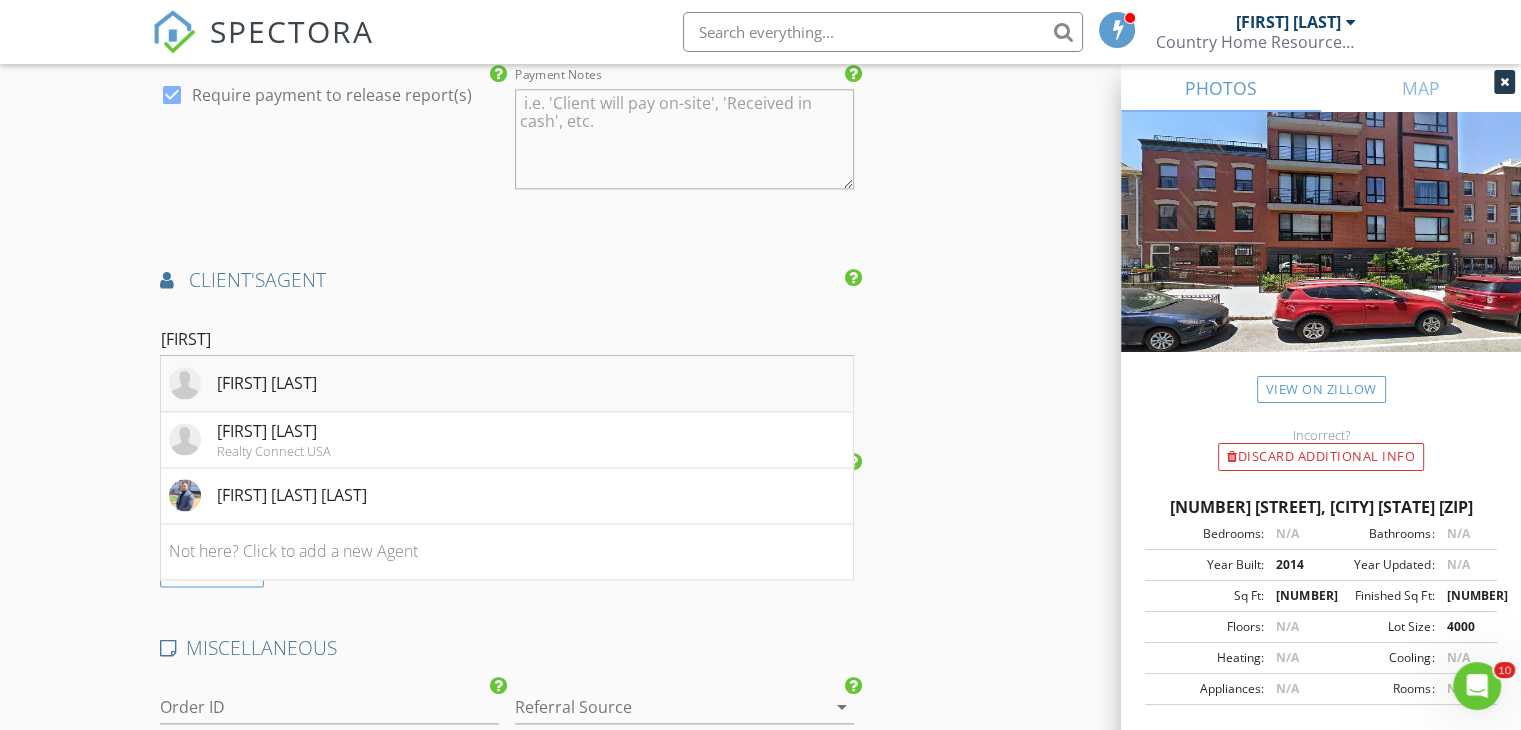 click on "[FIRST] [LAST]" at bounding box center (507, 384) 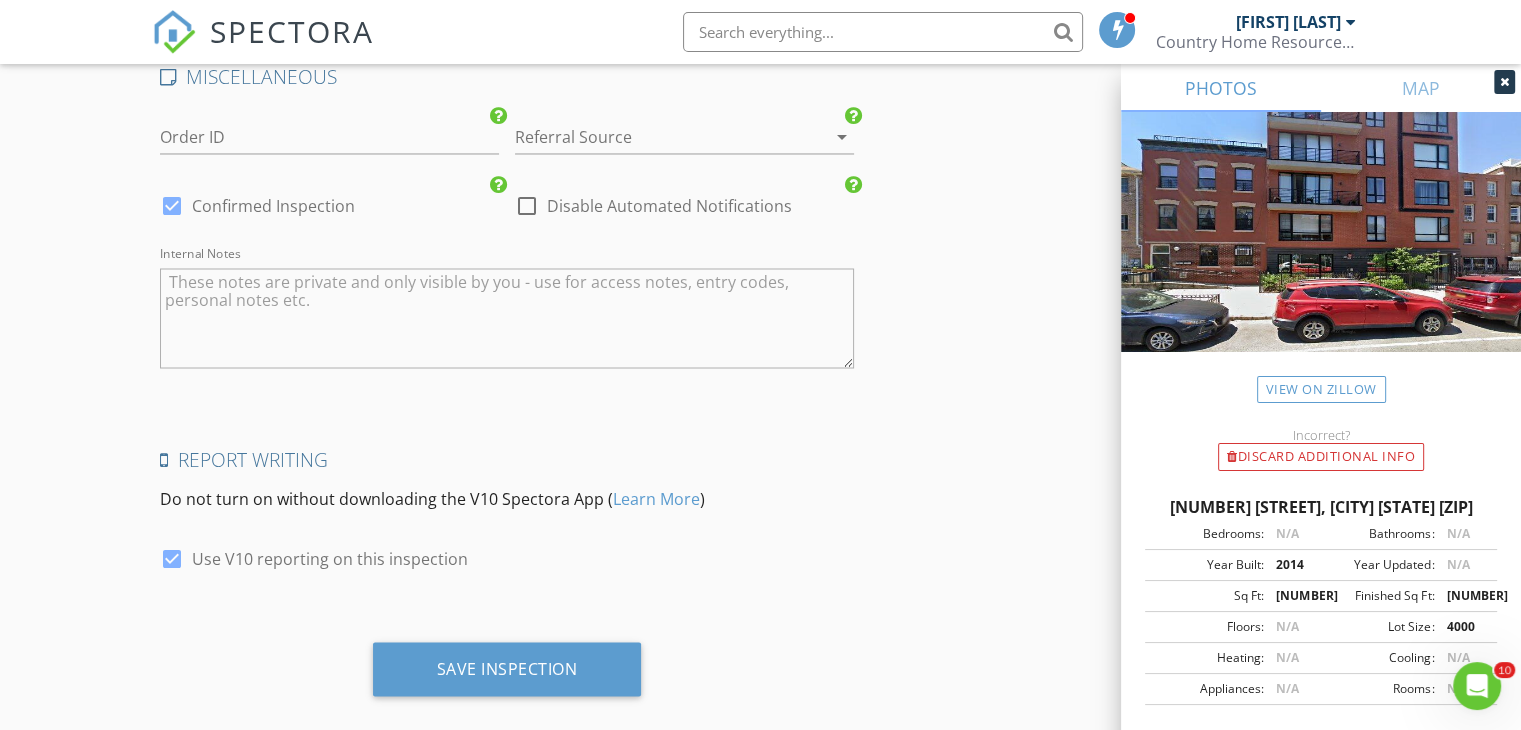 scroll, scrollTop: 3532, scrollLeft: 0, axis: vertical 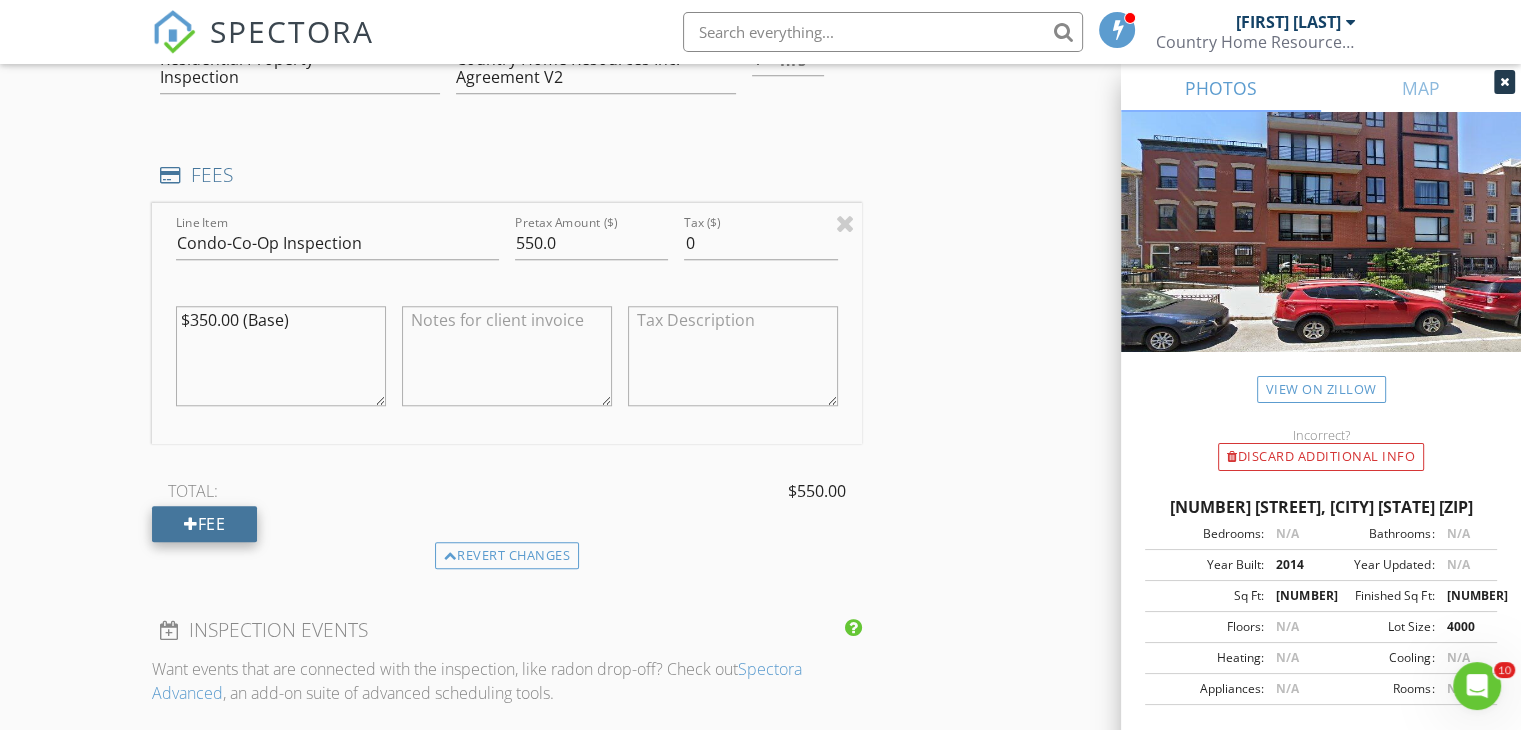 click on "Fee" at bounding box center (204, 524) 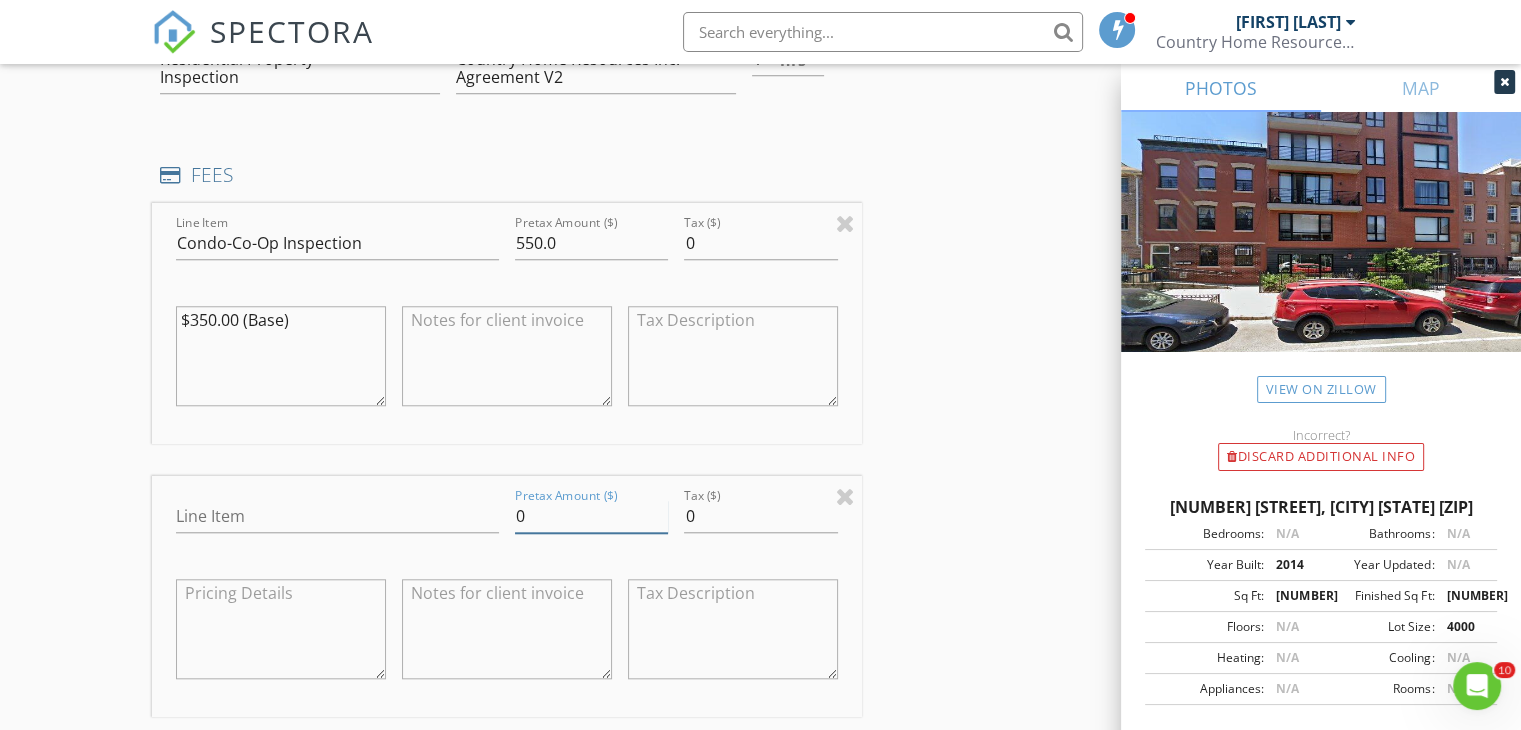click on "0" at bounding box center (591, 516) 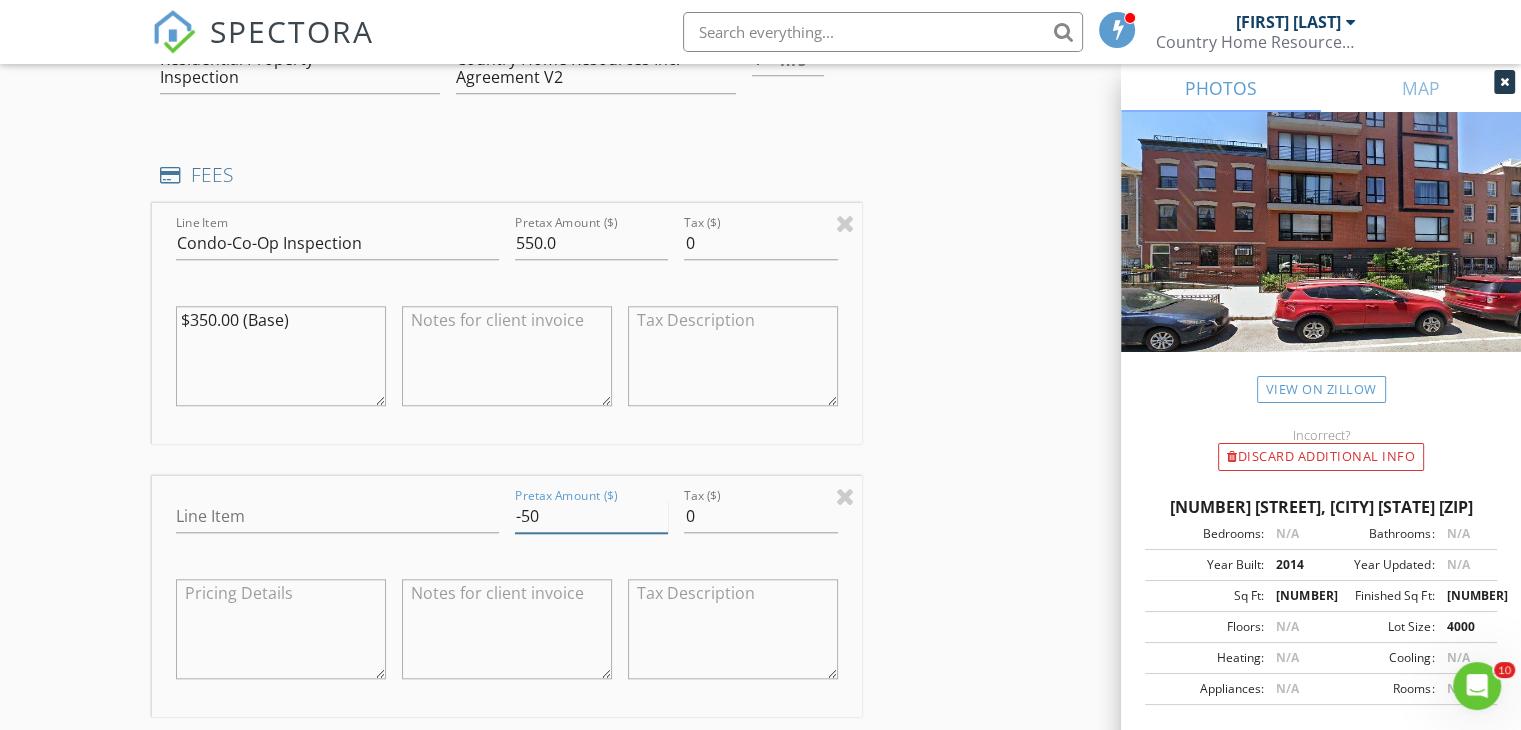 type on "-50" 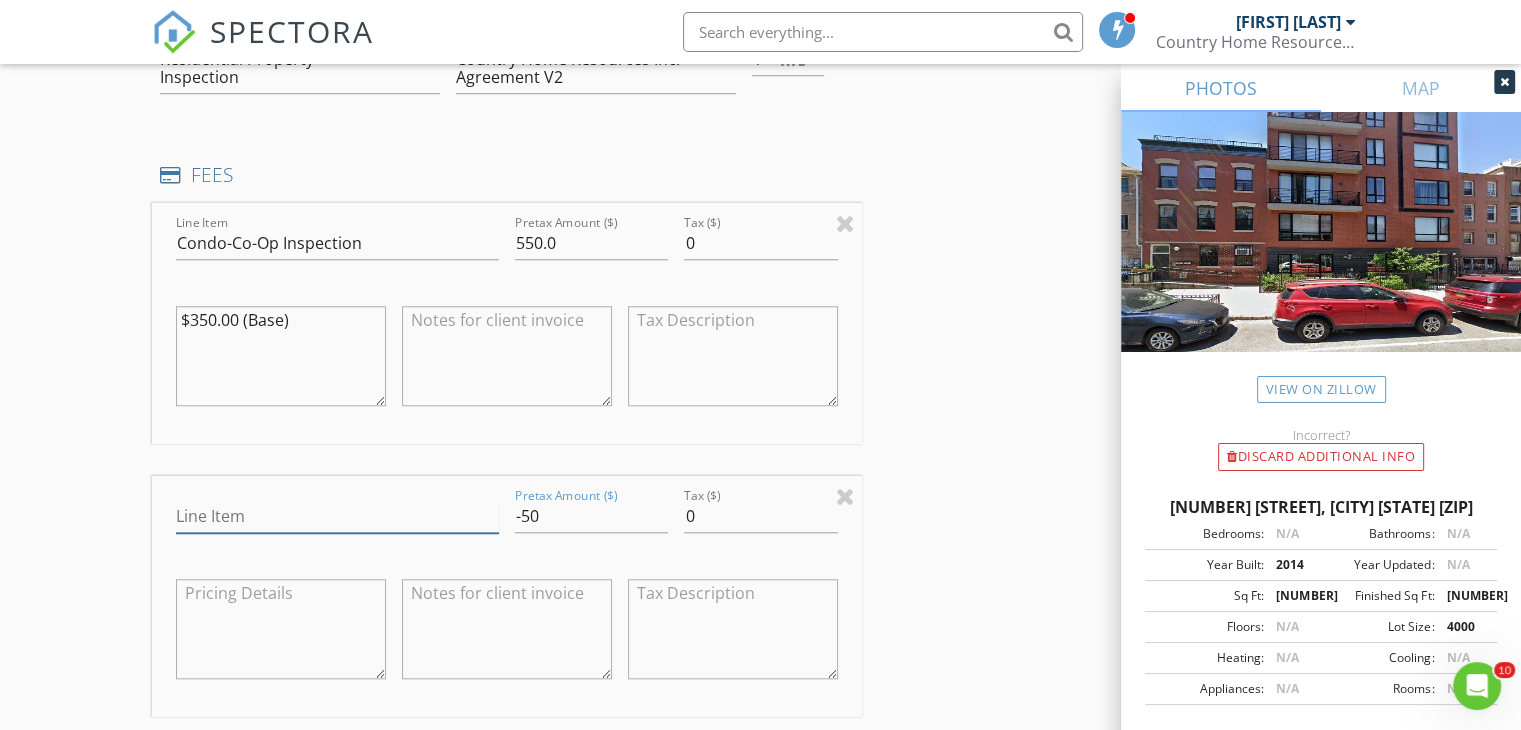click on "Line Item" at bounding box center (337, 516) 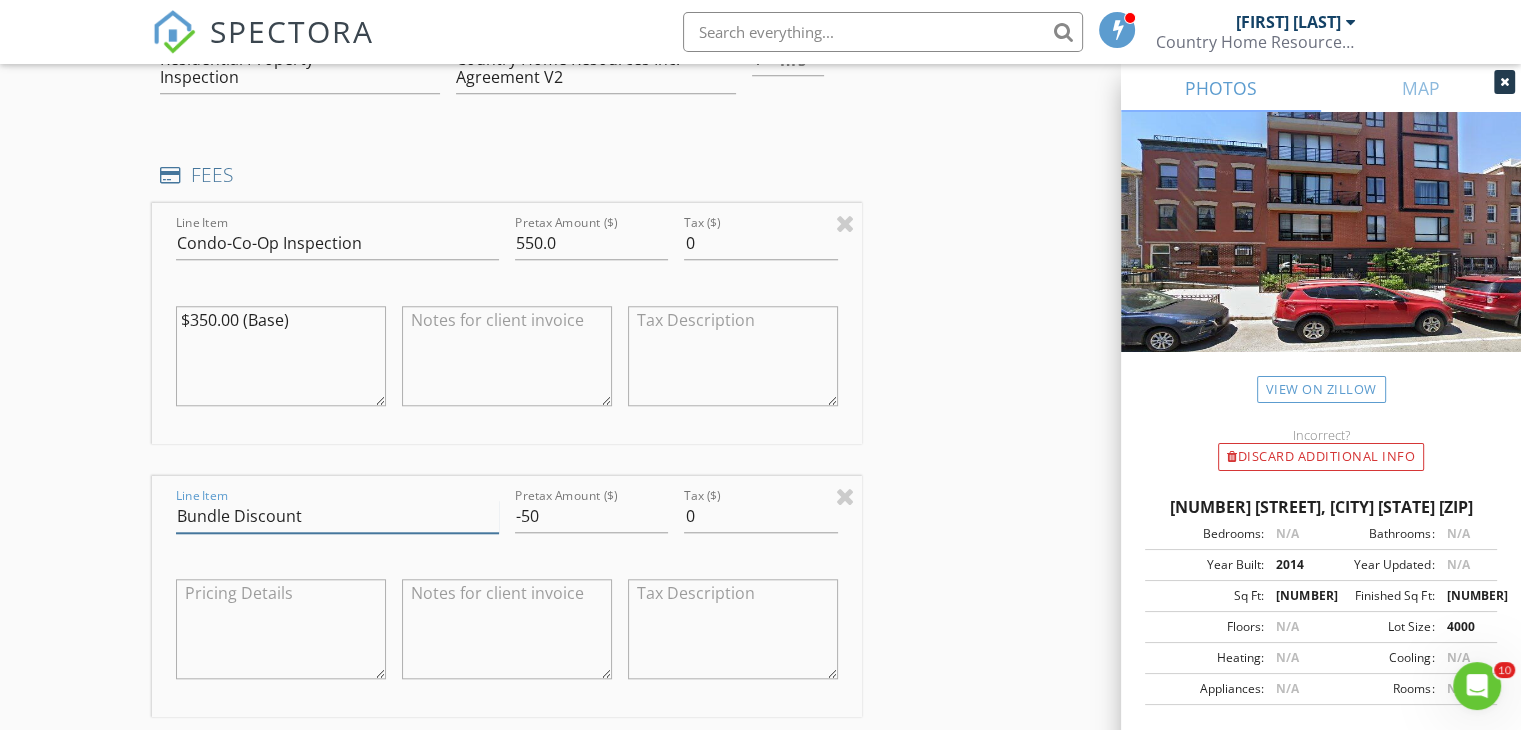 type on "Bundle Discount" 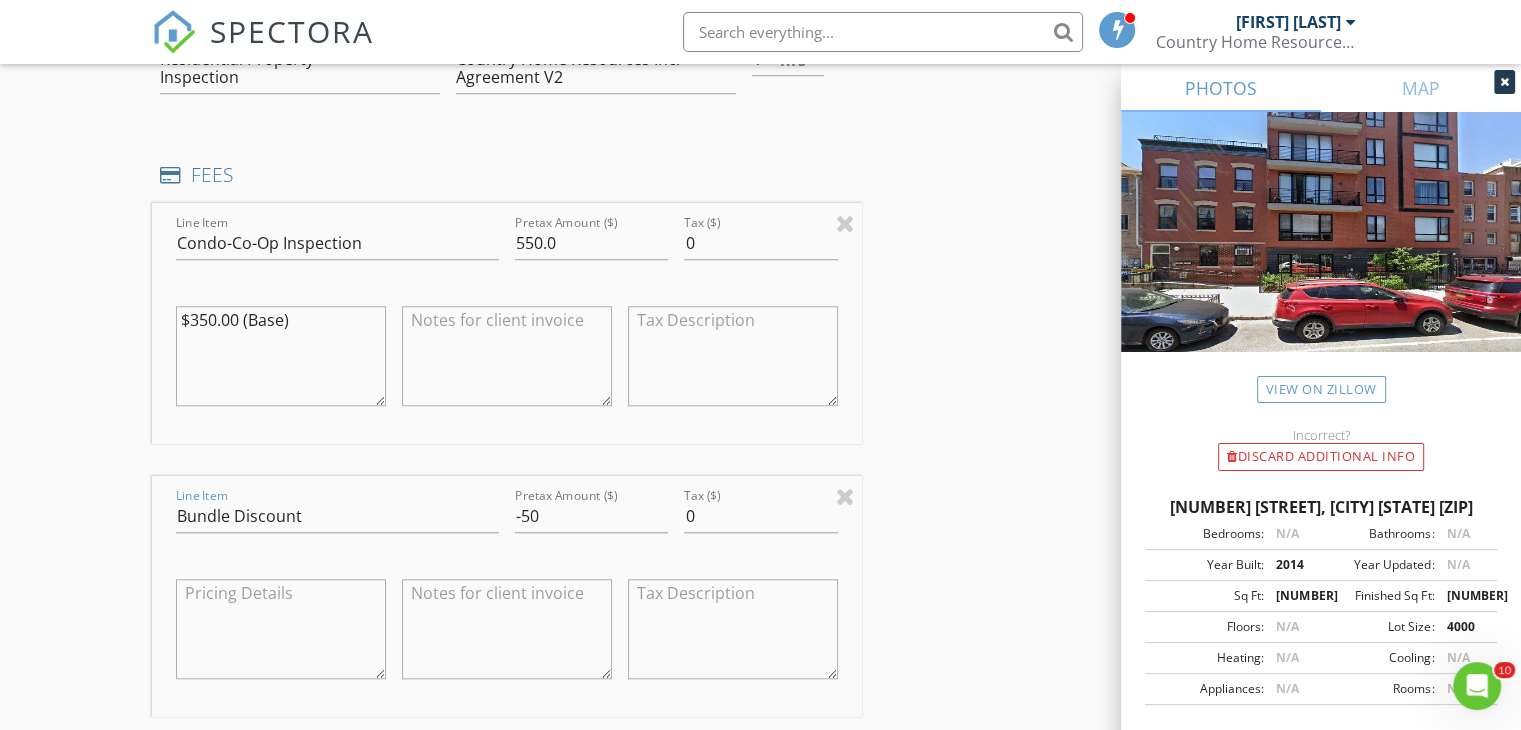 click on "INSPECTOR(S)
check_box   Christopher Chimeri   PRIMARY   Christopher Chimeri arrow_drop_down   check_box_outline_blank Christopher Chimeri specifically requested
Date/Time
08/03/2025 2:30 PM
Location
Address Search       Address 516 Classon Ave   Unit 6B   City BROOKLYN   State NY   Zip 11238   County Kings     Square Feet 1031   Year Built 2014   Foundation arrow_drop_down     Christopher Chimeri     64.4 miles     (an hour)
client
check_box Enable Client CC email for this inspection   Client Search     check_box_outline_blank Client is a Company/Organization     First Name Hannah   Last Name Beattie   Email hbbeattie@gmail.com   CC Email   Phone 720-544-1231           Notes   Private Notes
ADD ADDITIONAL client
SERVICES
check_box_outline_blank     1,000 sqft - 1,600sqft" at bounding box center (760, 634) 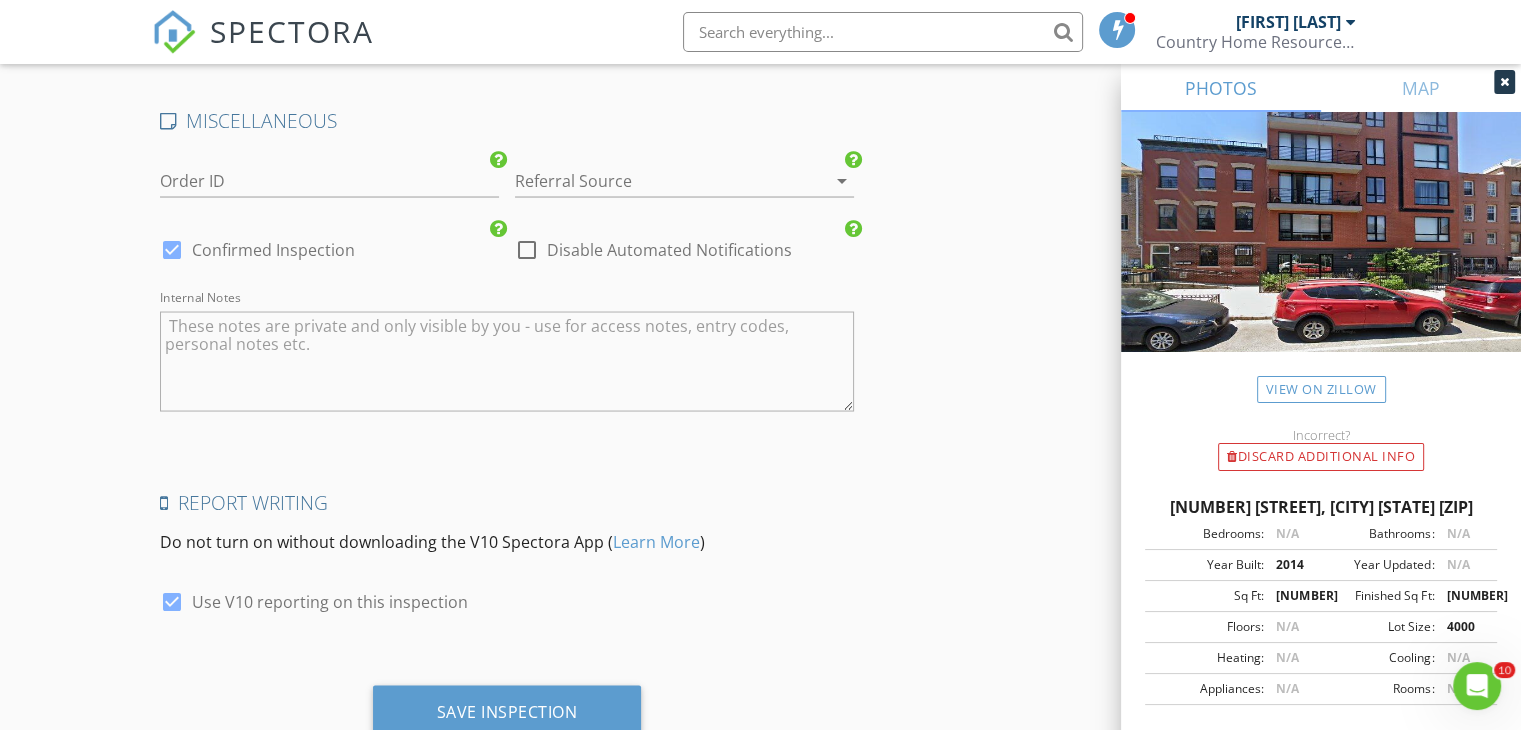 scroll, scrollTop: 3804, scrollLeft: 0, axis: vertical 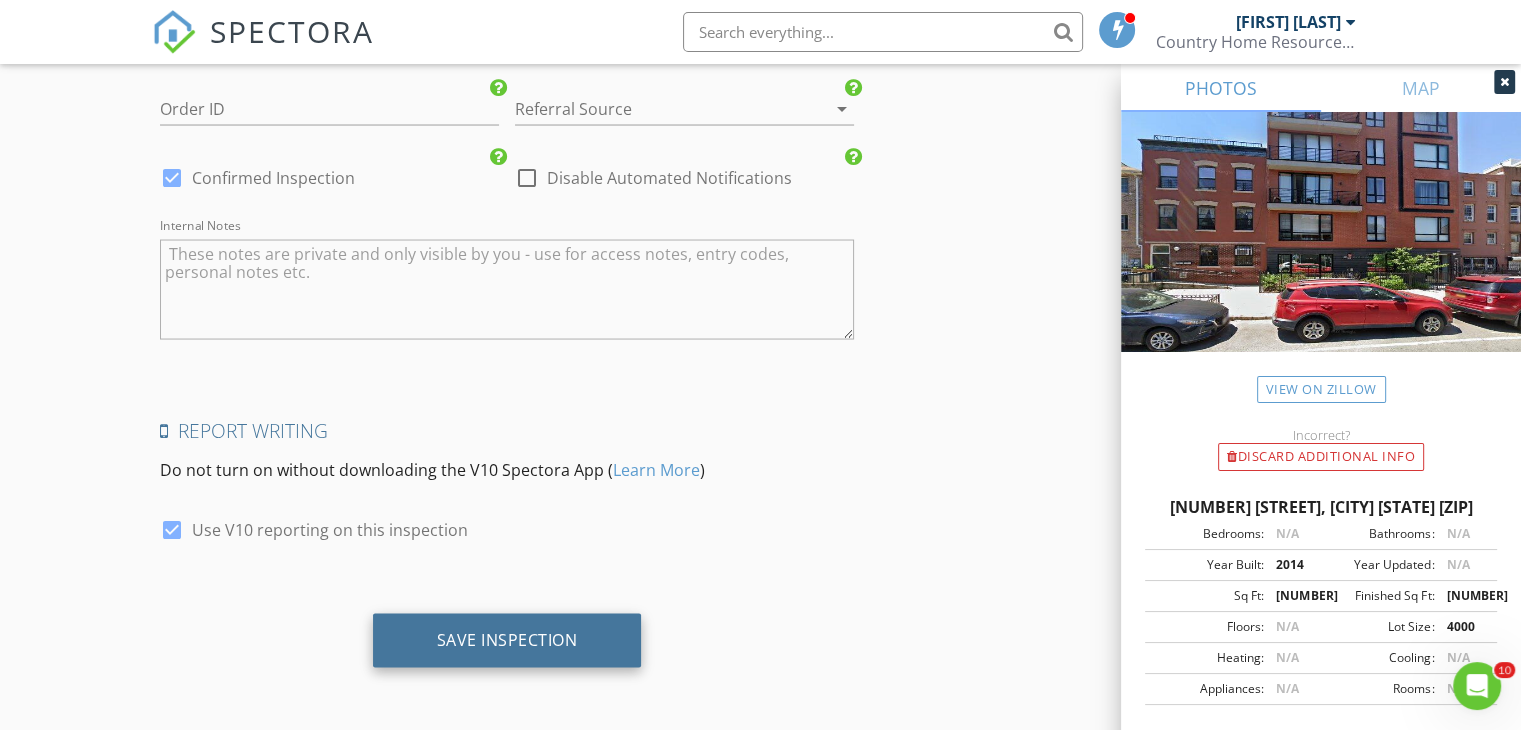 click on "Save Inspection" at bounding box center [507, 639] 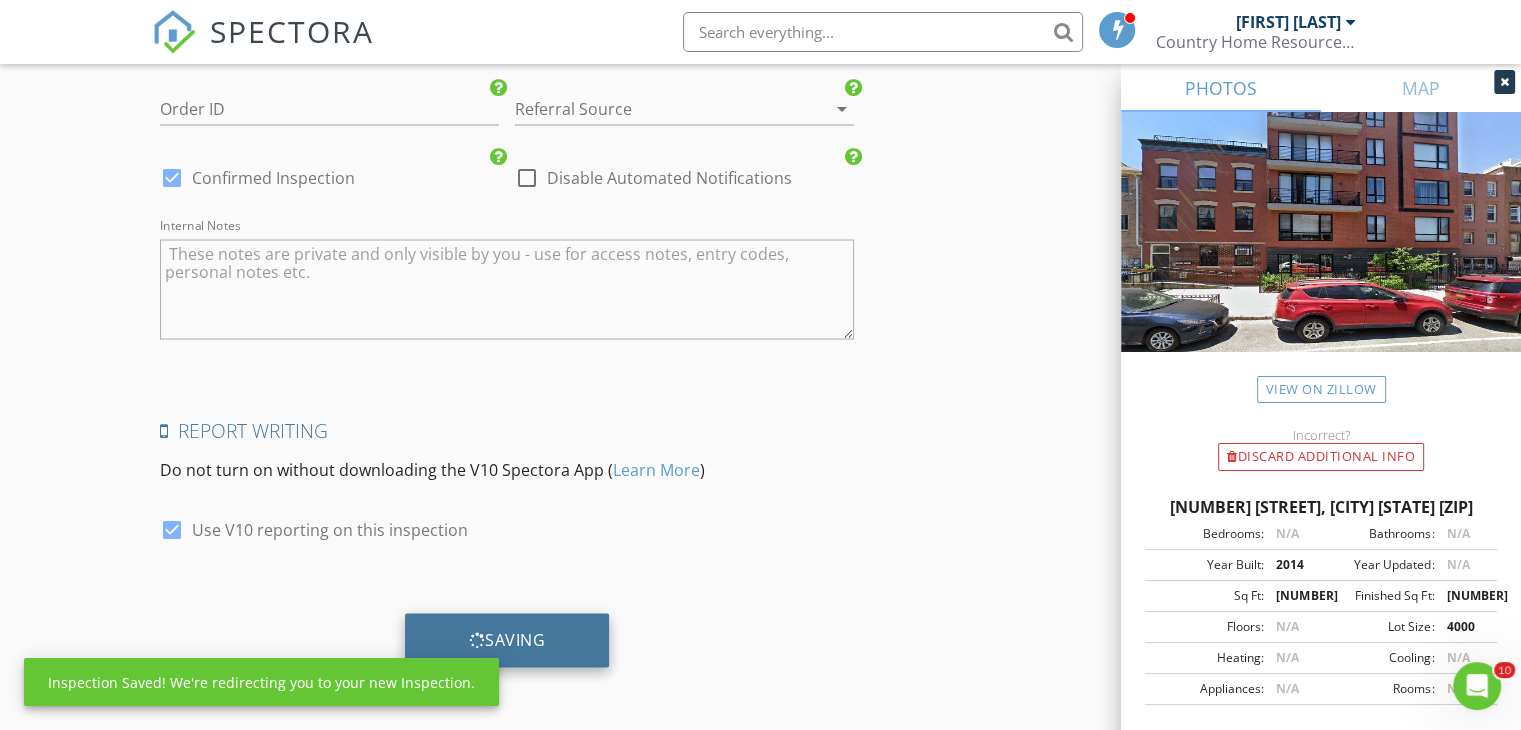 click on "Saving" at bounding box center [507, 640] 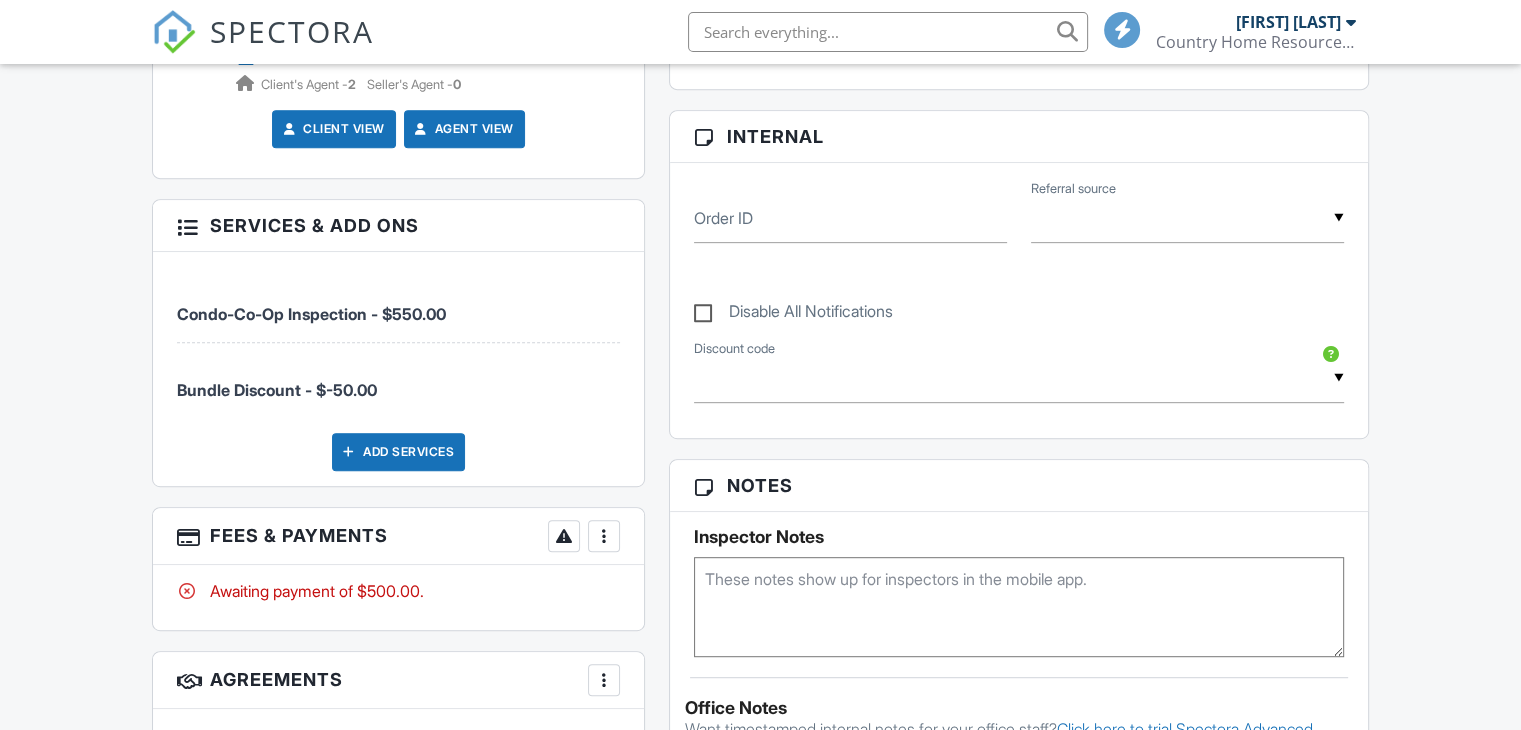 scroll, scrollTop: 900, scrollLeft: 0, axis: vertical 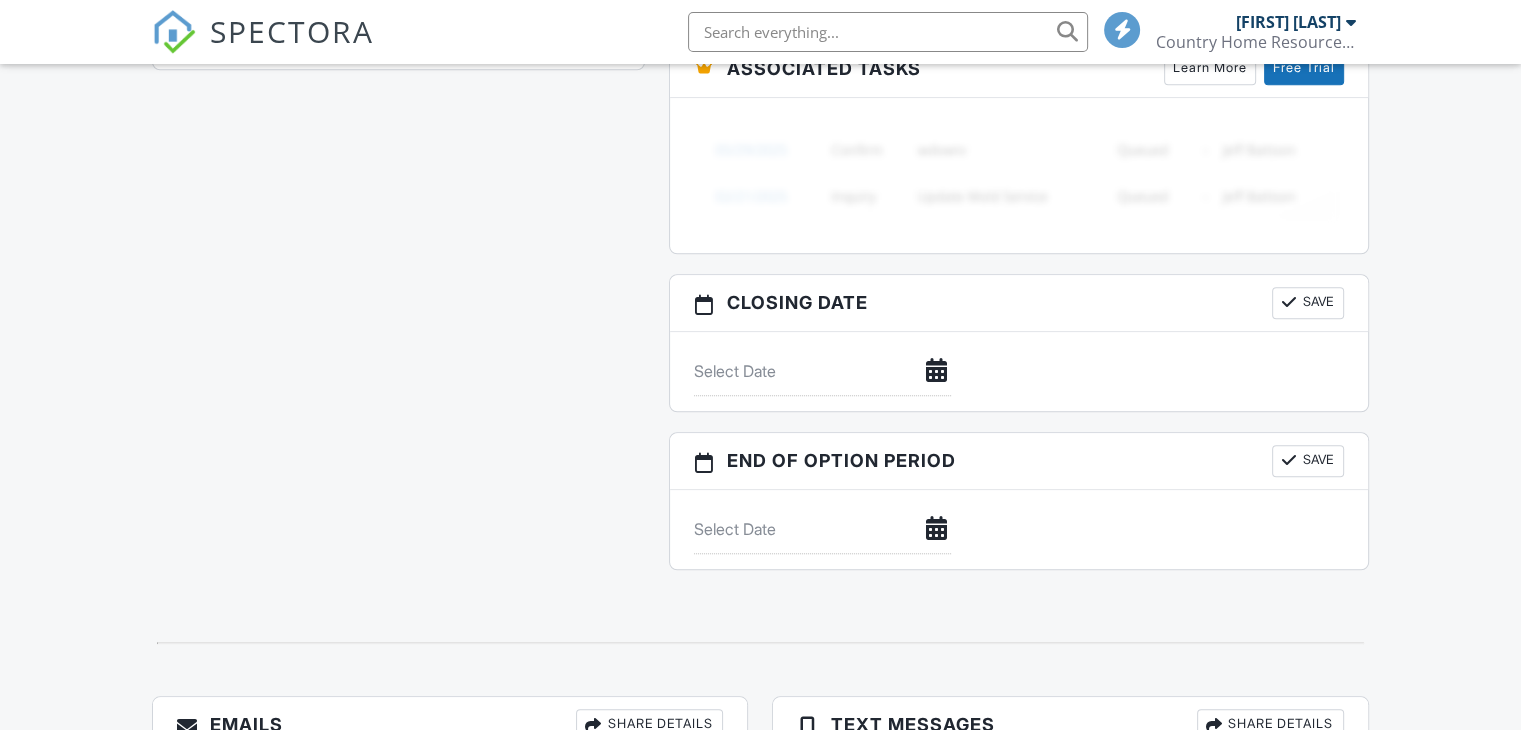drag, startPoint x: 1535, startPoint y: 477, endPoint x: 1535, endPoint y: 459, distance: 18 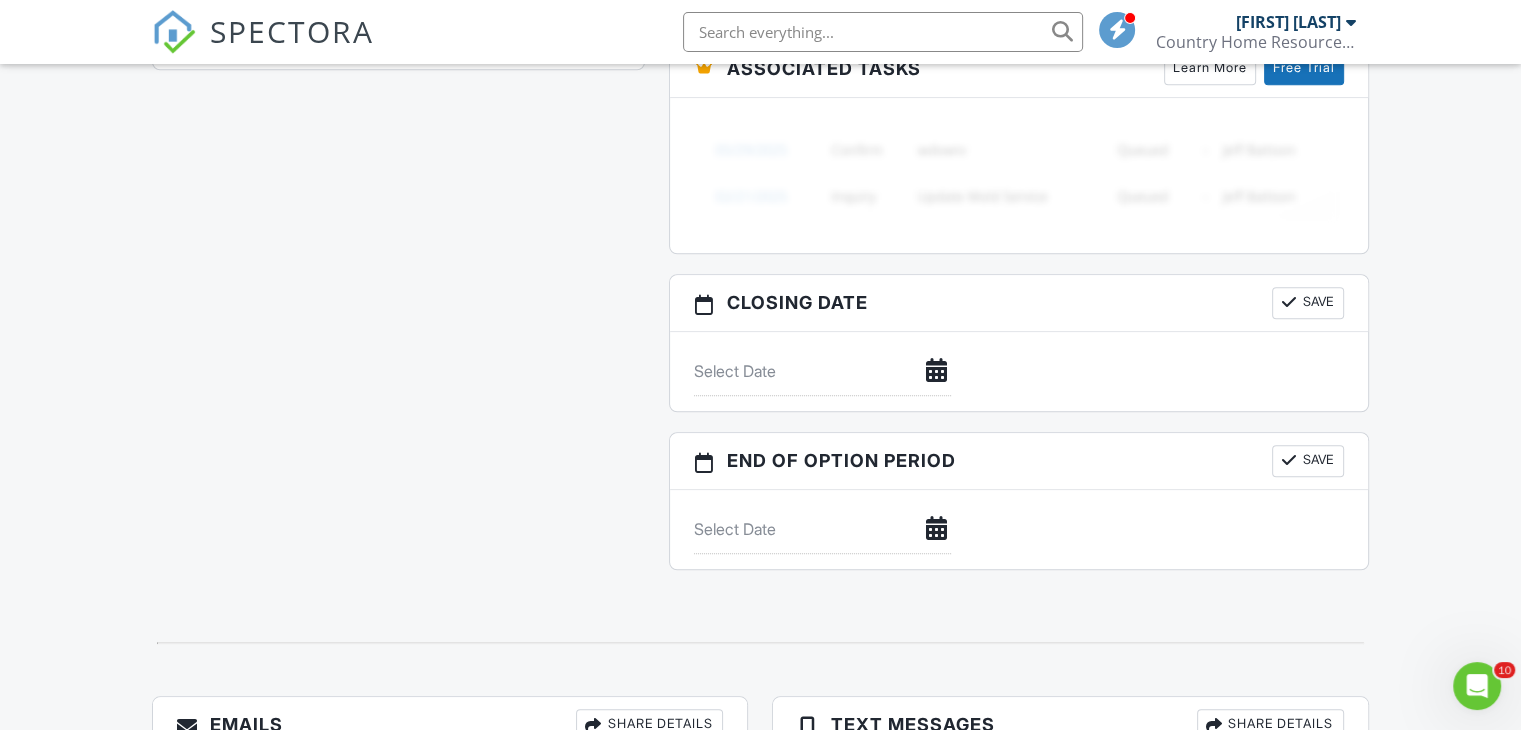 scroll, scrollTop: 0, scrollLeft: 0, axis: both 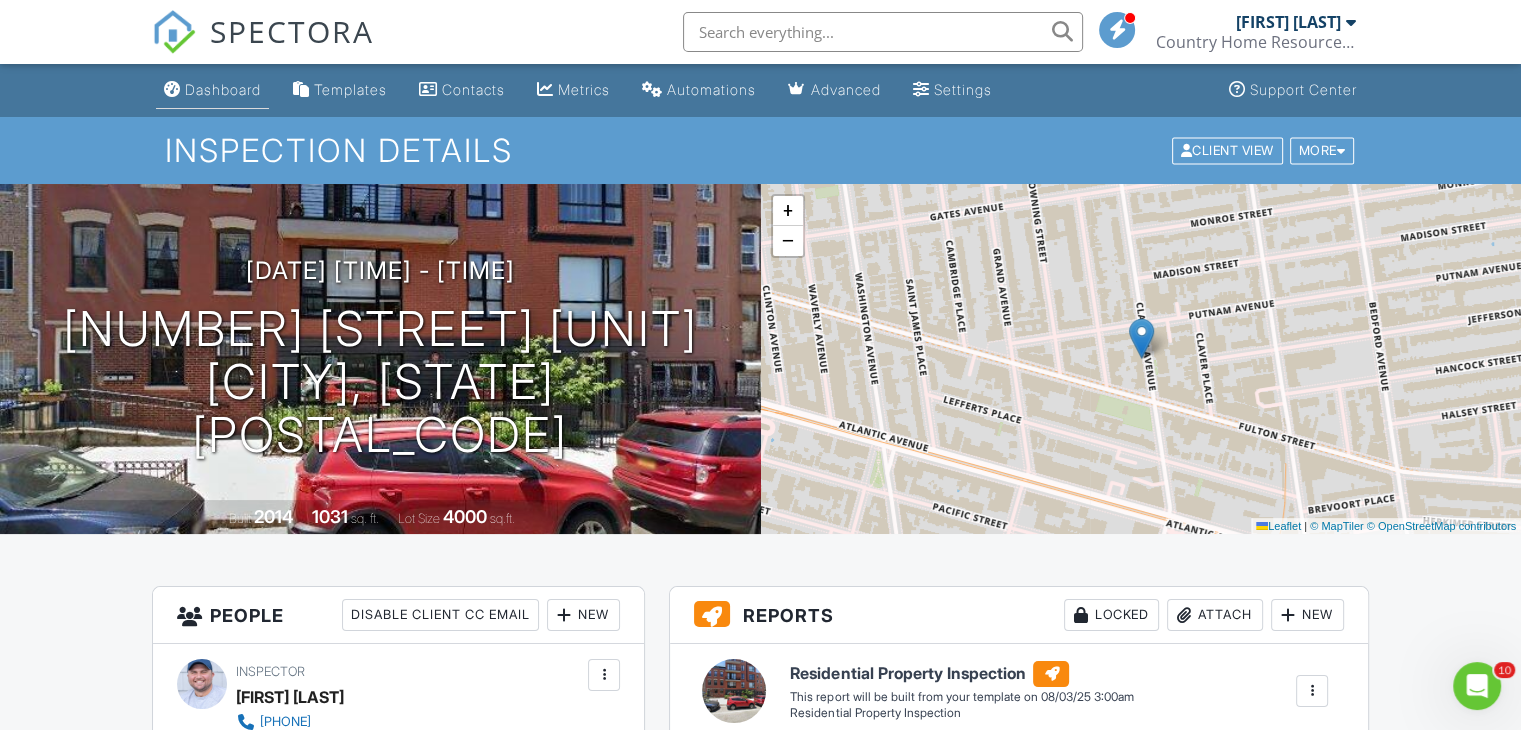 click on "Dashboard" at bounding box center (223, 89) 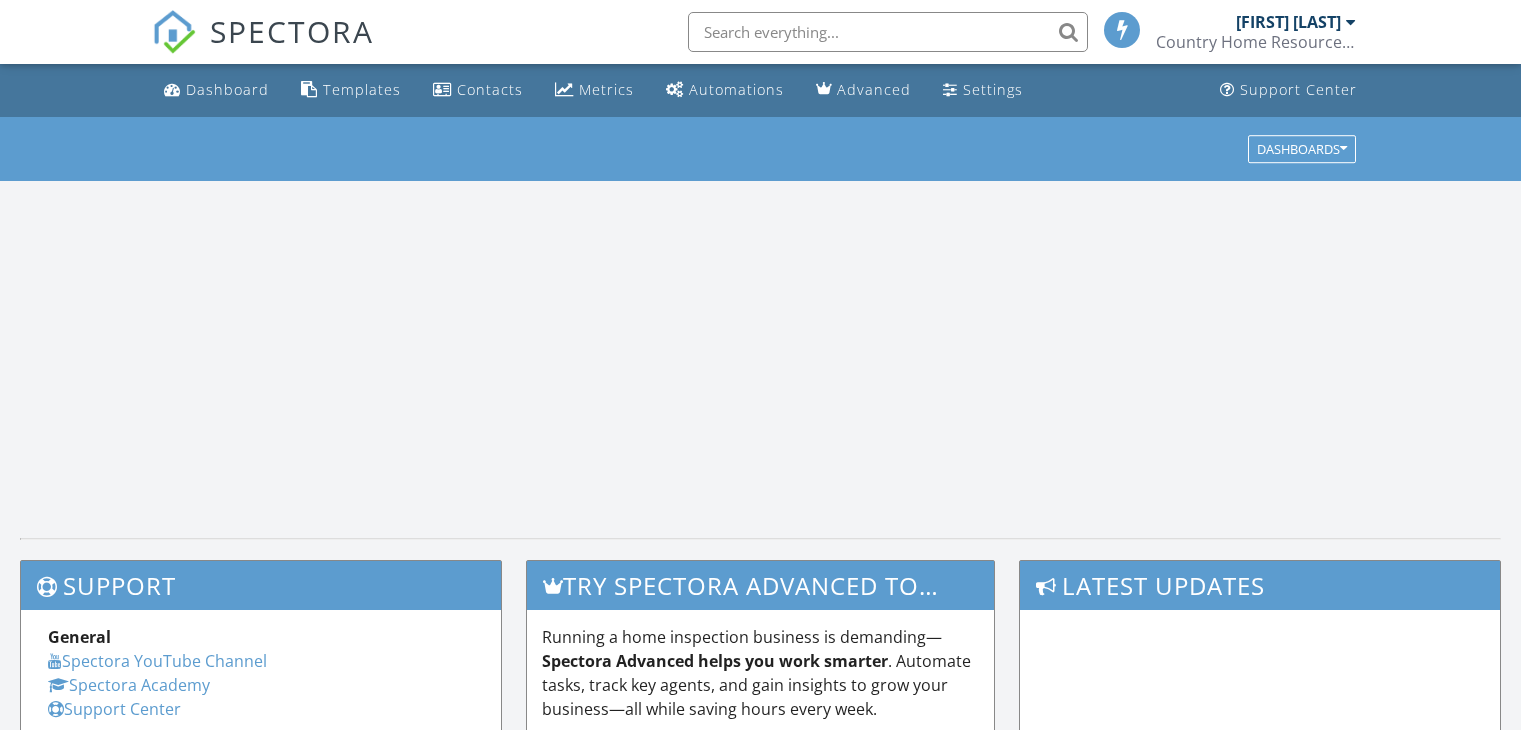 scroll, scrollTop: 0, scrollLeft: 0, axis: both 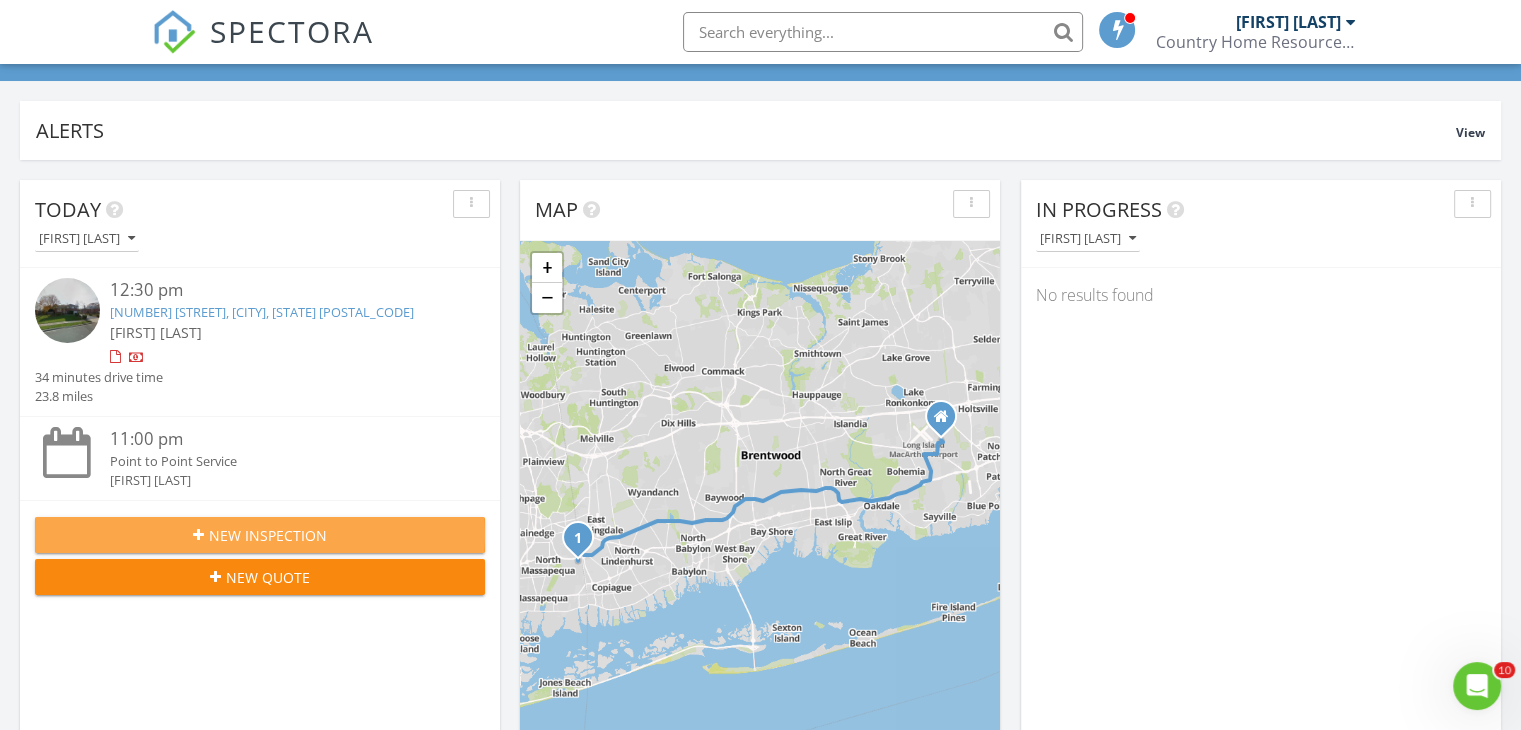 click on "New Inspection" at bounding box center (268, 535) 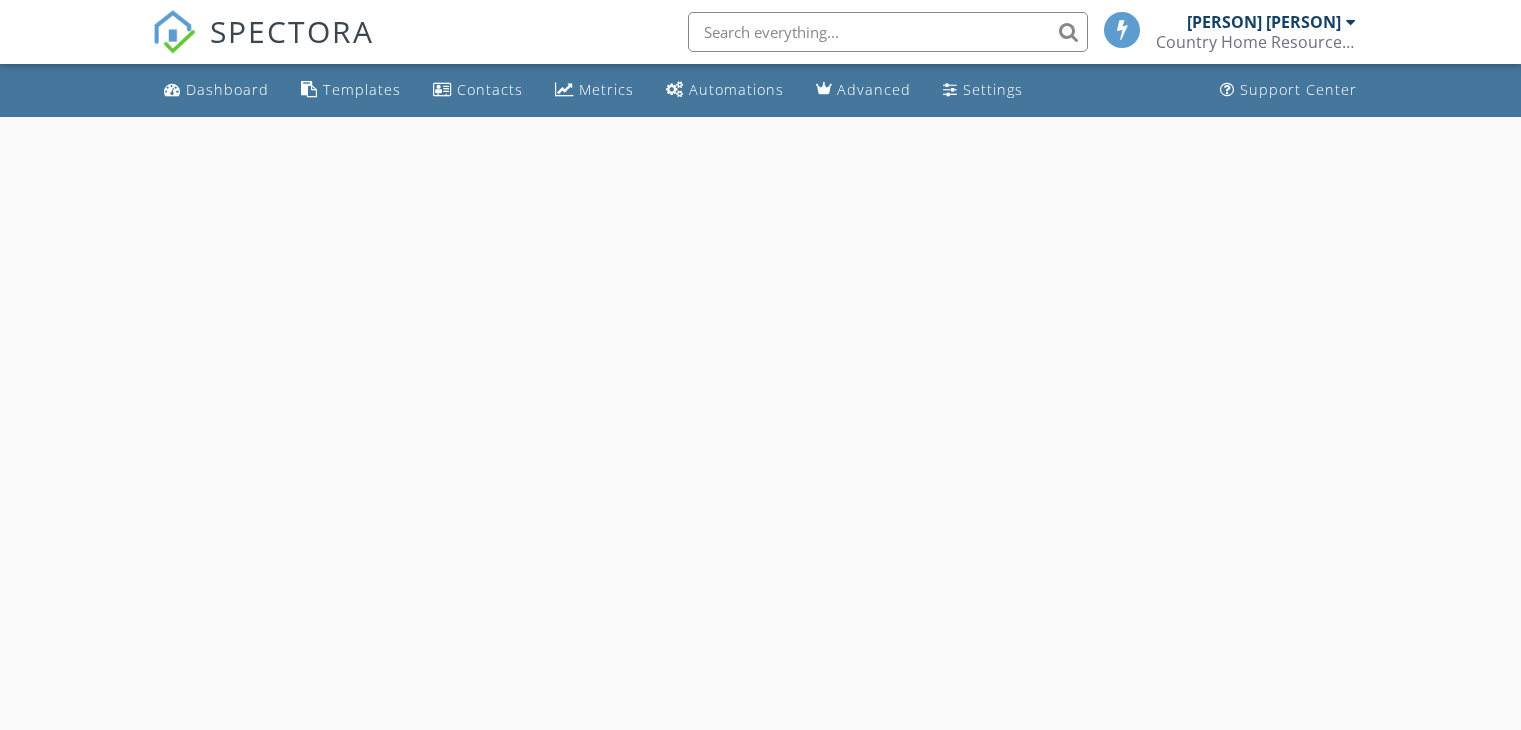 scroll, scrollTop: 0, scrollLeft: 0, axis: both 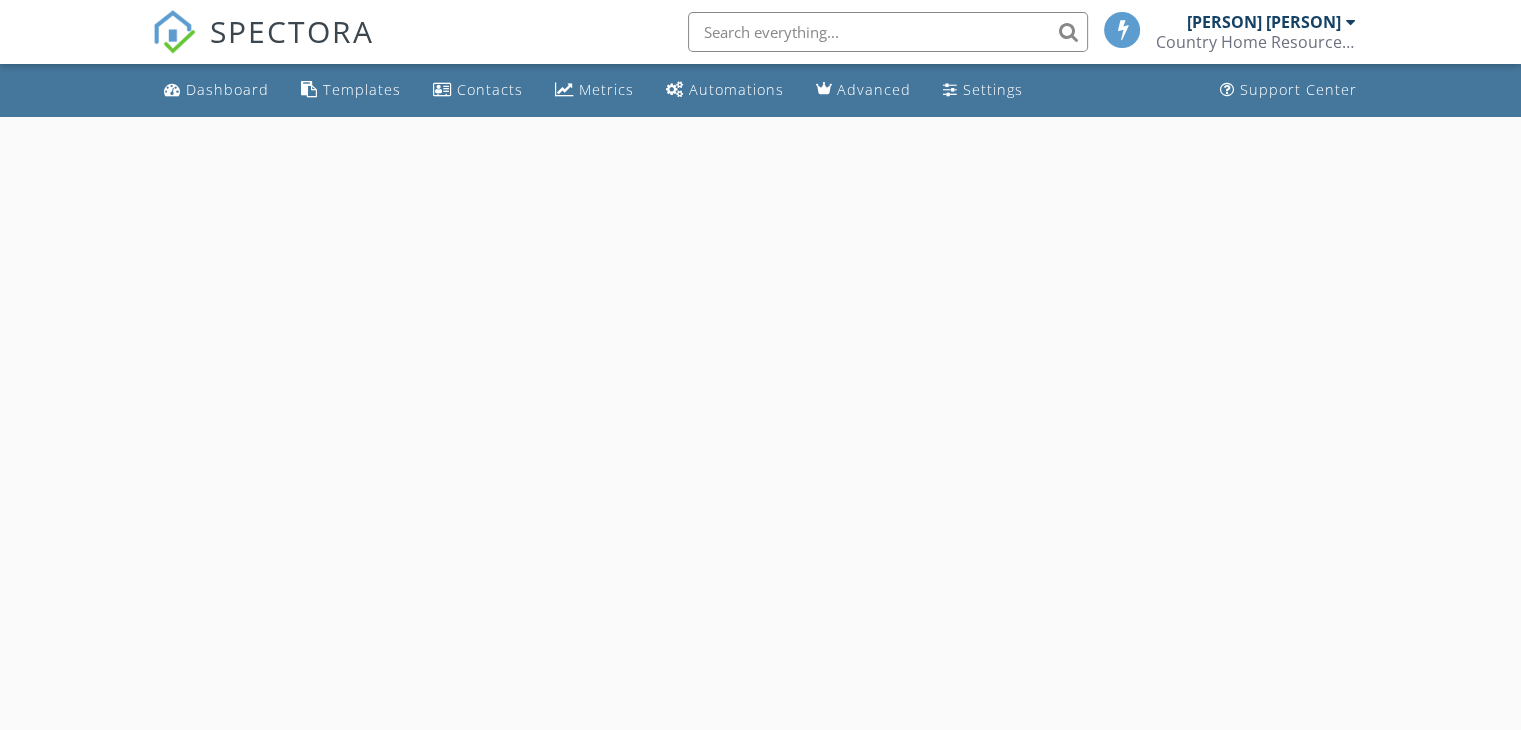 select on "7" 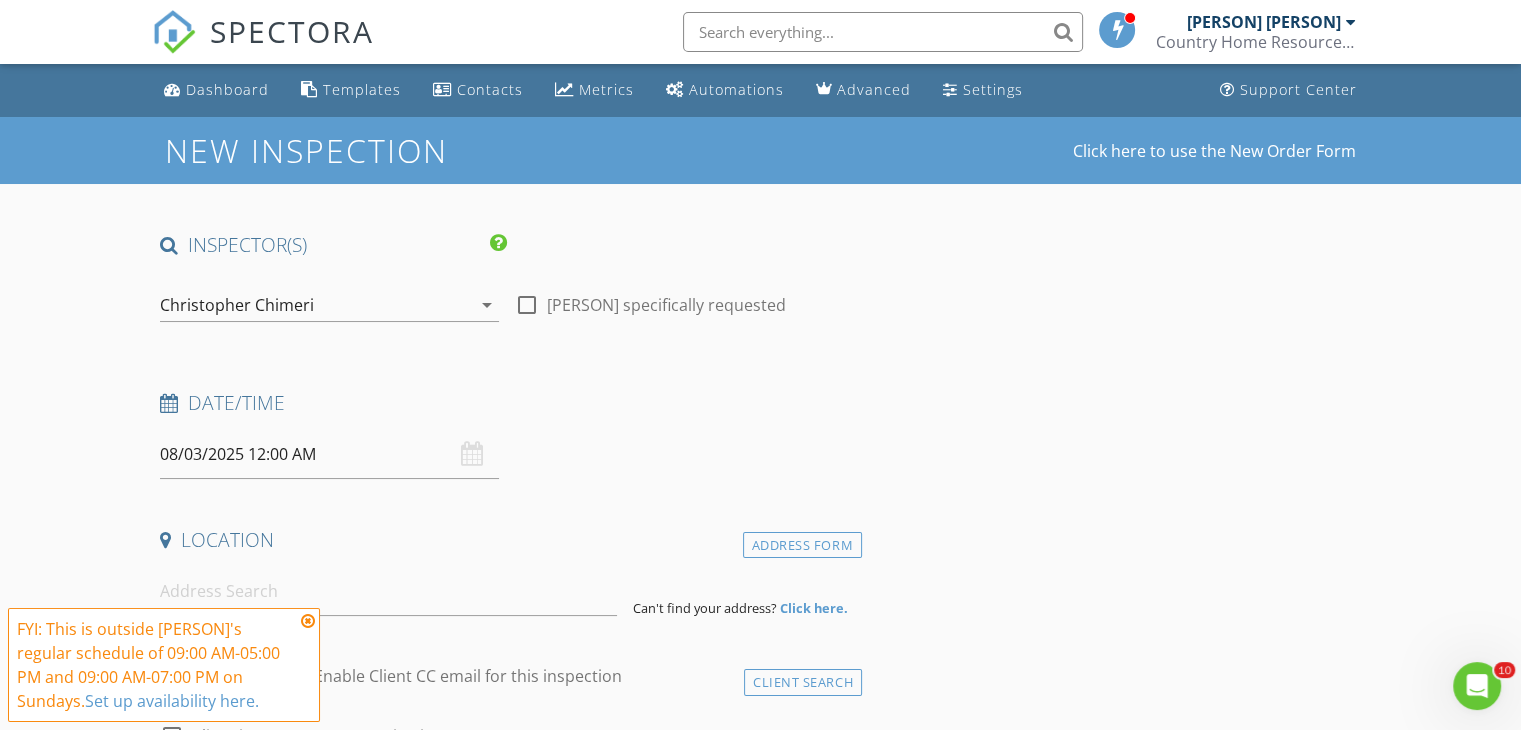 scroll, scrollTop: 0, scrollLeft: 0, axis: both 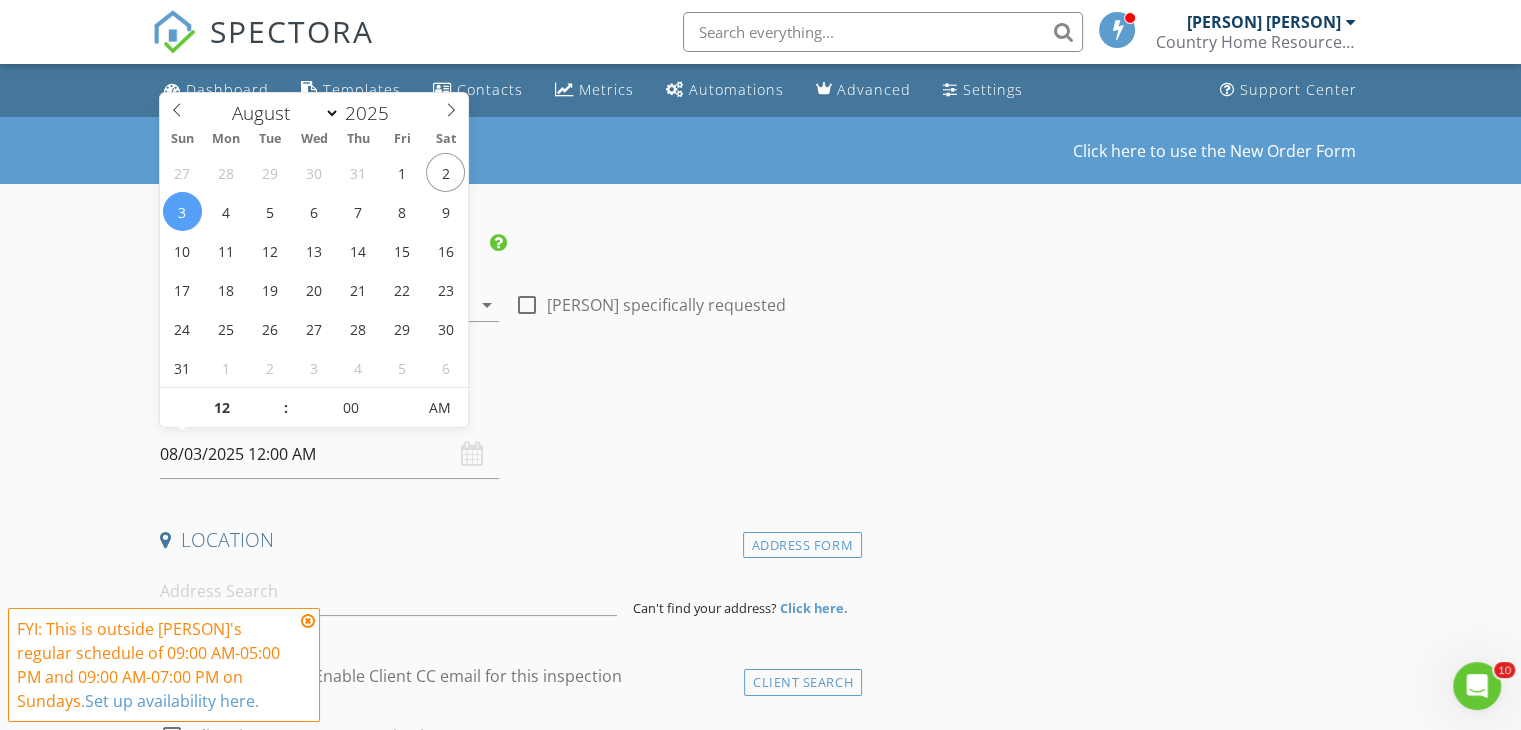 click on "08/03/2025 12:00 AM" at bounding box center (329, 454) 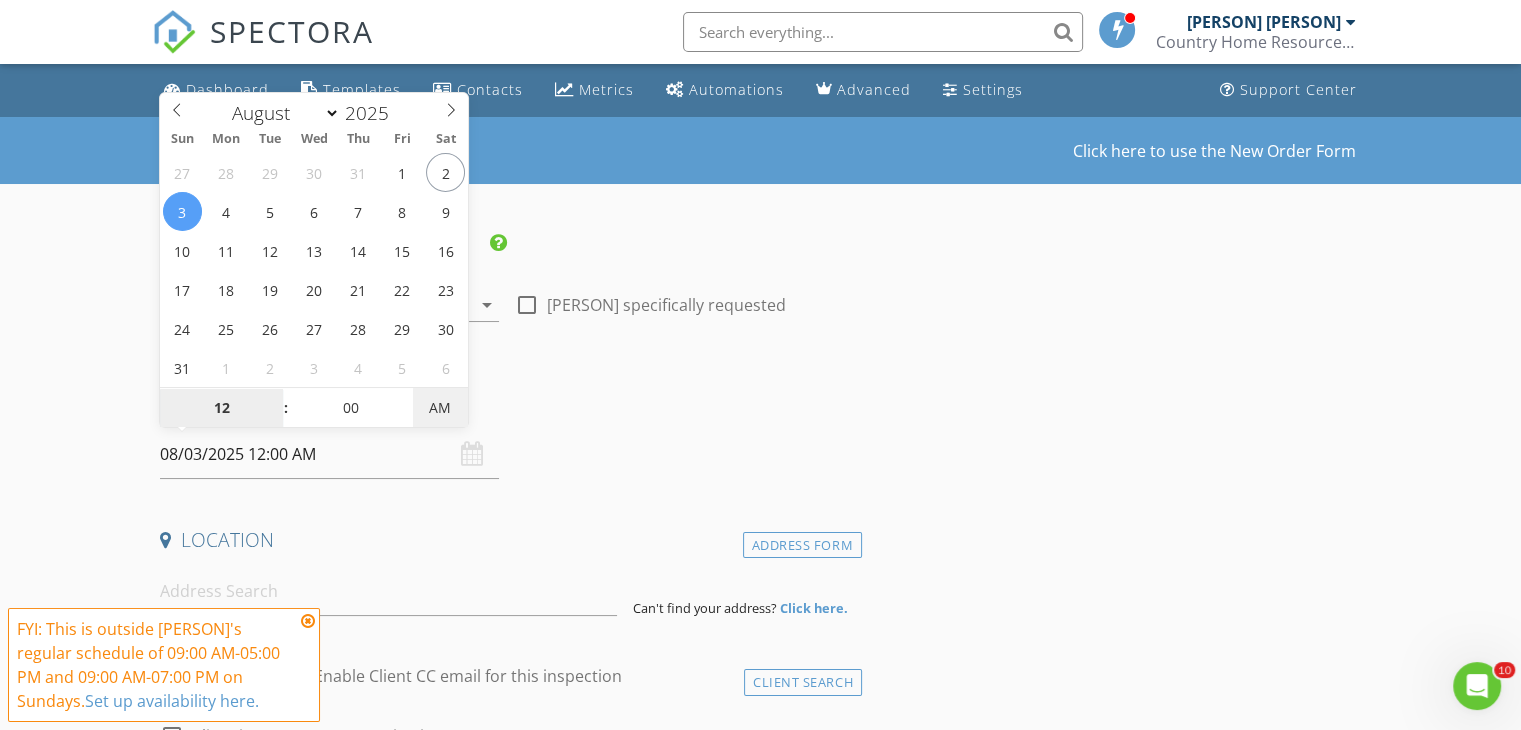 type on "08/03/2025 12:00 PM" 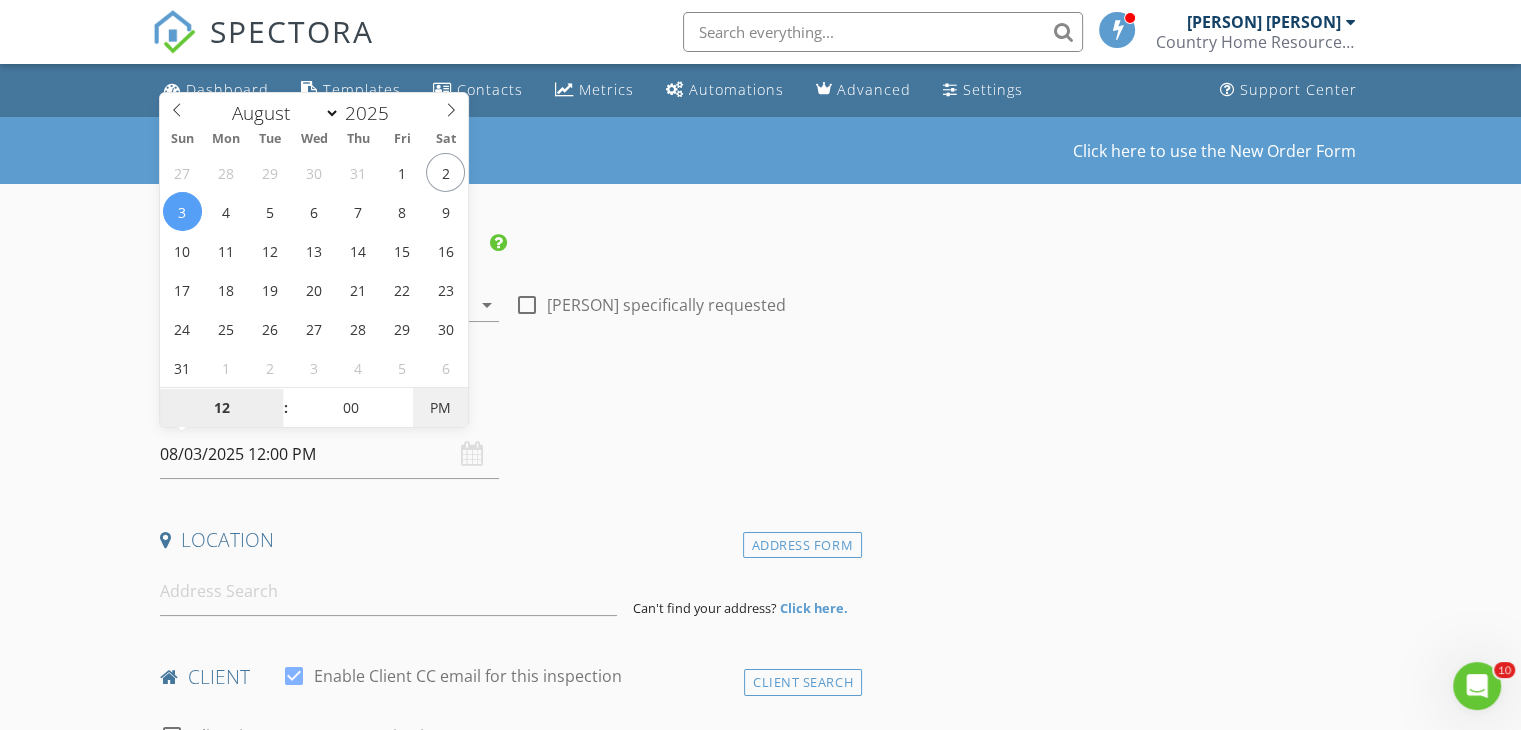 click on "PM" at bounding box center (440, 408) 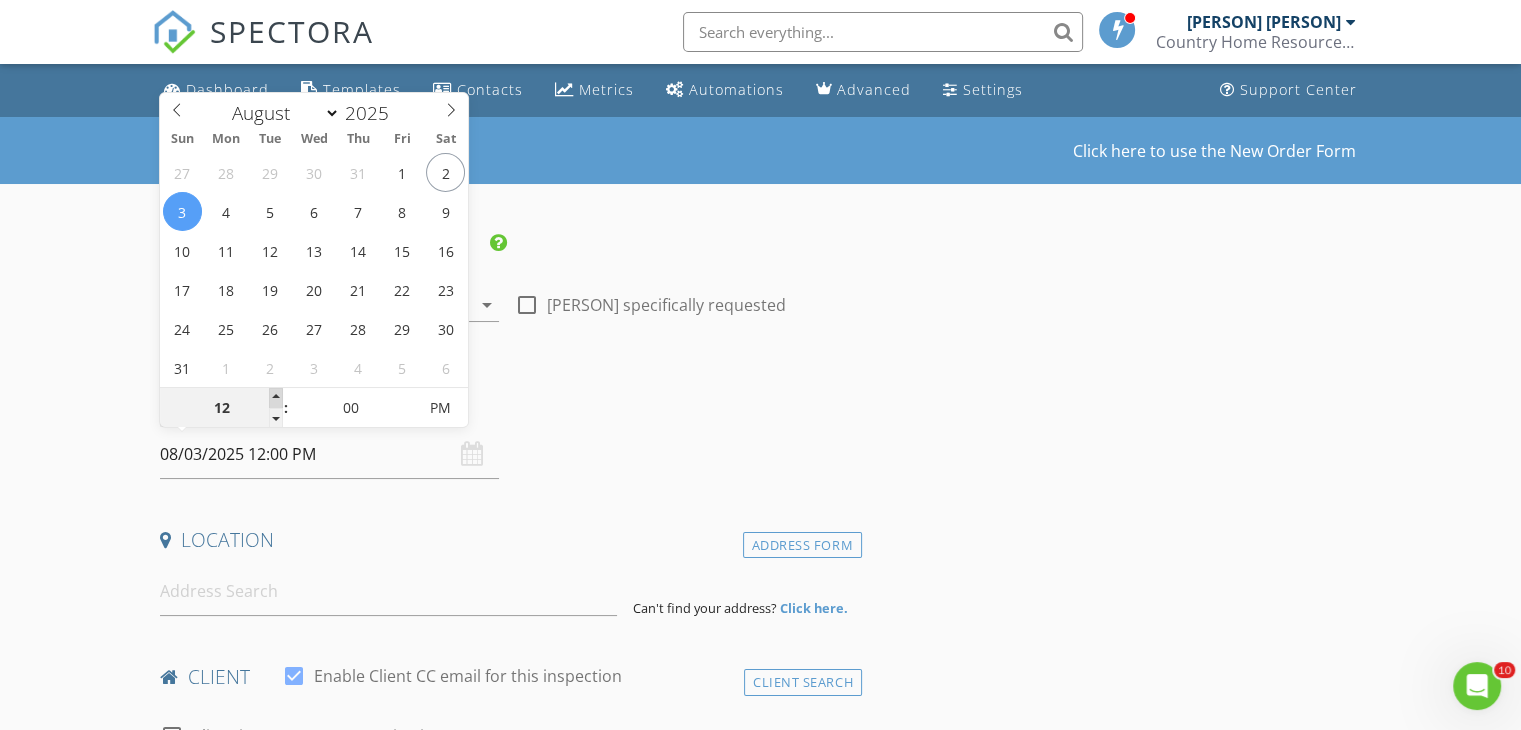 type on "01" 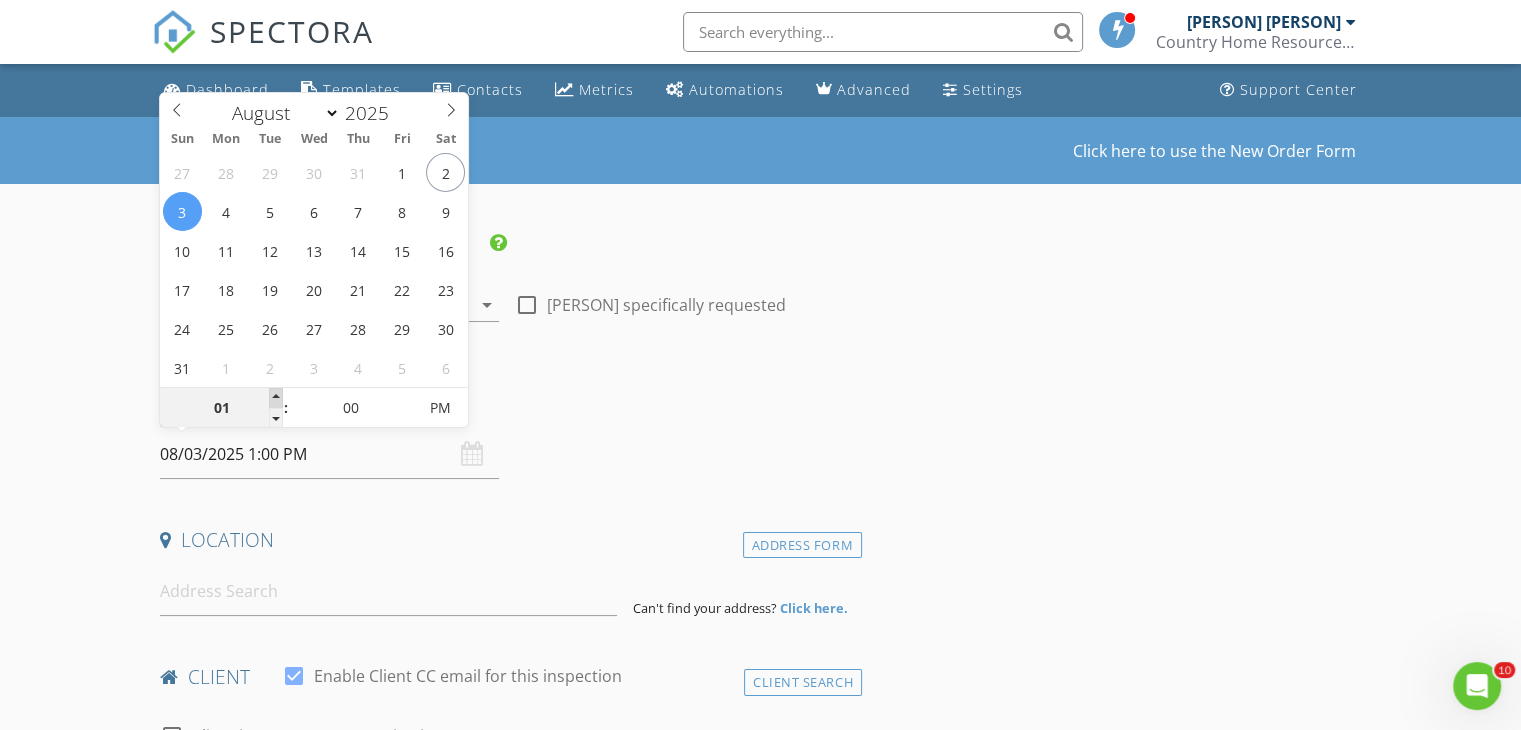 click at bounding box center [276, 398] 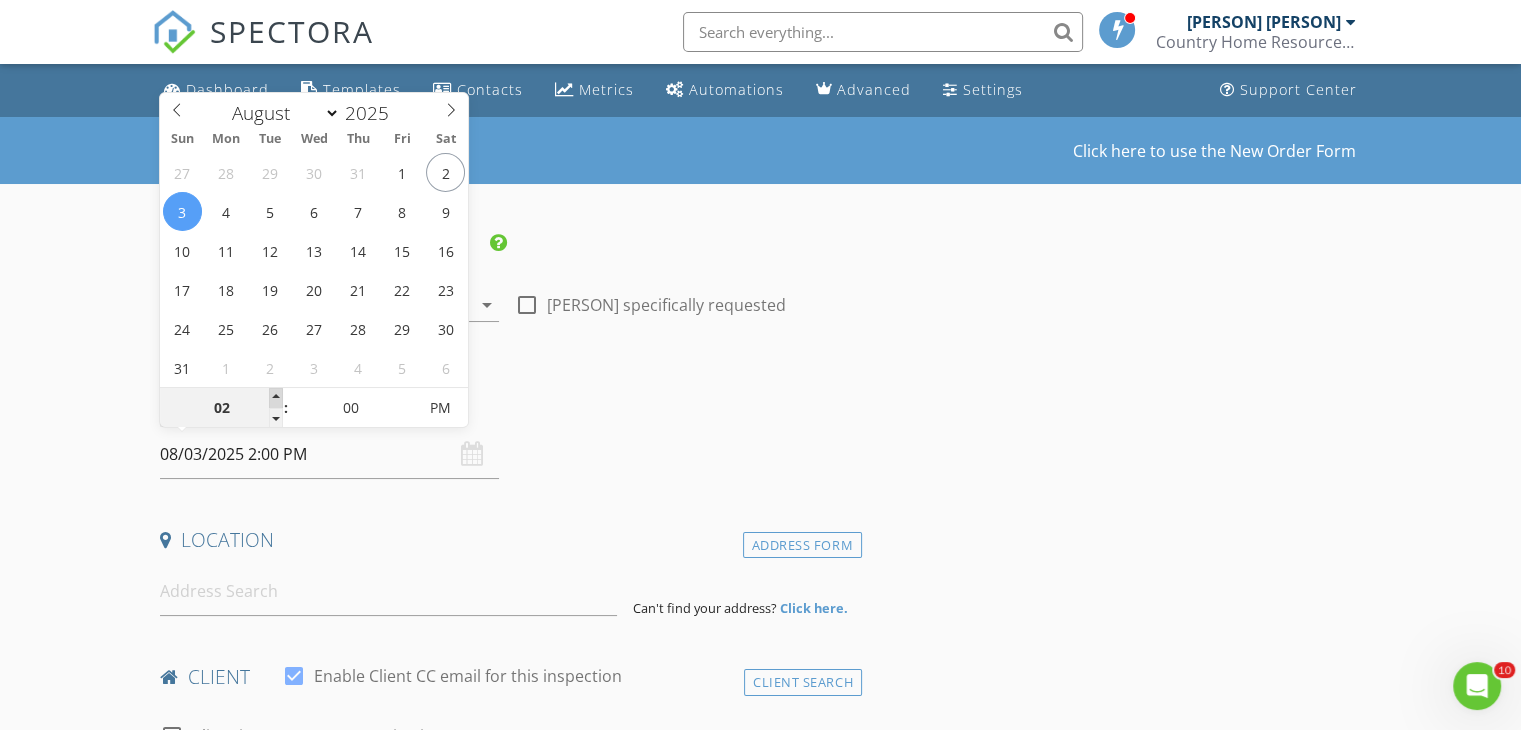 click at bounding box center [276, 398] 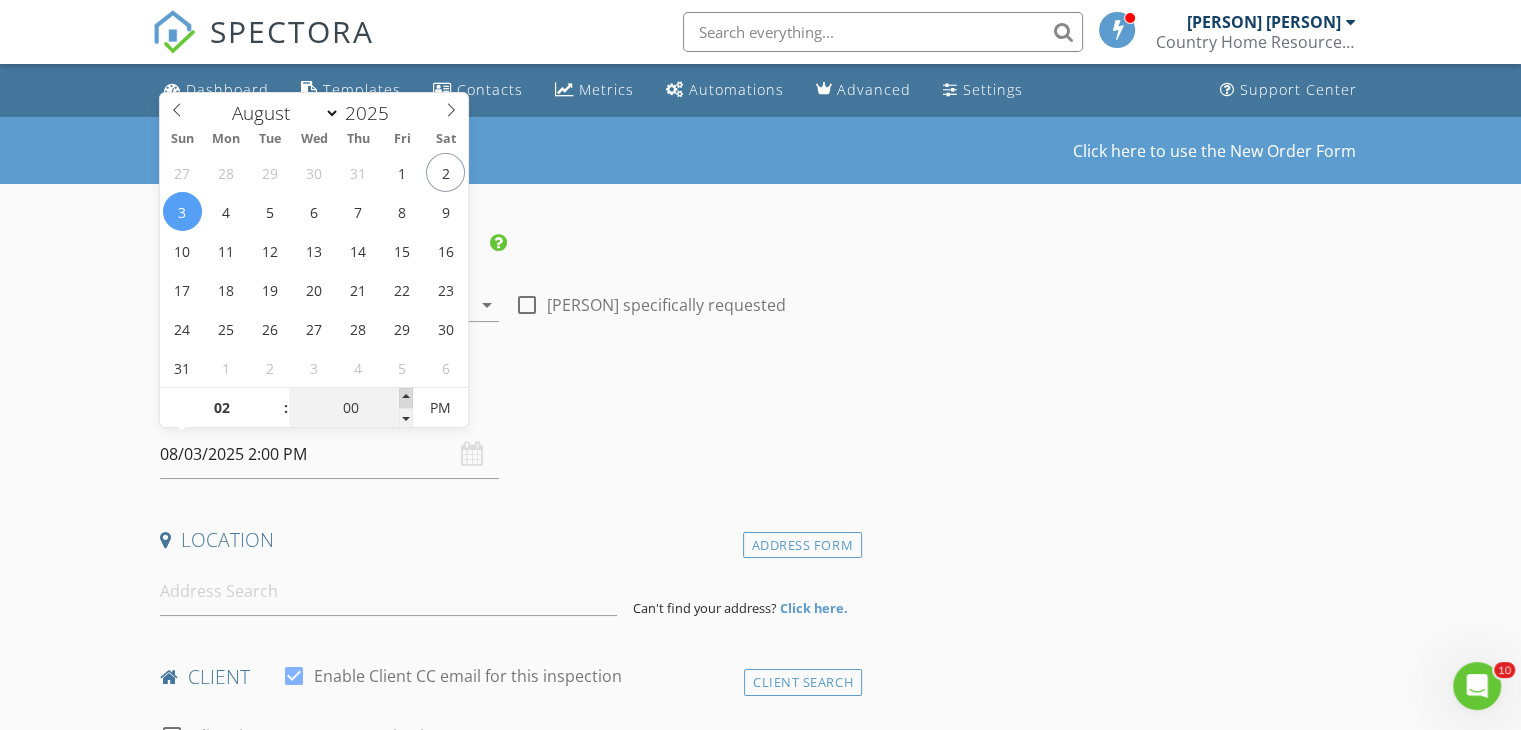 type on "05" 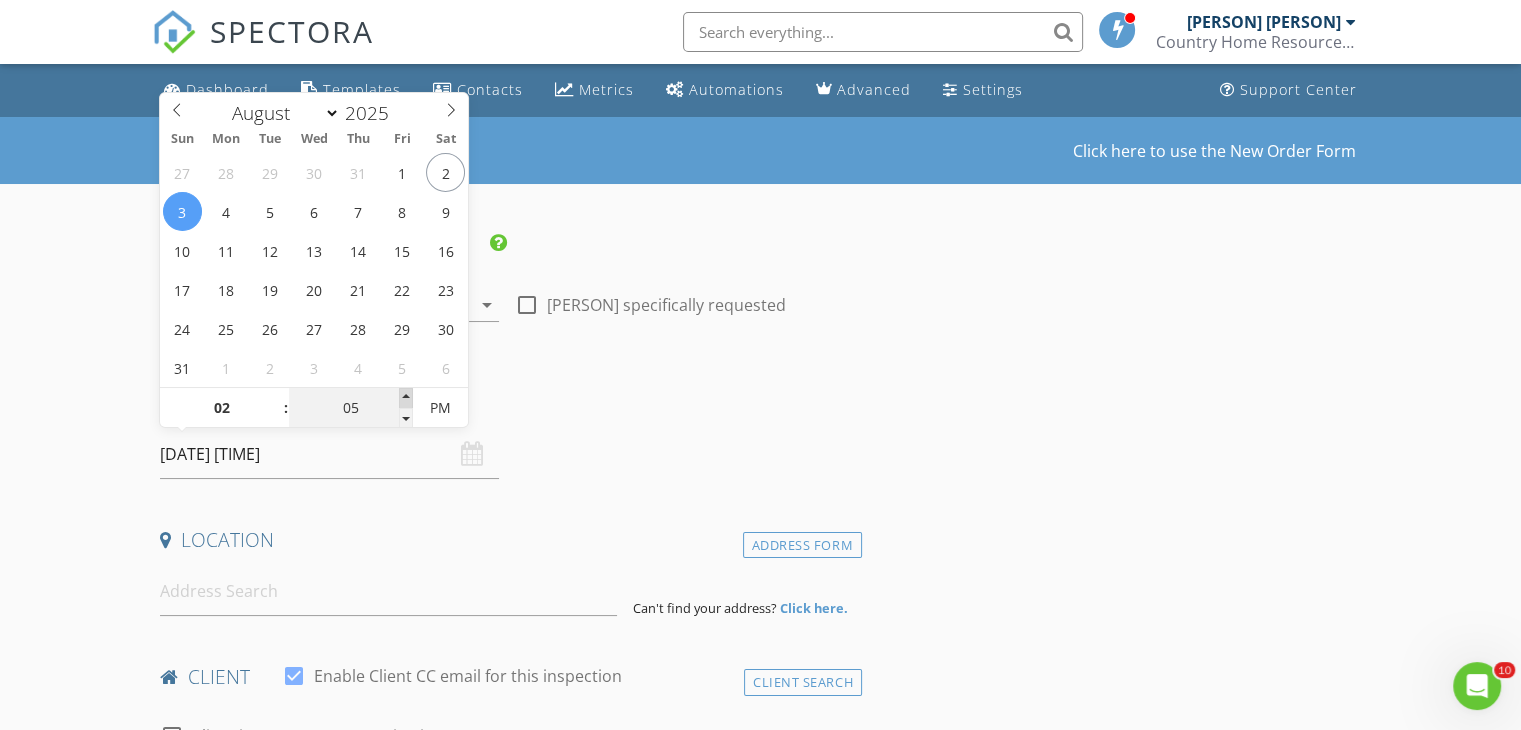 click at bounding box center (406, 398) 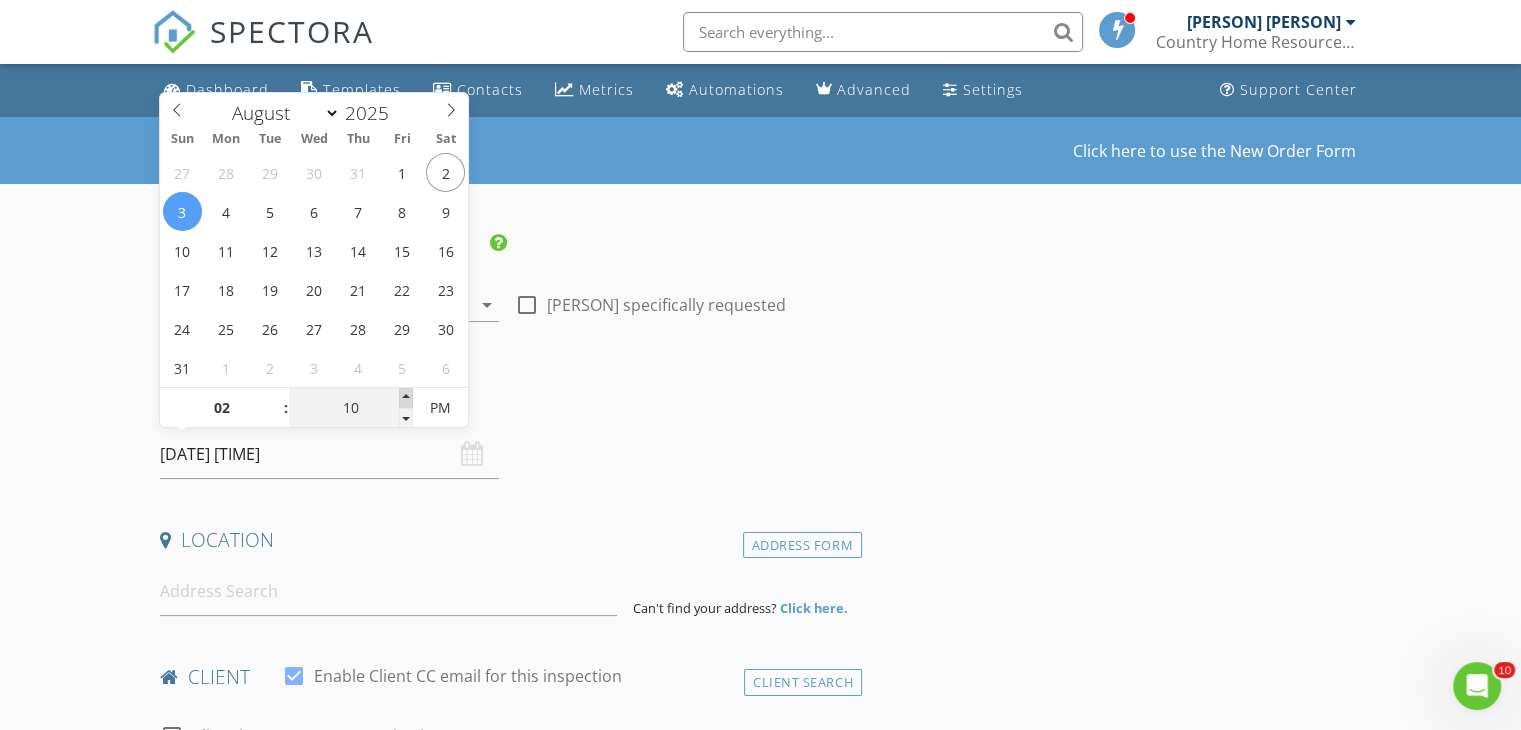 click at bounding box center [406, 398] 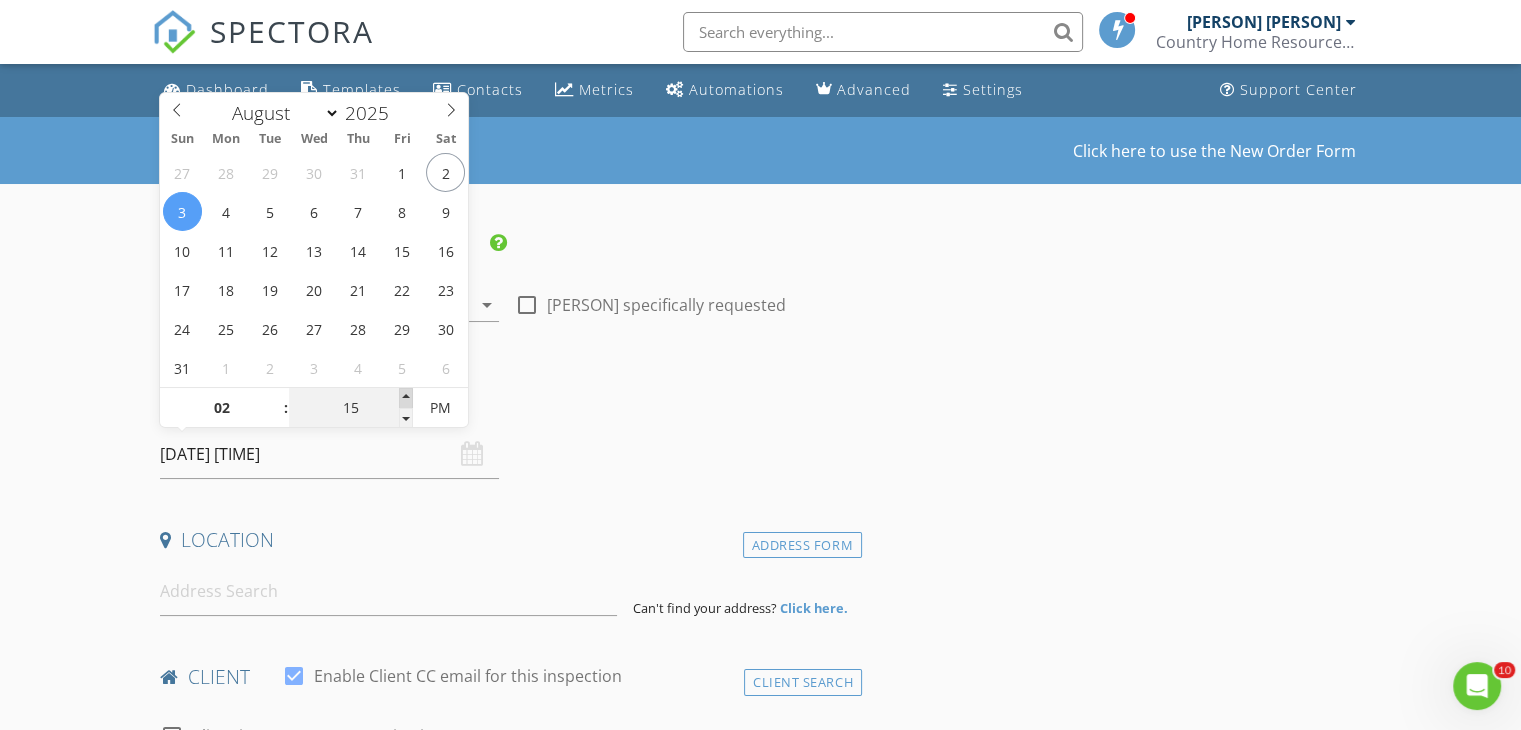 click at bounding box center [406, 398] 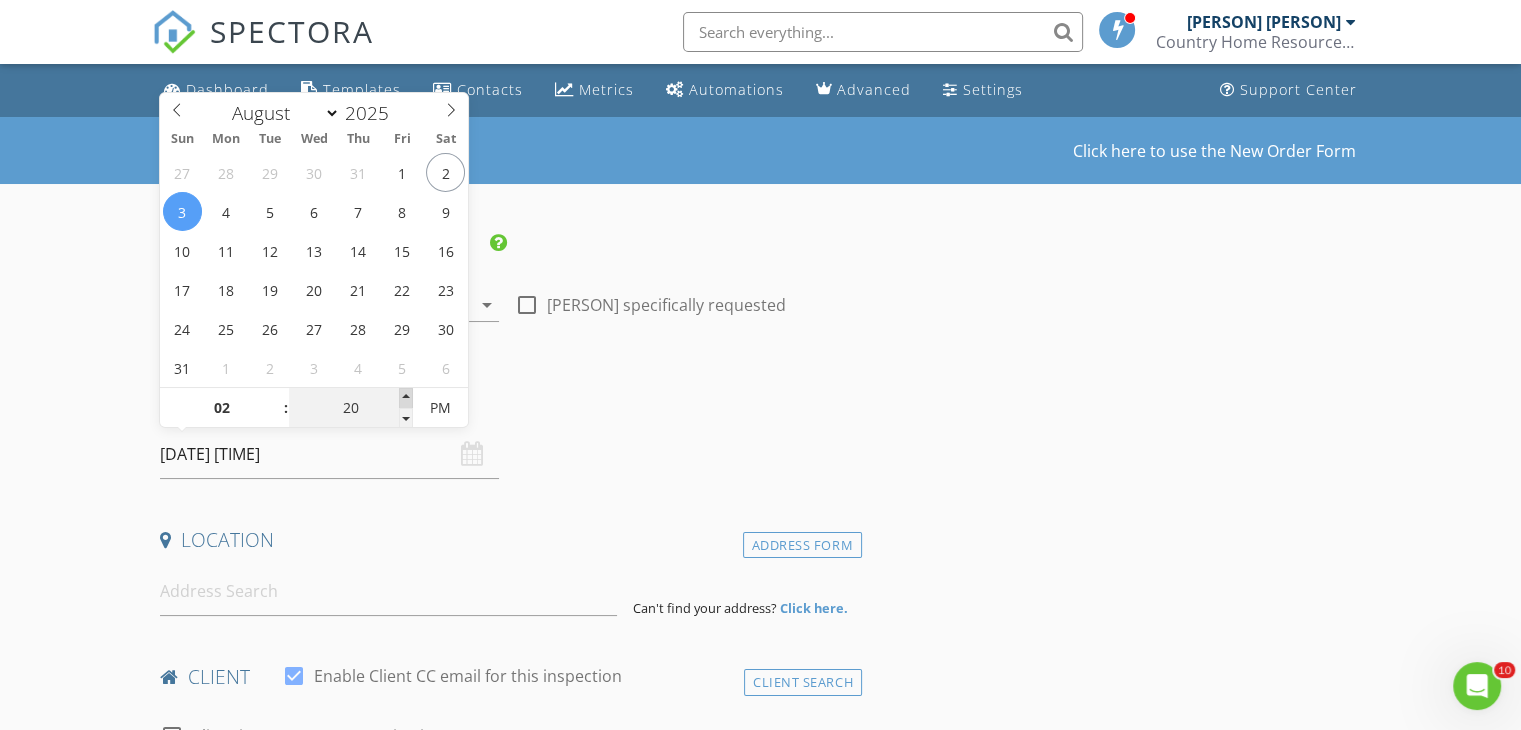 click at bounding box center (406, 398) 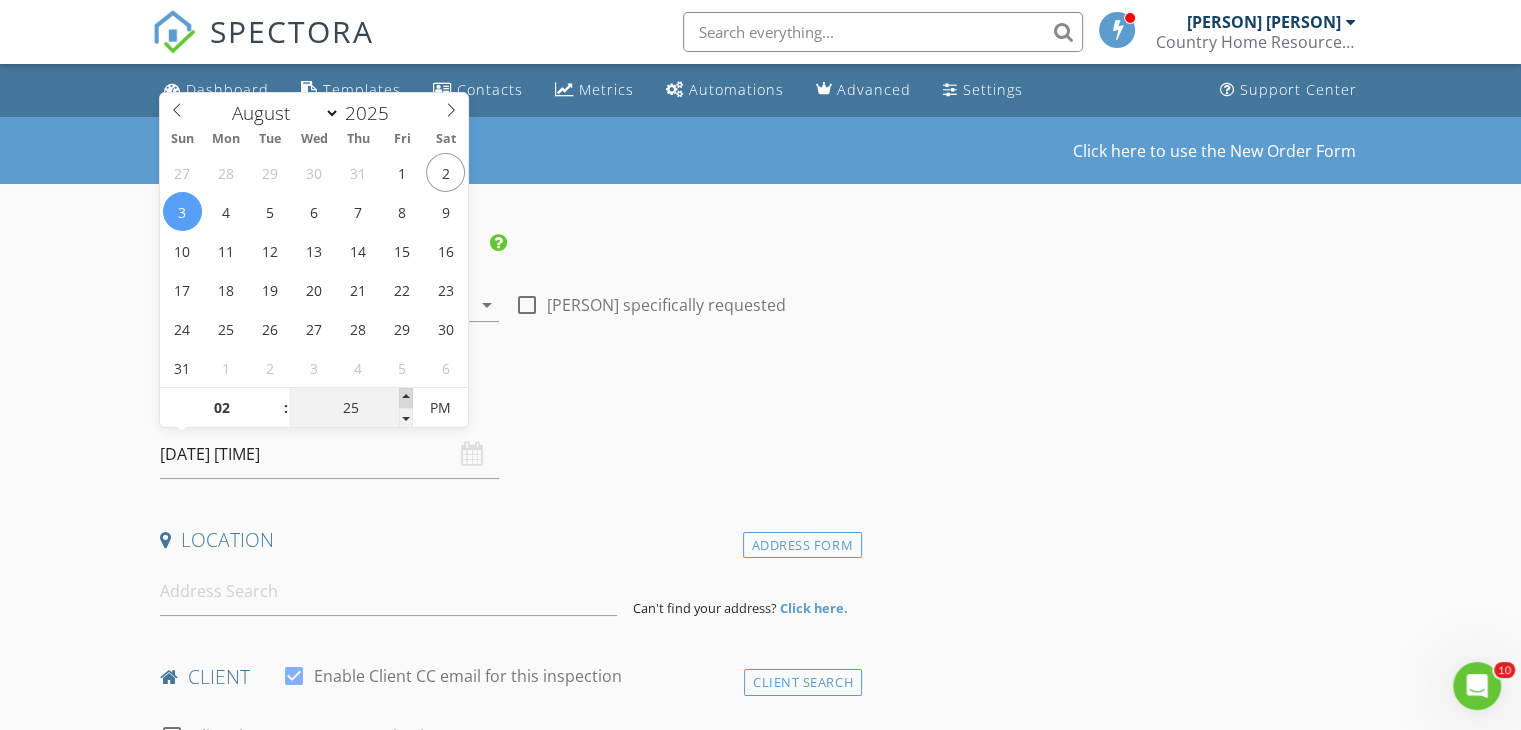 click at bounding box center [406, 398] 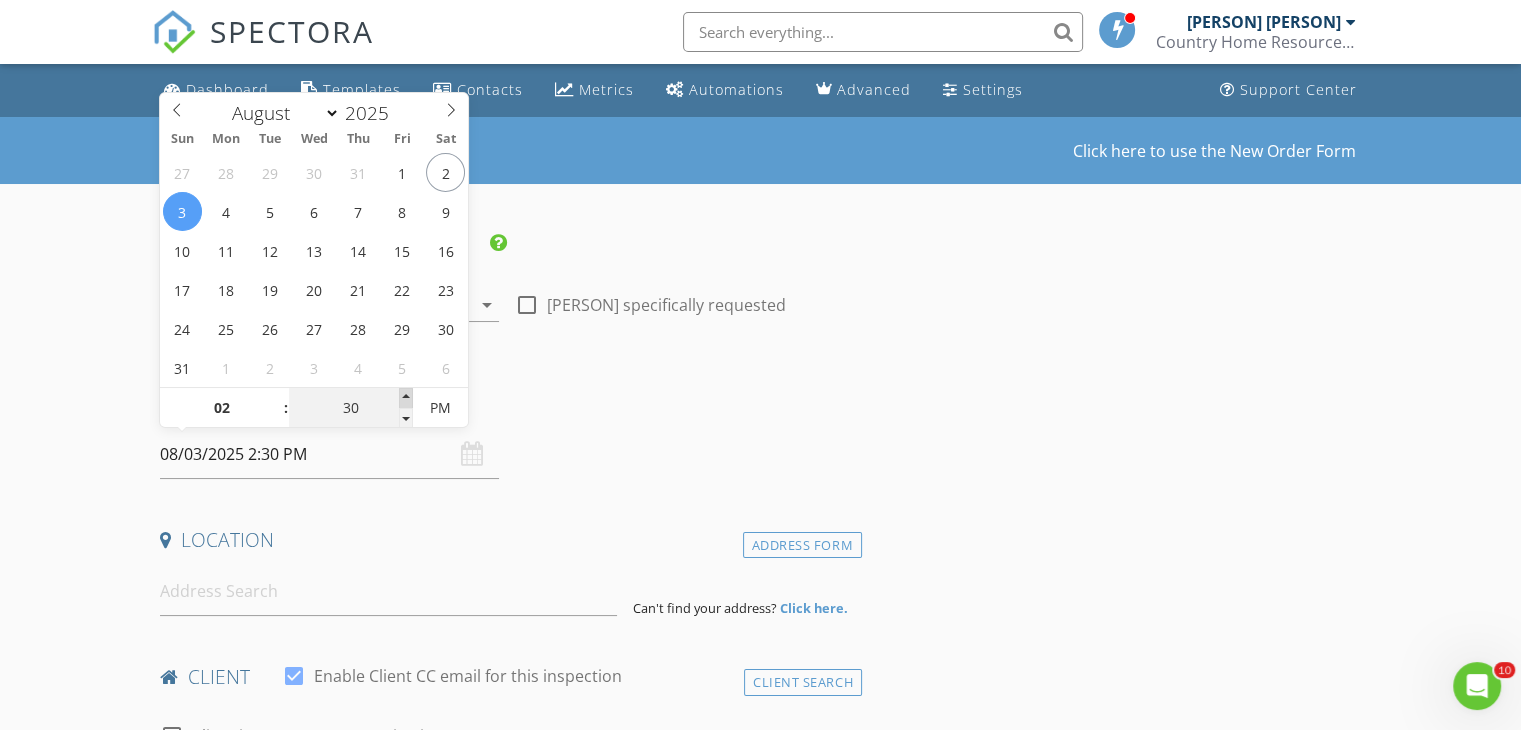 click at bounding box center (406, 398) 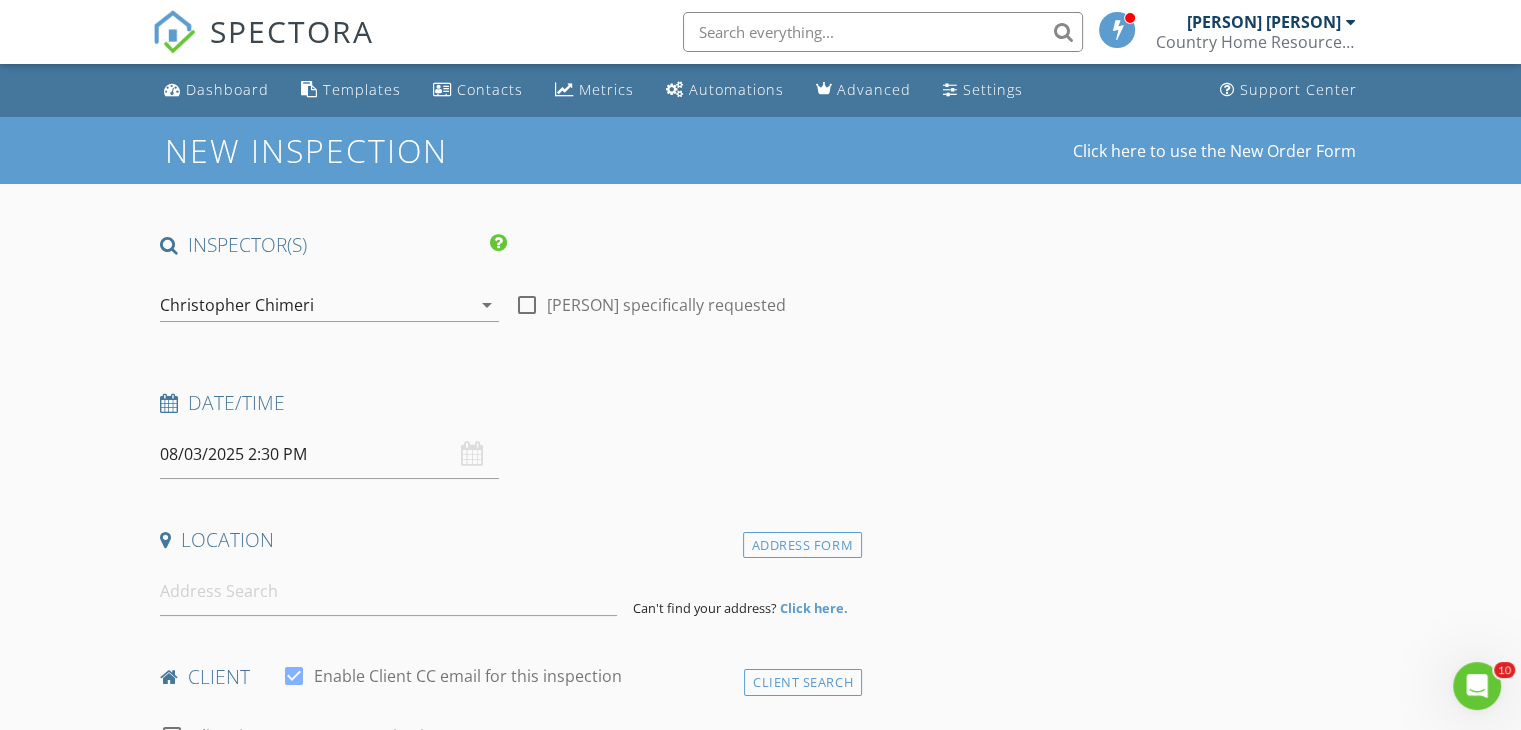 click on "Date/Time" at bounding box center (507, 403) 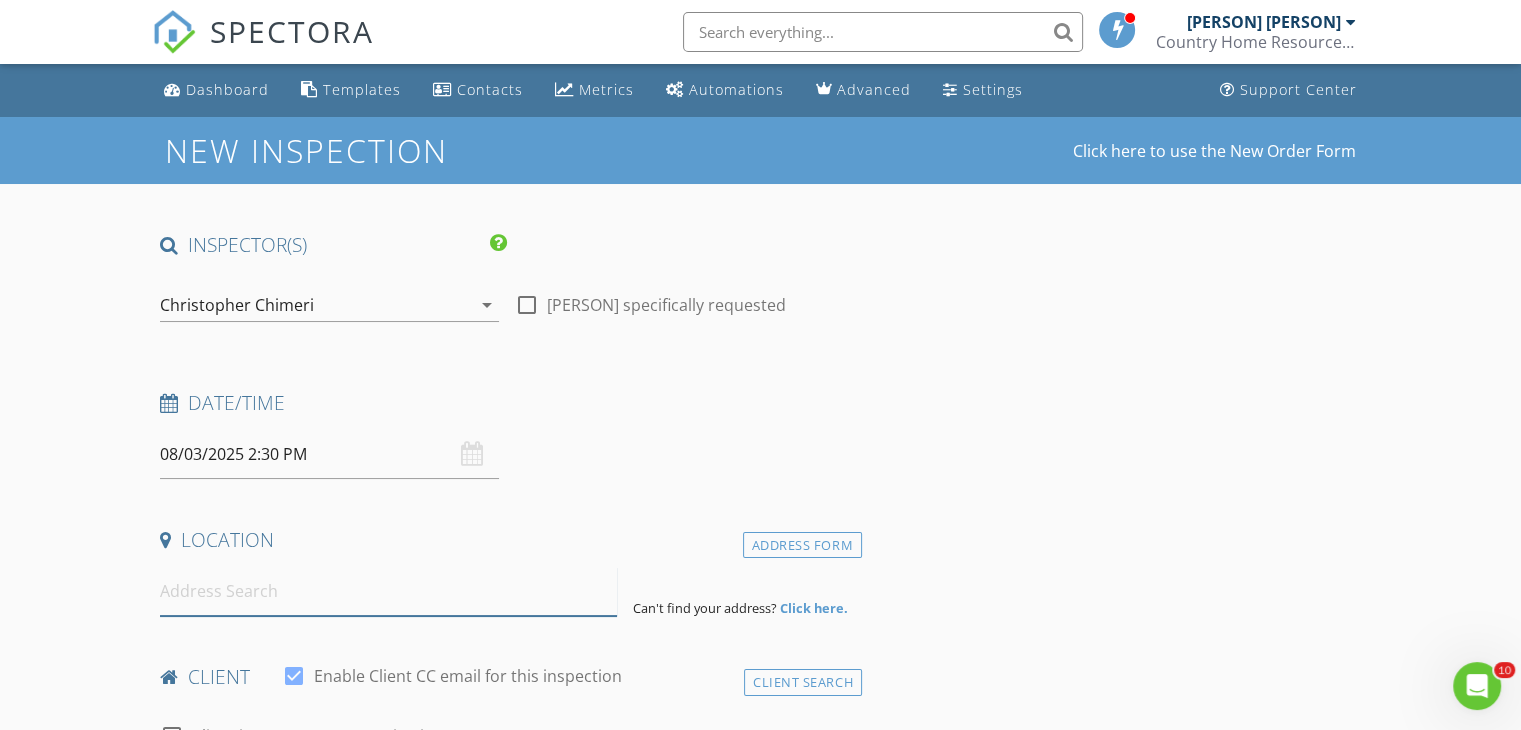 click at bounding box center [388, 591] 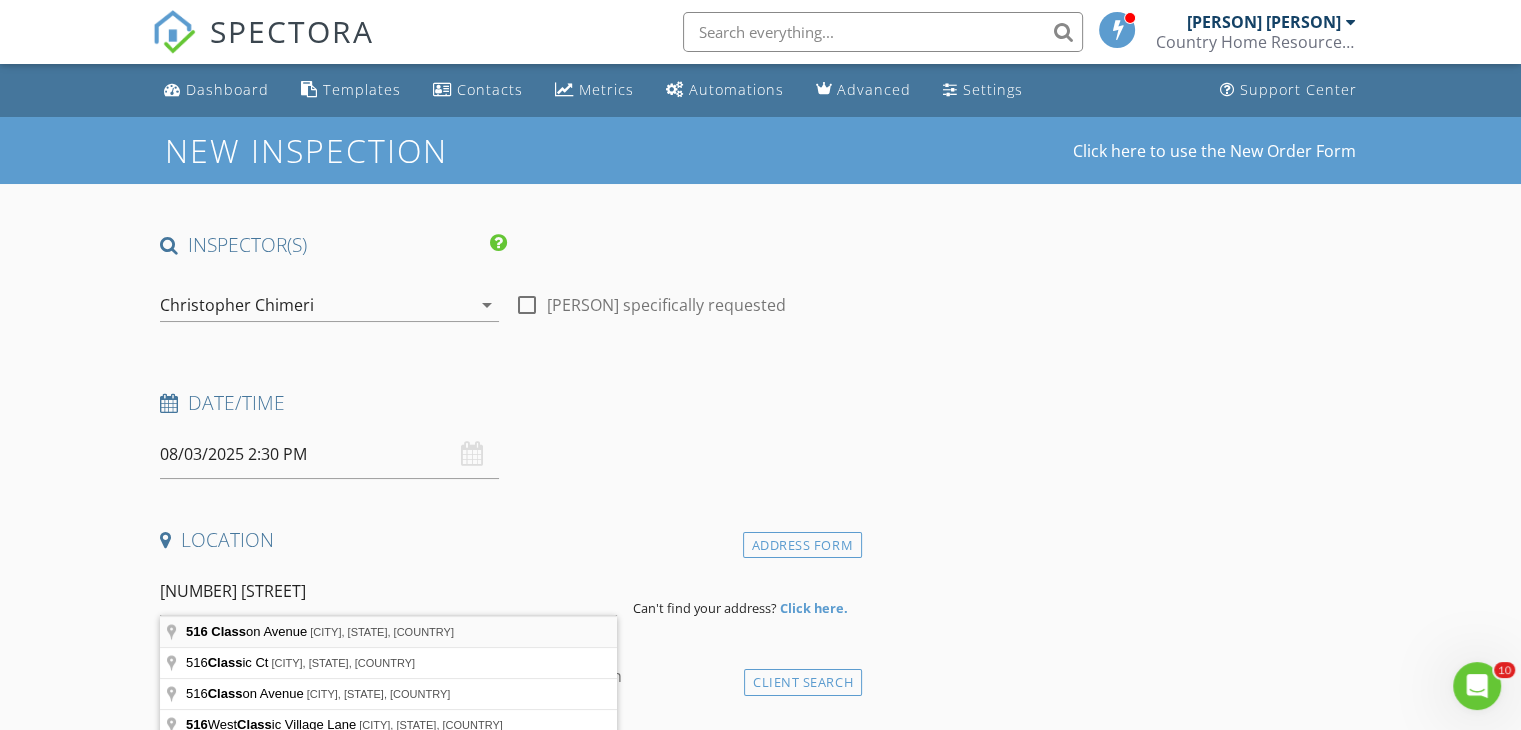 type on "516 Classon Avenue, Brooklyn, NY, USA" 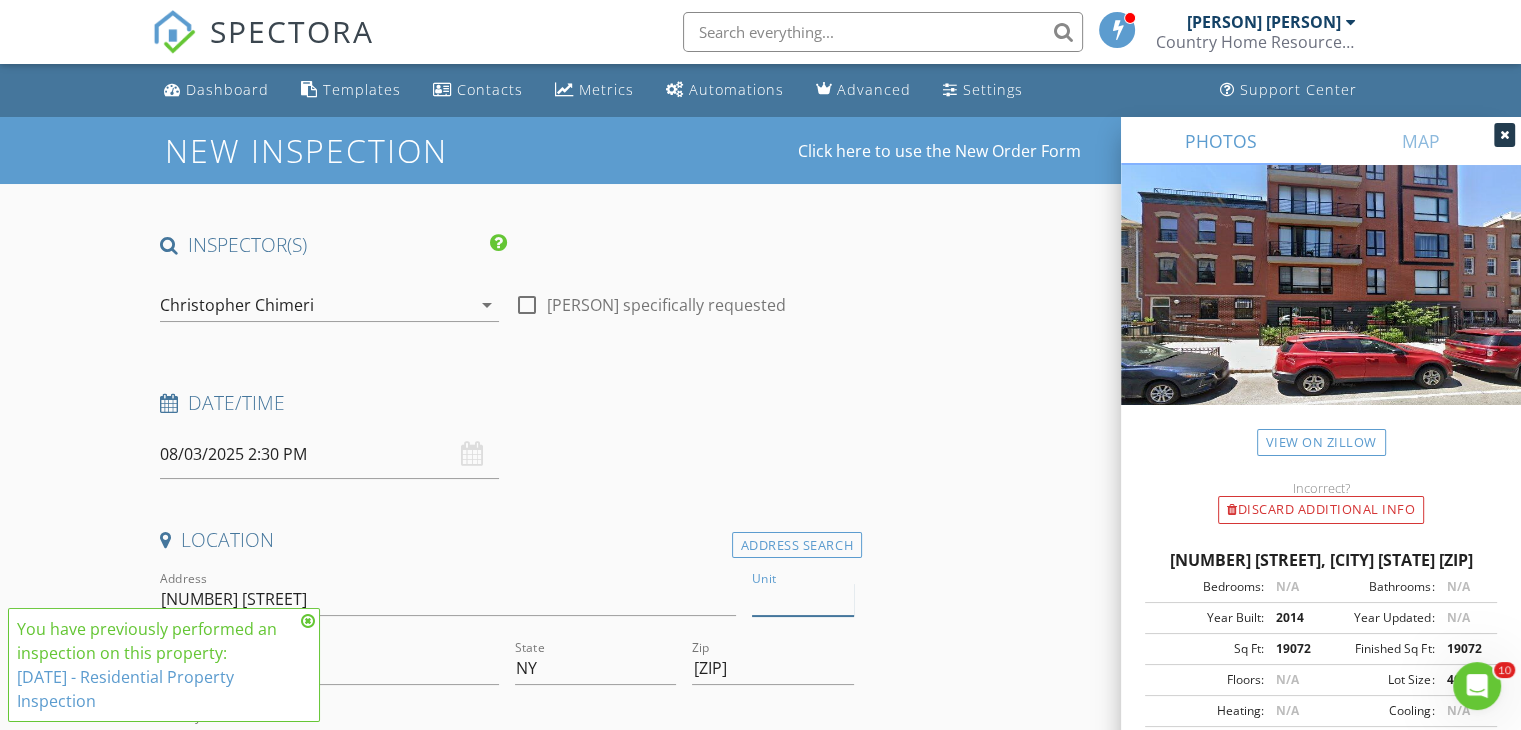 click on "Unit" at bounding box center [803, 599] 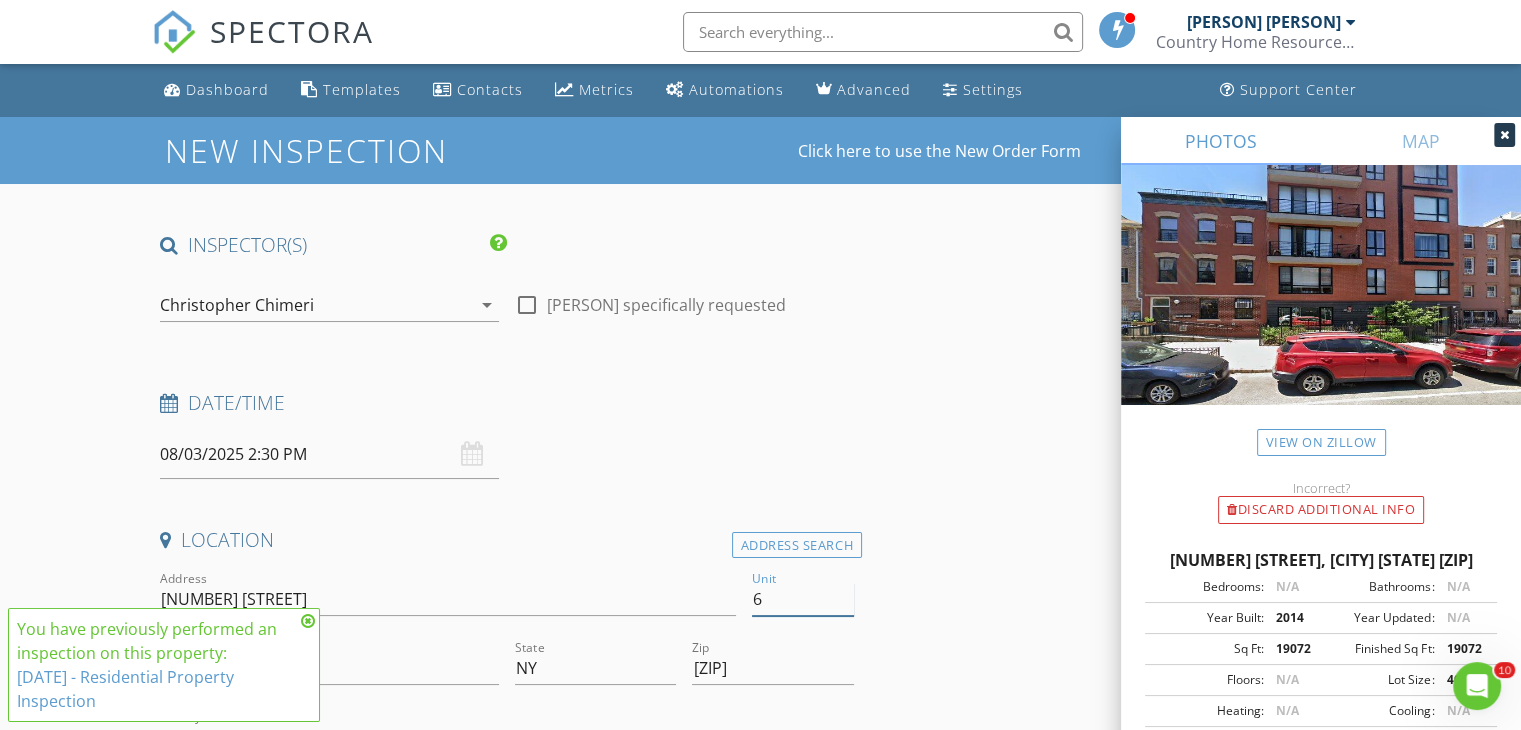 type 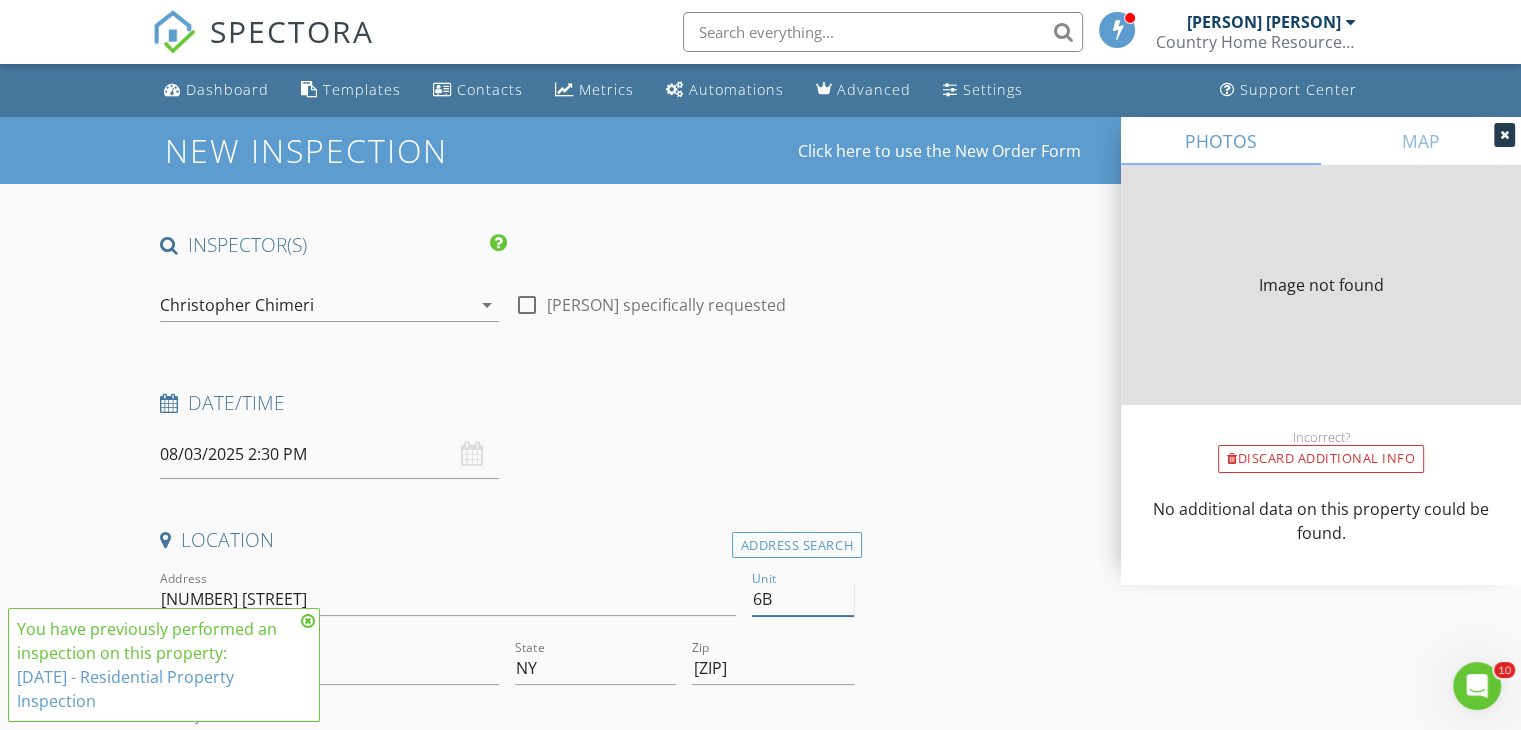 type on "6B" 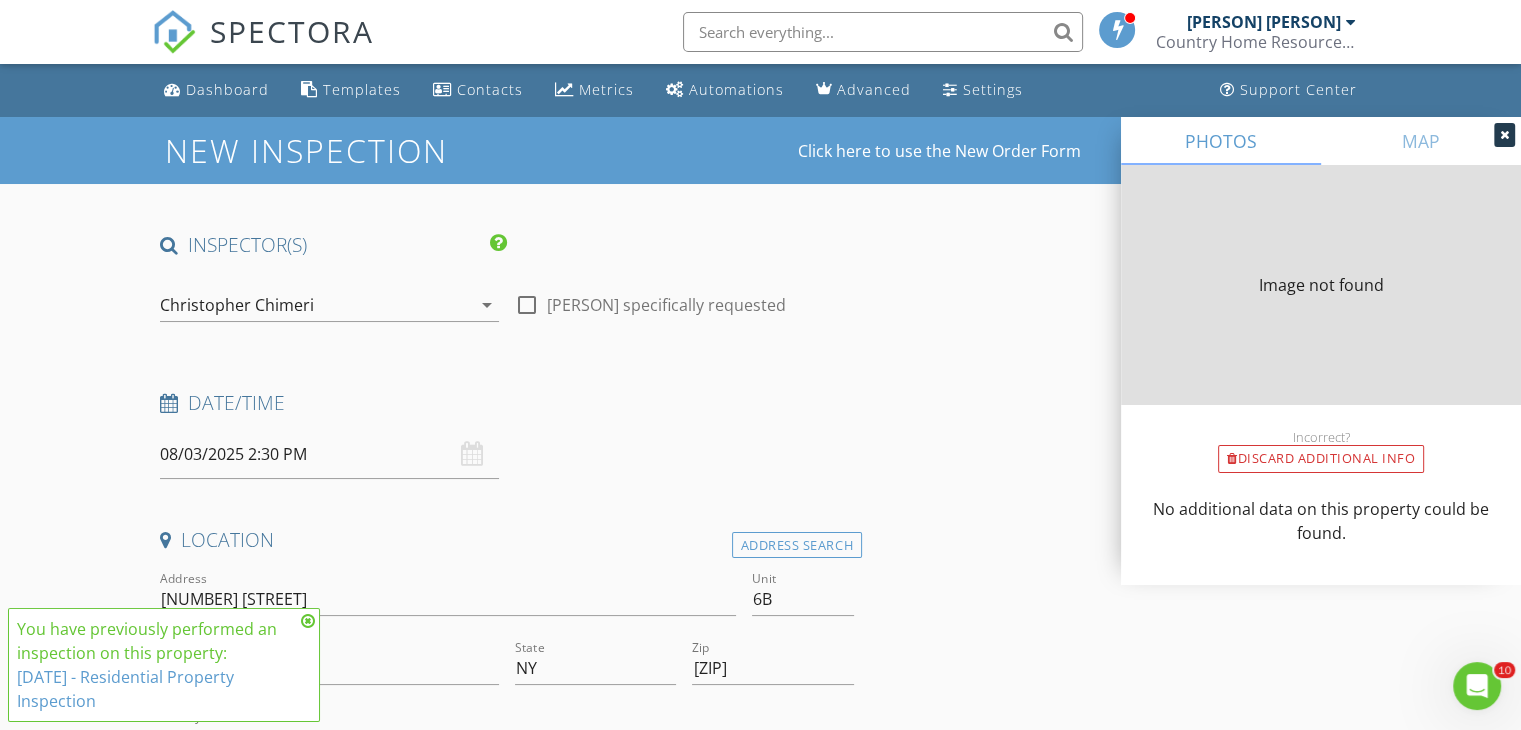 click on "INSPECTOR(S)
check_box   Christopher Chimeri   PRIMARY   Christopher Chimeri arrow_drop_down   check_box_outline_blank Christopher Chimeri specifically requested
Date/Time
08/03/2025 2:30 PM
Location
Address Search       Address 516 Classon Ave   Unit 6B   City BROOKLYN   State NY   Zip 11238   County Kings     Square Feet   Year Built   Foundation arrow_drop_down     Christopher Chimeri     64.4 miles     (an hour)
client
check_box Enable Client CC email for this inspection   Client Search     check_box_outline_blank Client is a Company/Organization     First Name   Last Name   Email   CC Email   Phone           Notes   Private Notes
ADD ADDITIONAL client
SERVICES
check_box_outline_blank   Residential Inspection Base   1,000 sqft - 1,600sqft check_box_outline_blank" at bounding box center (760, 1880) 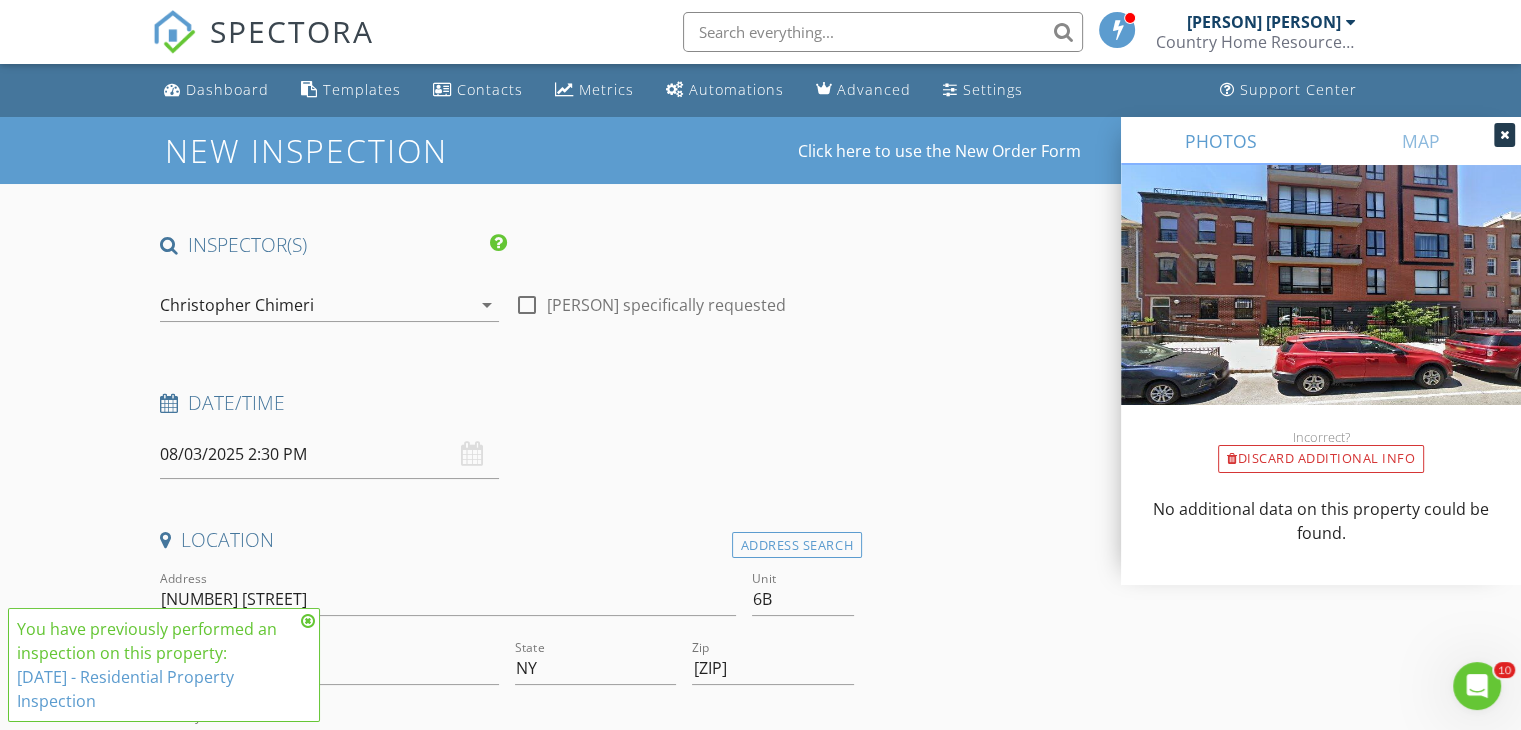 type on "1031" 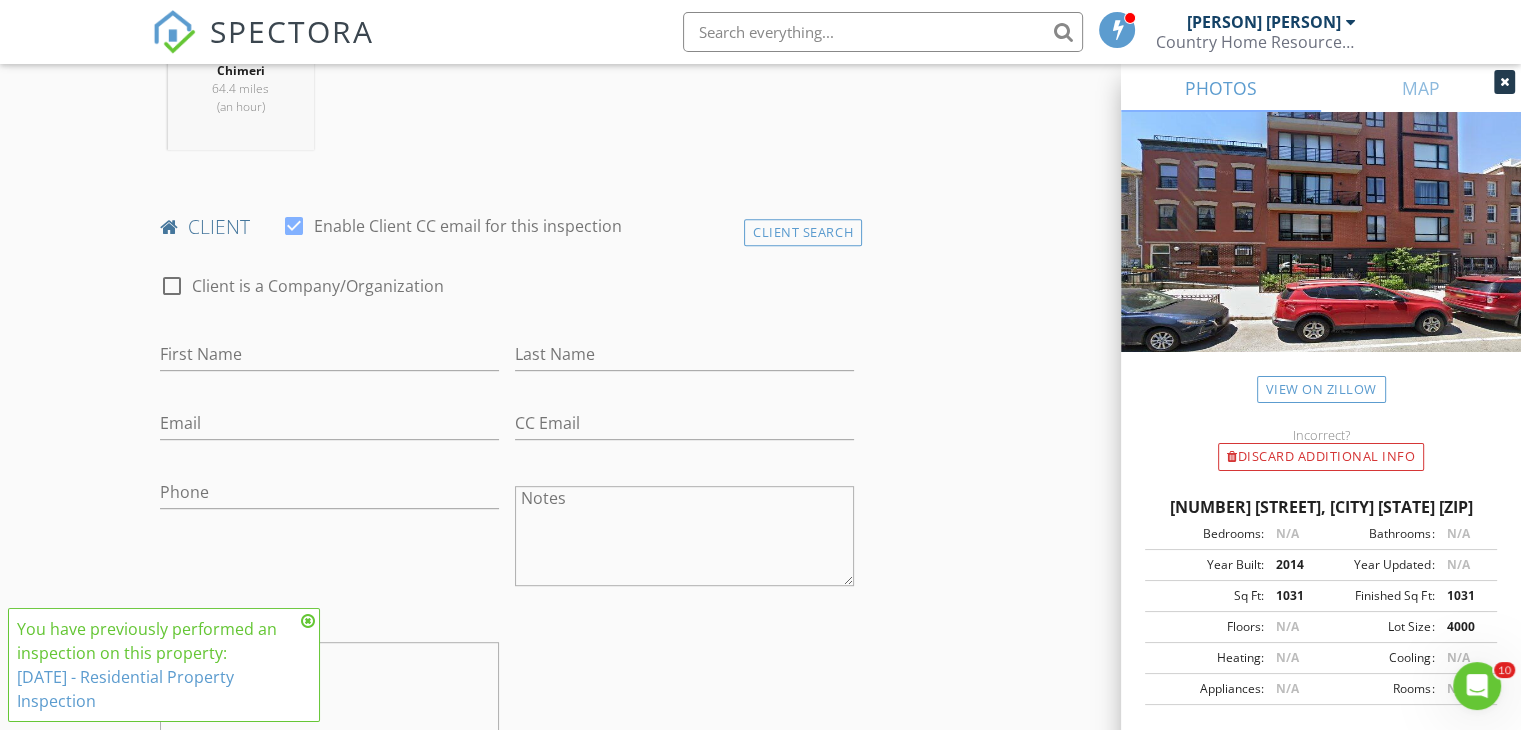 scroll, scrollTop: 885, scrollLeft: 0, axis: vertical 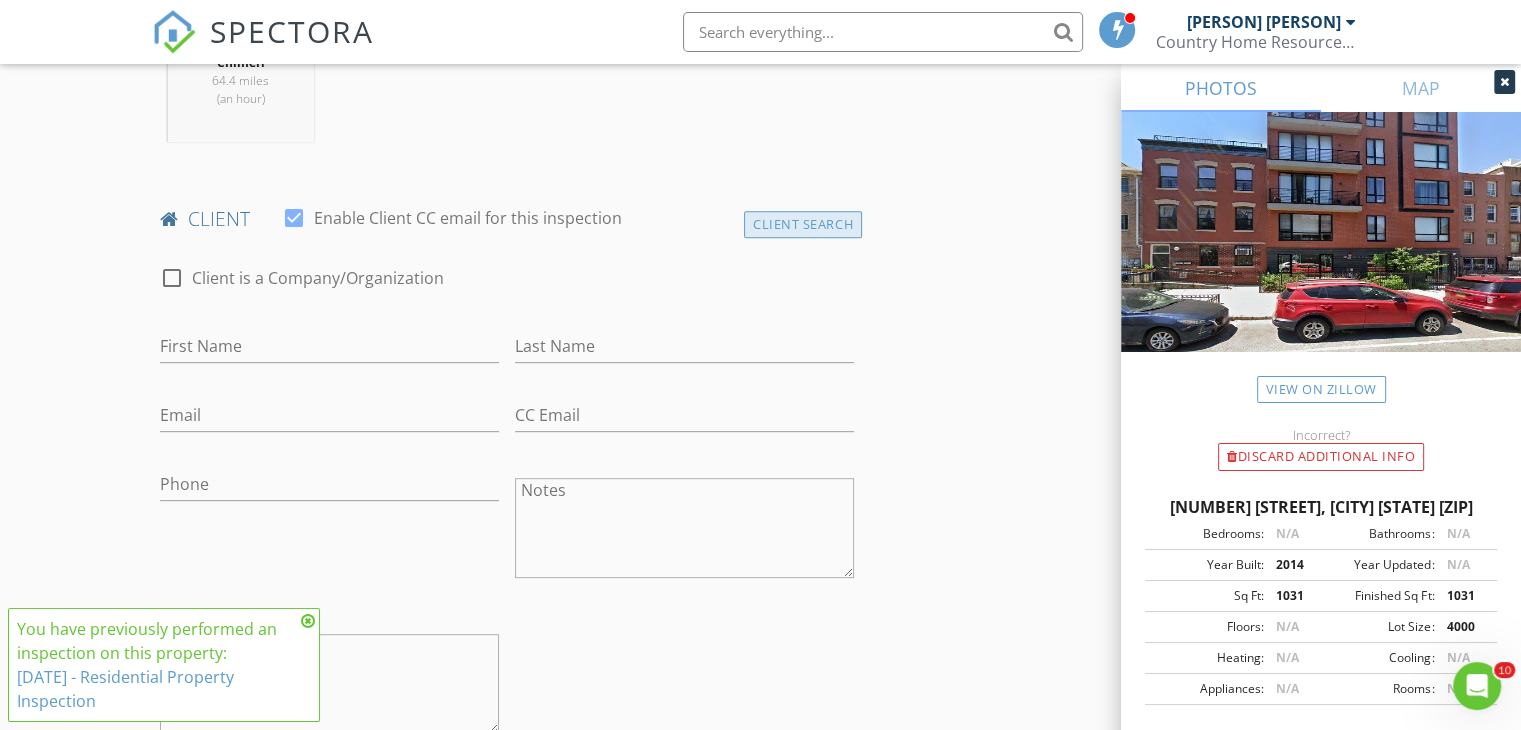 click on "Client Search" at bounding box center (803, 224) 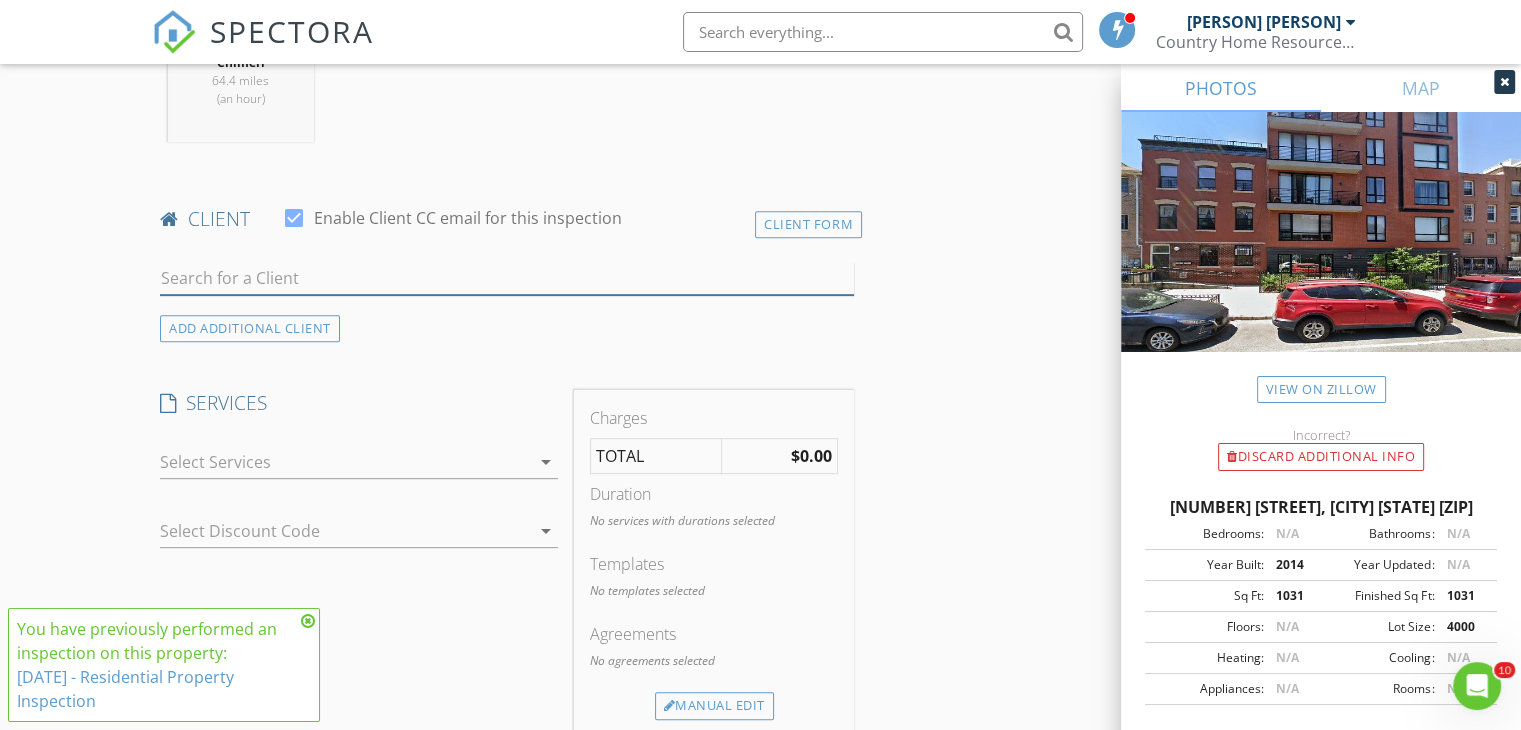click at bounding box center [507, 278] 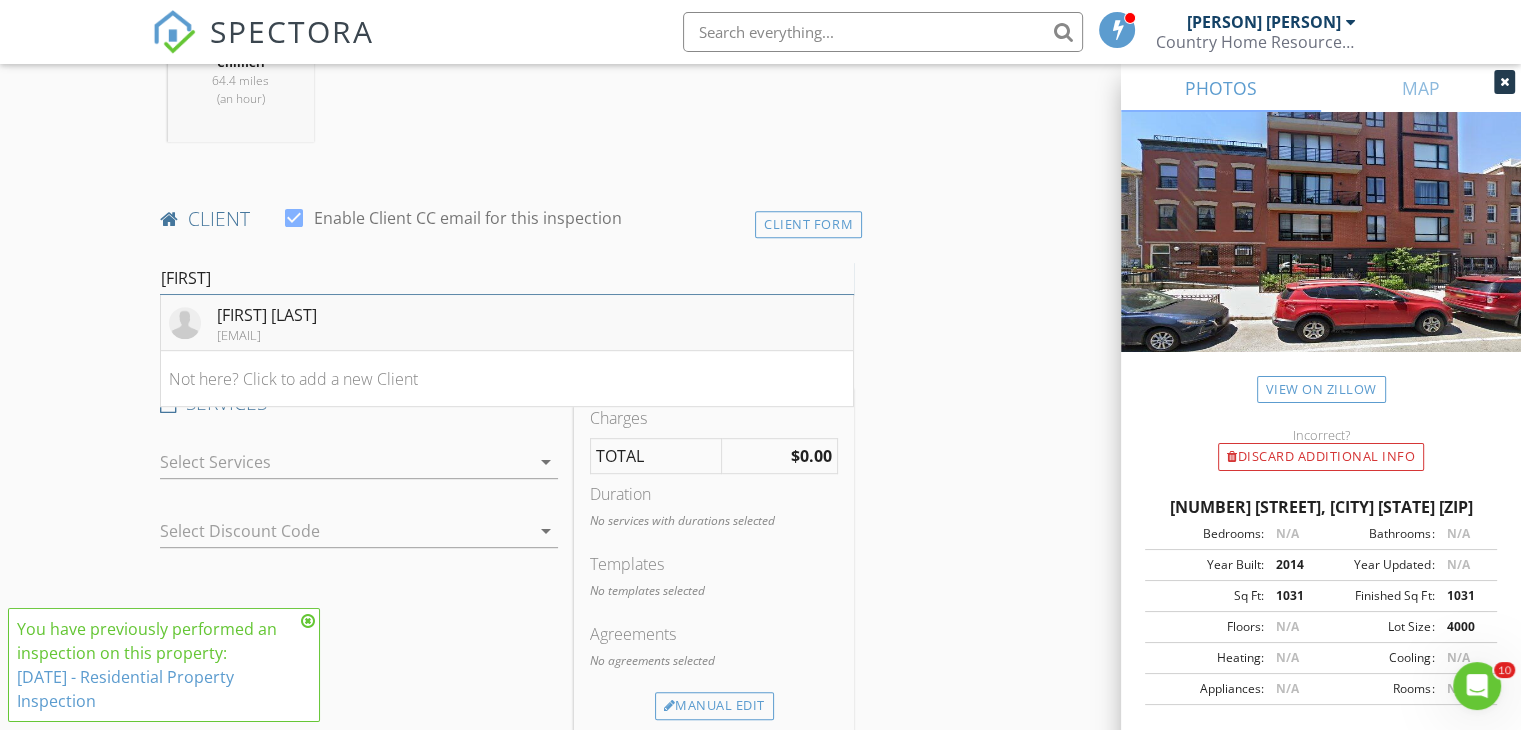 type on "hannah" 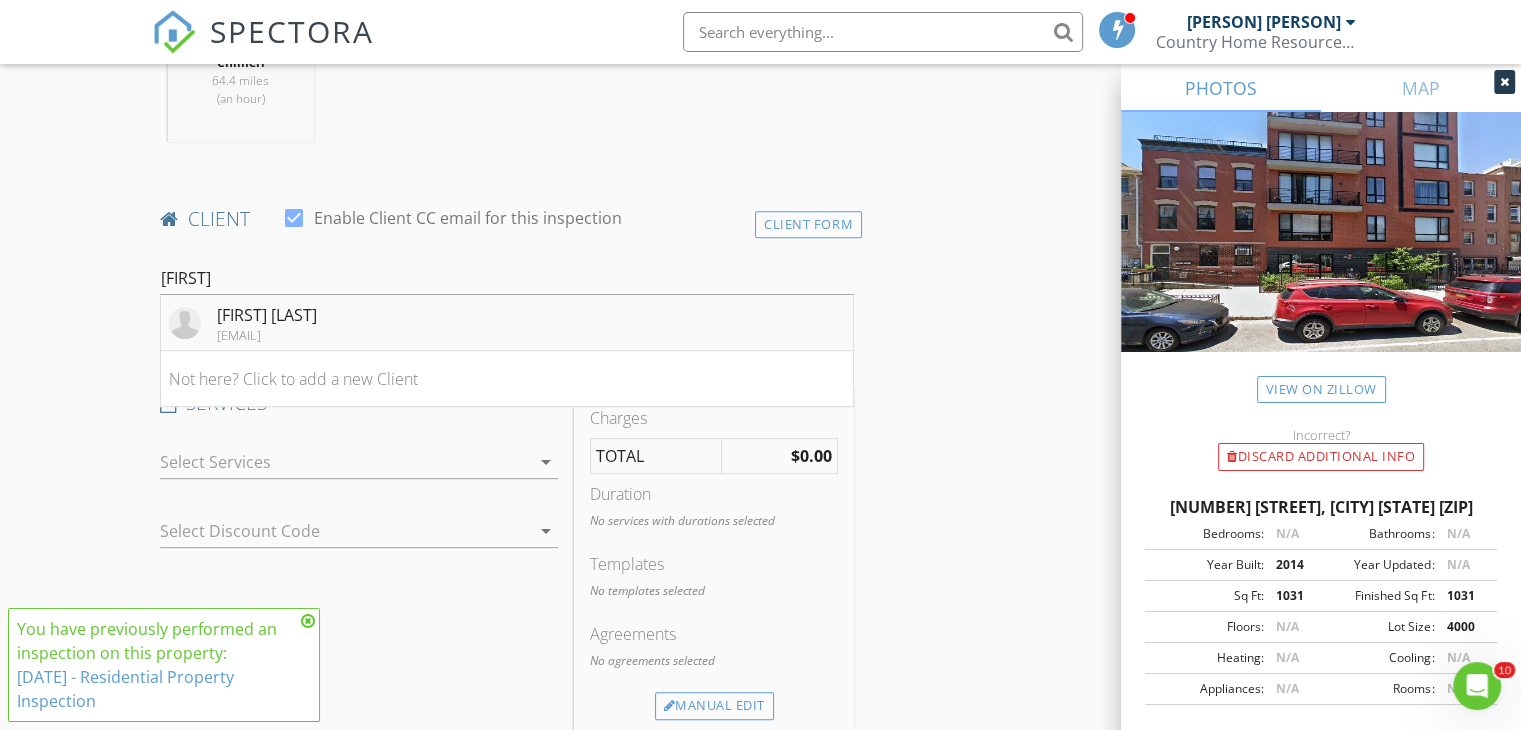 click on "[EMAIL]" at bounding box center (267, 335) 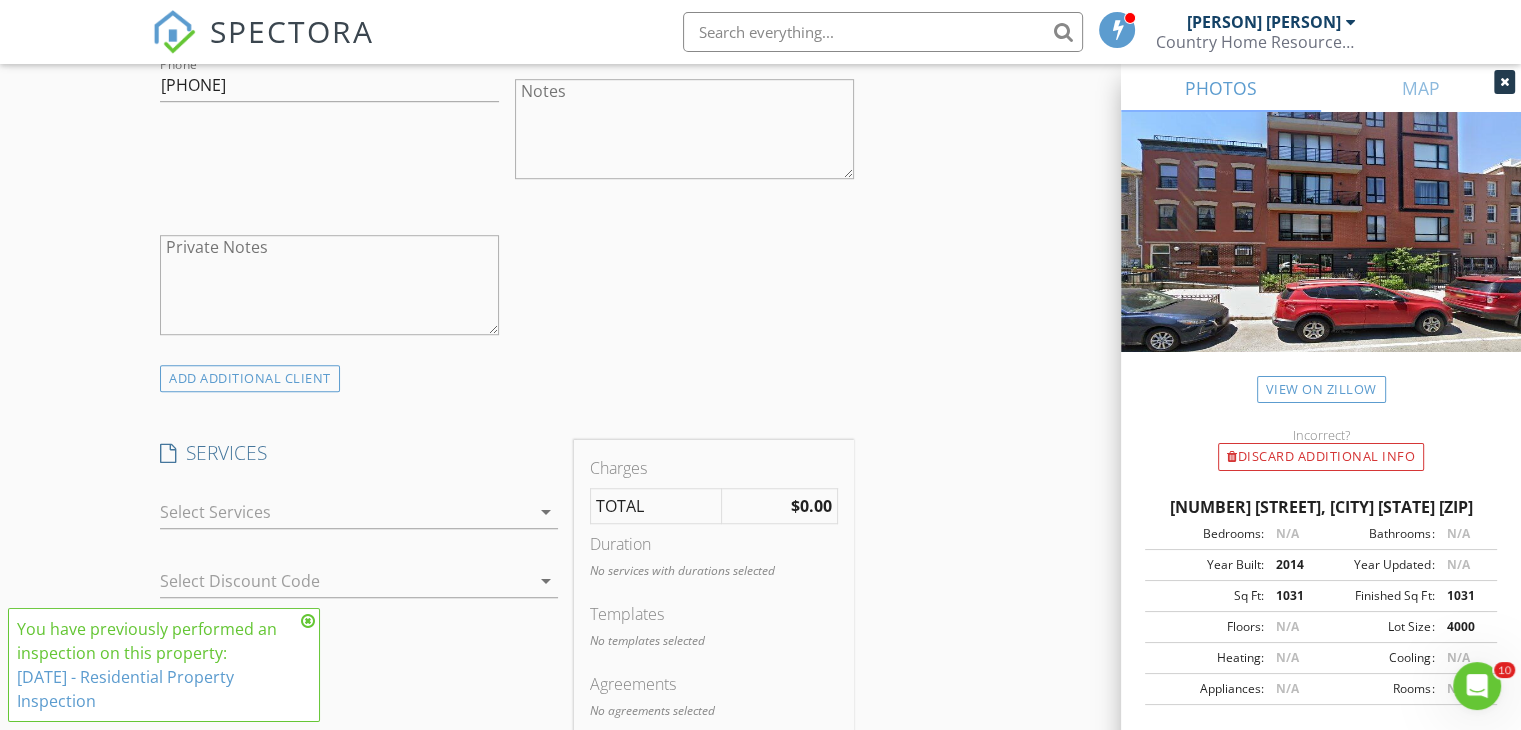 scroll, scrollTop: 1285, scrollLeft: 0, axis: vertical 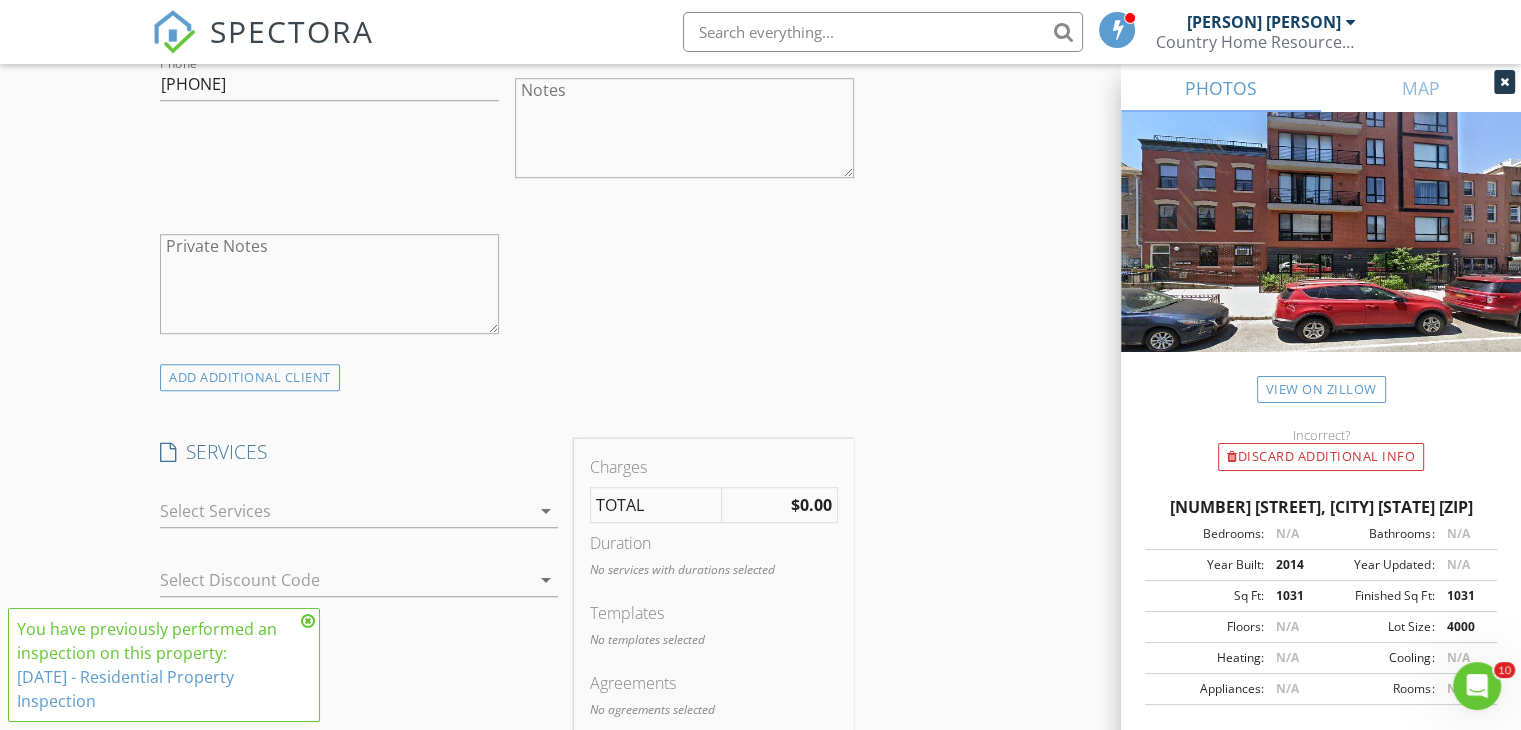 click at bounding box center (345, 511) 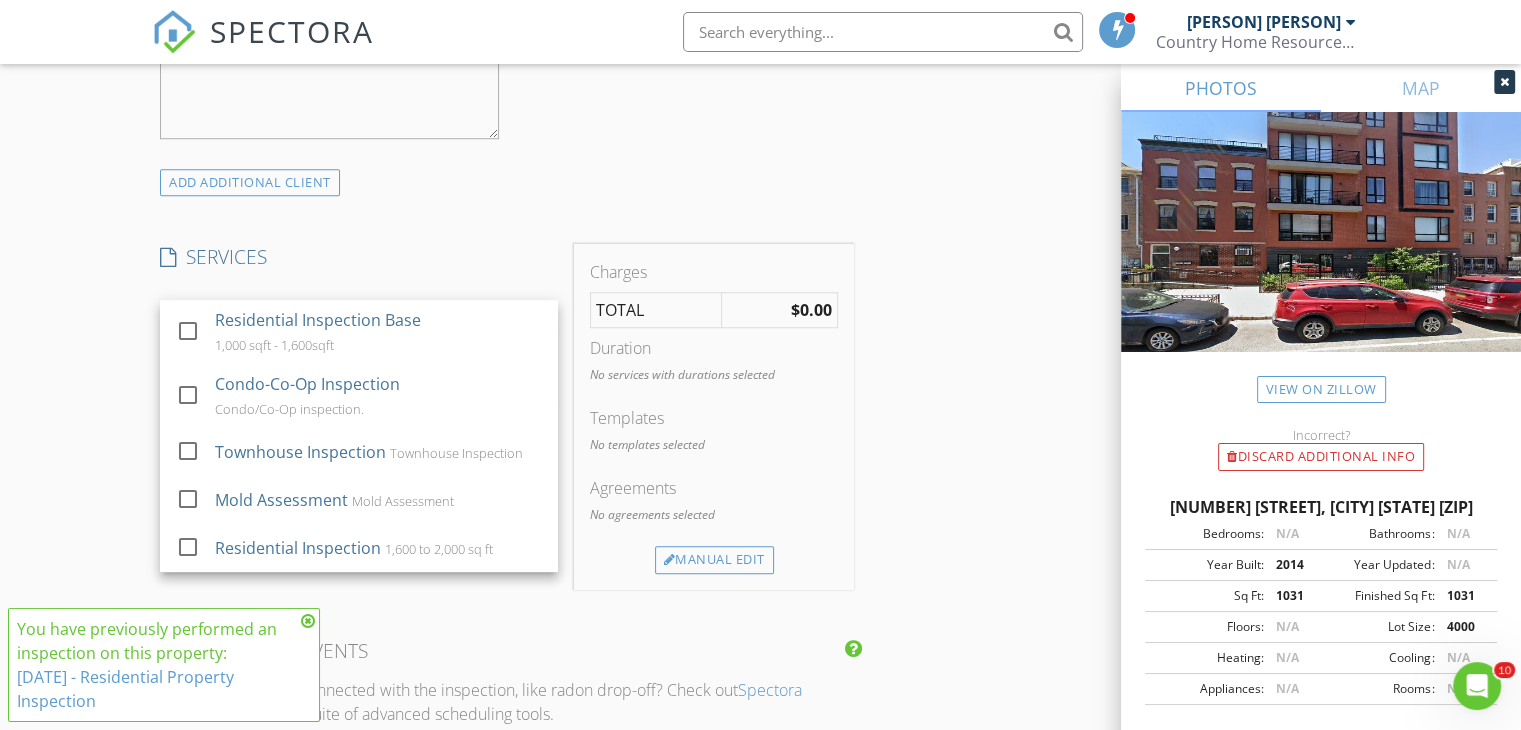 scroll, scrollTop: 1485, scrollLeft: 0, axis: vertical 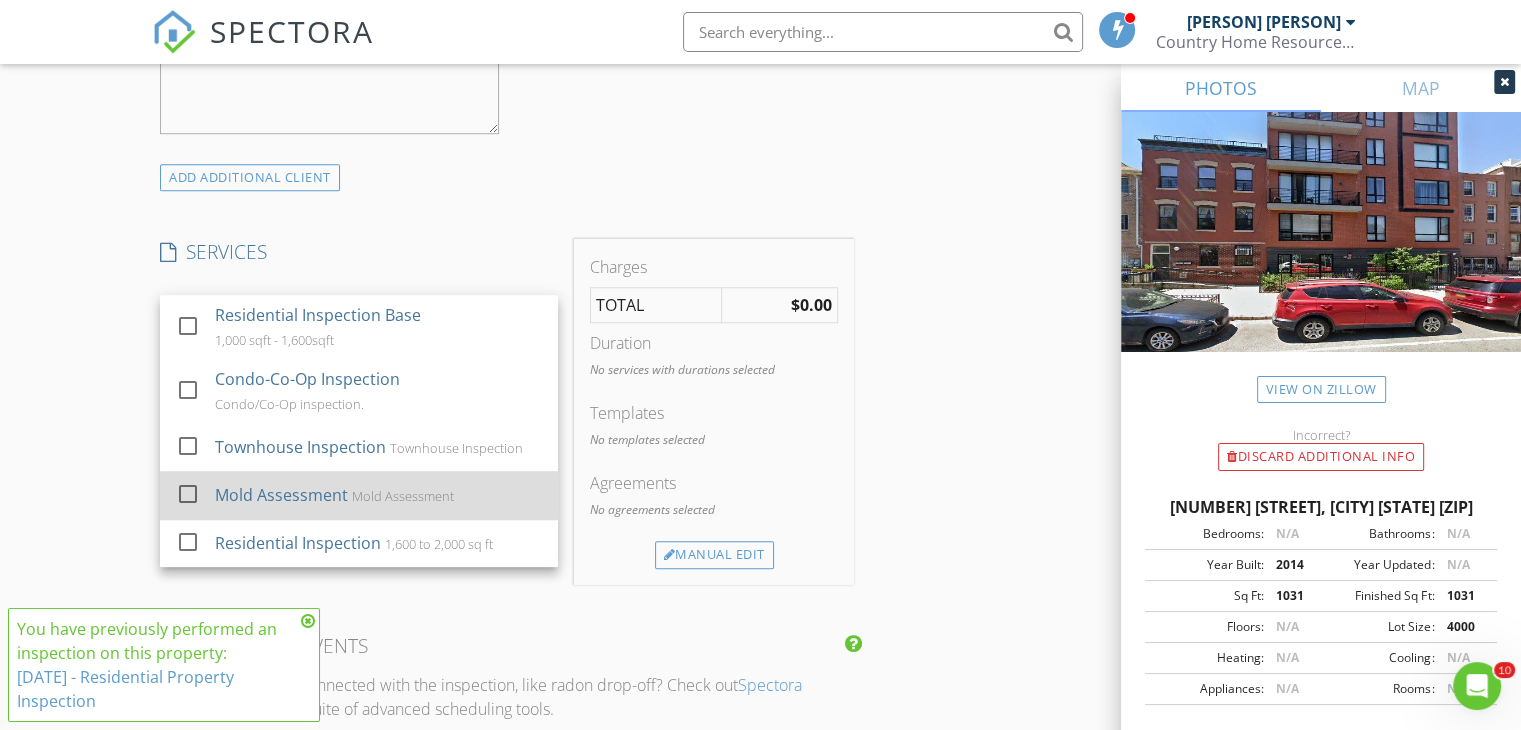 click at bounding box center [188, 494] 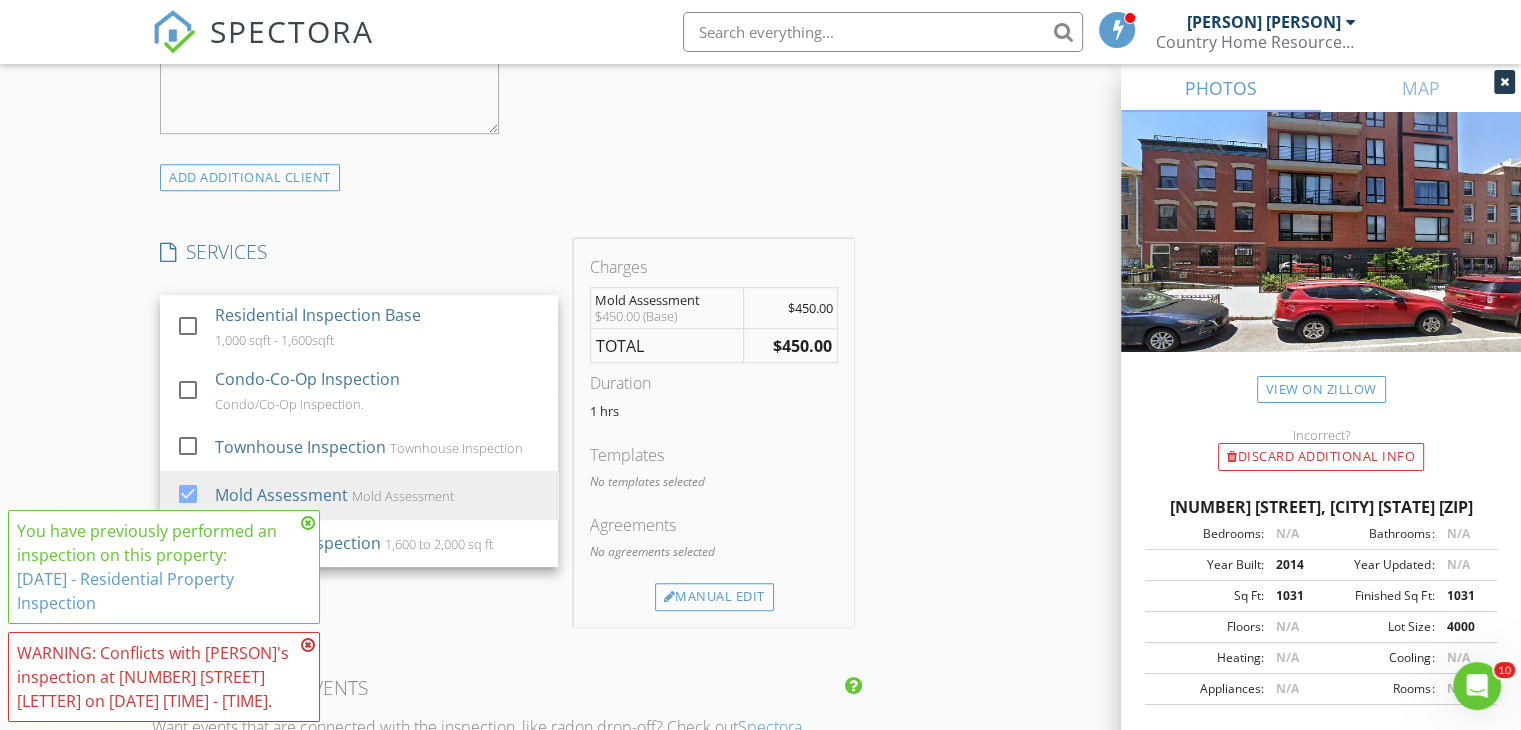 click on "INSPECTOR(S)
check_box   Christopher Chimeri   PRIMARY   Christopher Chimeri arrow_drop_down   check_box_outline_blank Christopher Chimeri specifically requested
Date/Time
08/03/2025 2:30 PM
Location
Address Search       Address 516 Classon Ave   Unit 6B   City BROOKLYN   State NY   Zip 11238   County Kings     Square Feet 1031   Year Built 2014   Foundation arrow_drop_down     Christopher Chimeri     64.4 miles     (an hour)
client
check_box Enable Client CC email for this inspection   Client Search     check_box_outline_blank Client is a Company/Organization     First Name Hannah   Last Name Beattie   Email hbbeattie@gmail.com   CC Email   Phone 720-544-1231           Notes   Private Notes
ADD ADDITIONAL client
SERVICES
check_box_outline_blank     1,000 sqft - 1,600sqft" at bounding box center (760, 416) 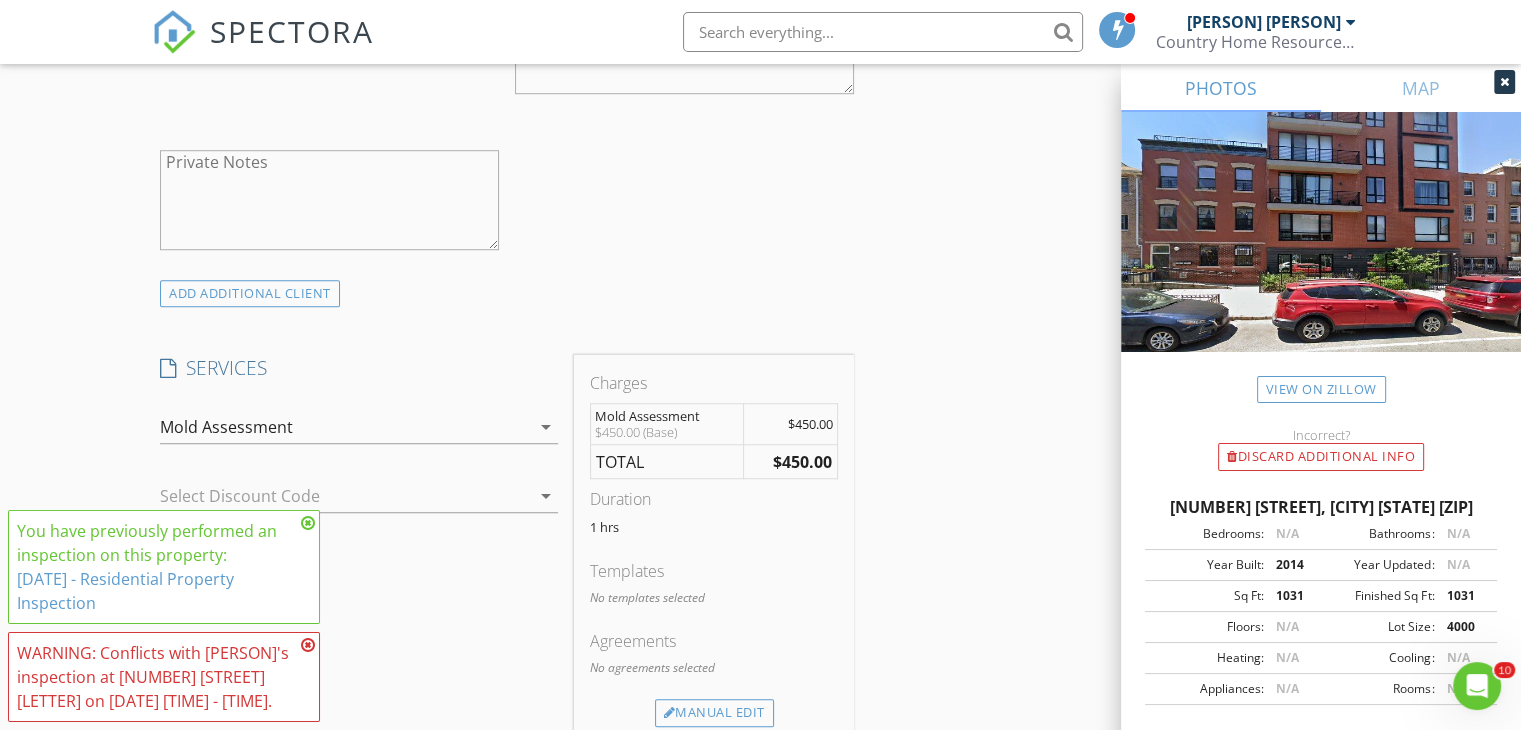scroll, scrollTop: 1585, scrollLeft: 0, axis: vertical 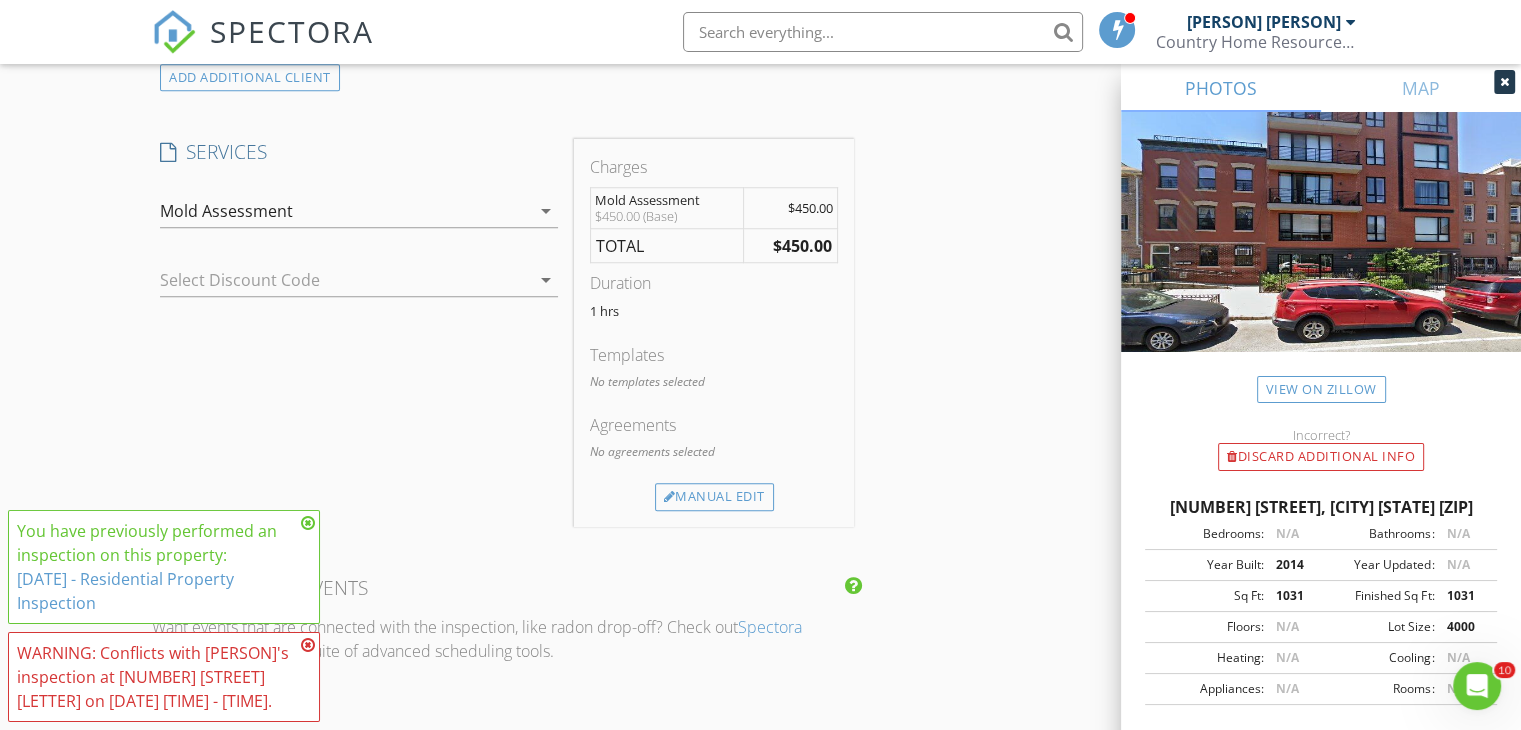 click at bounding box center [308, 523] 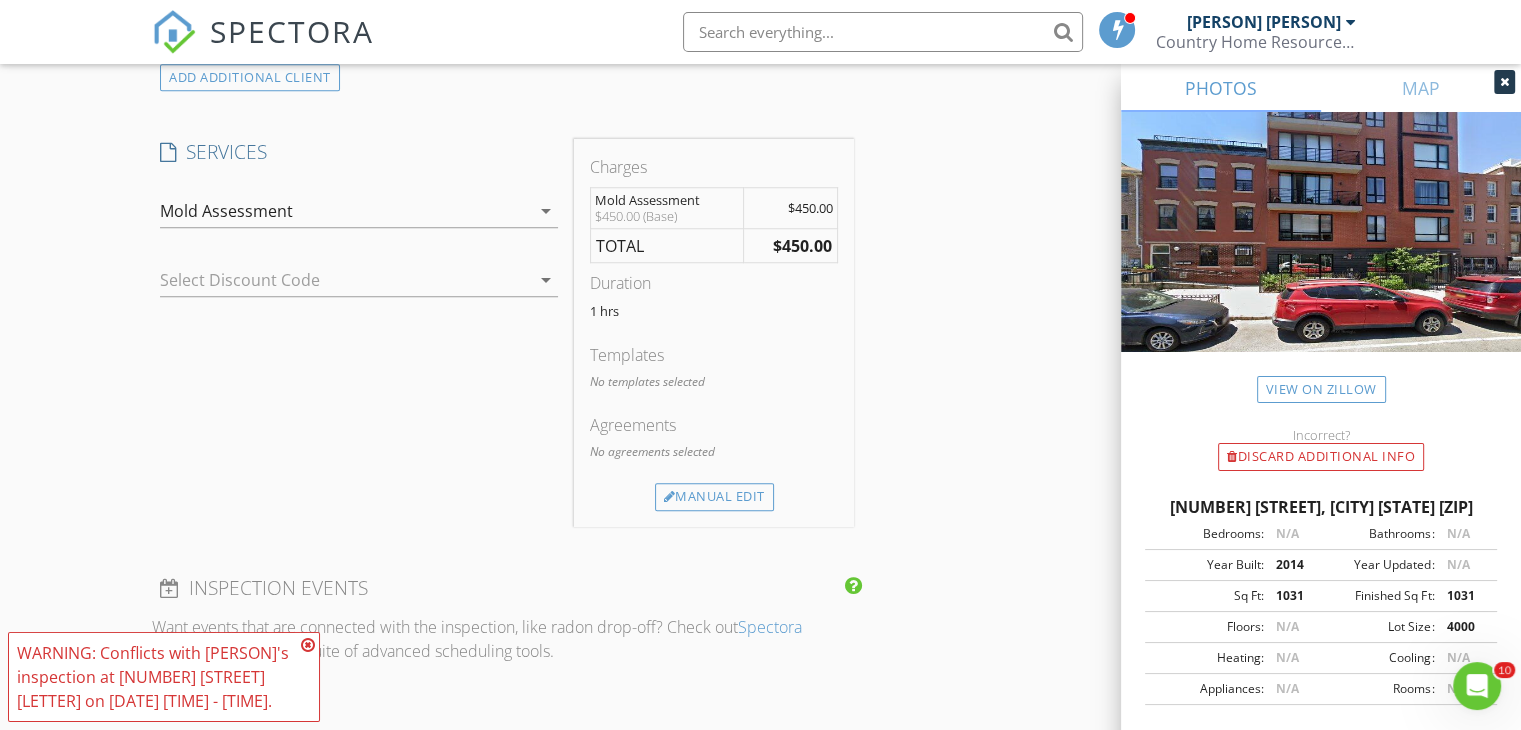 click at bounding box center [308, 645] 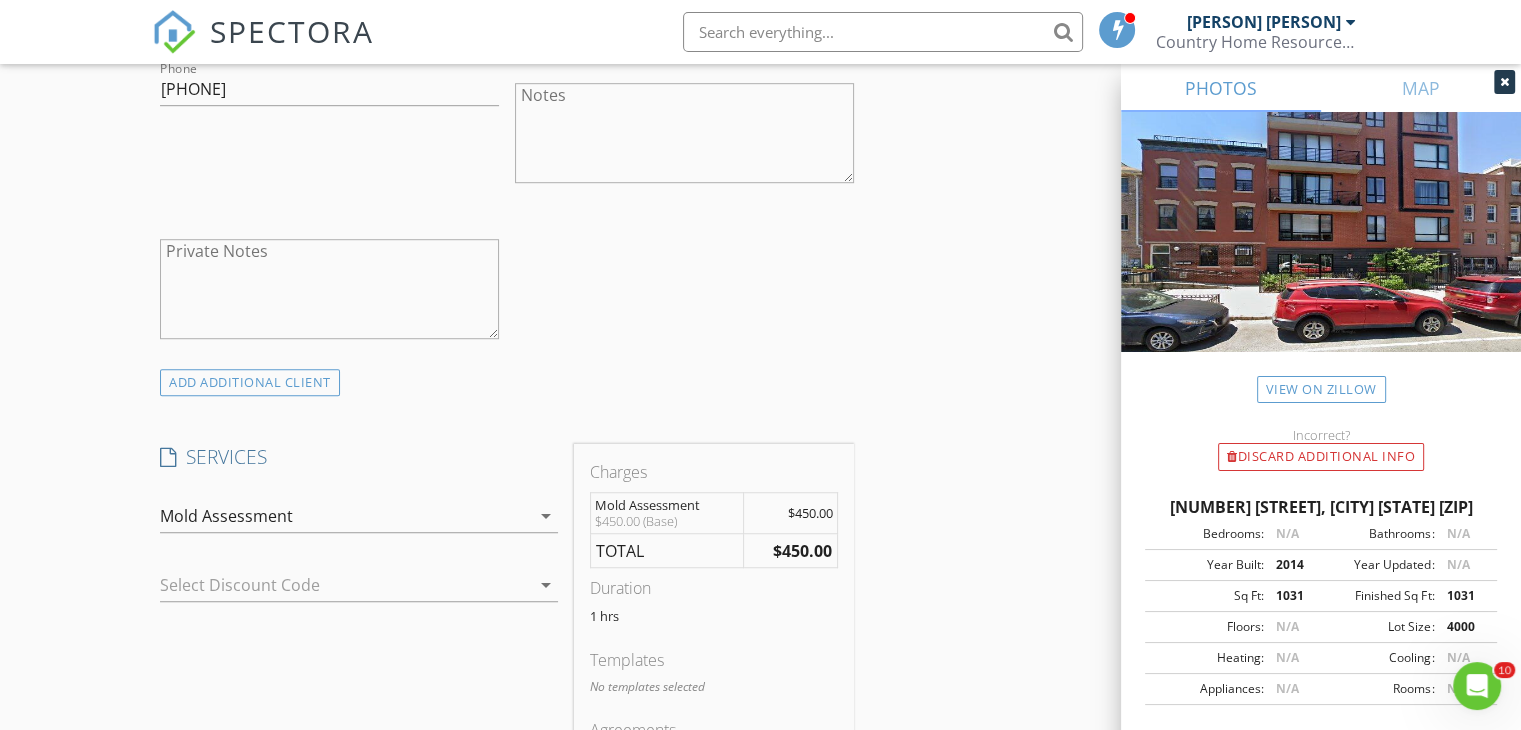 scroll, scrollTop: 1285, scrollLeft: 0, axis: vertical 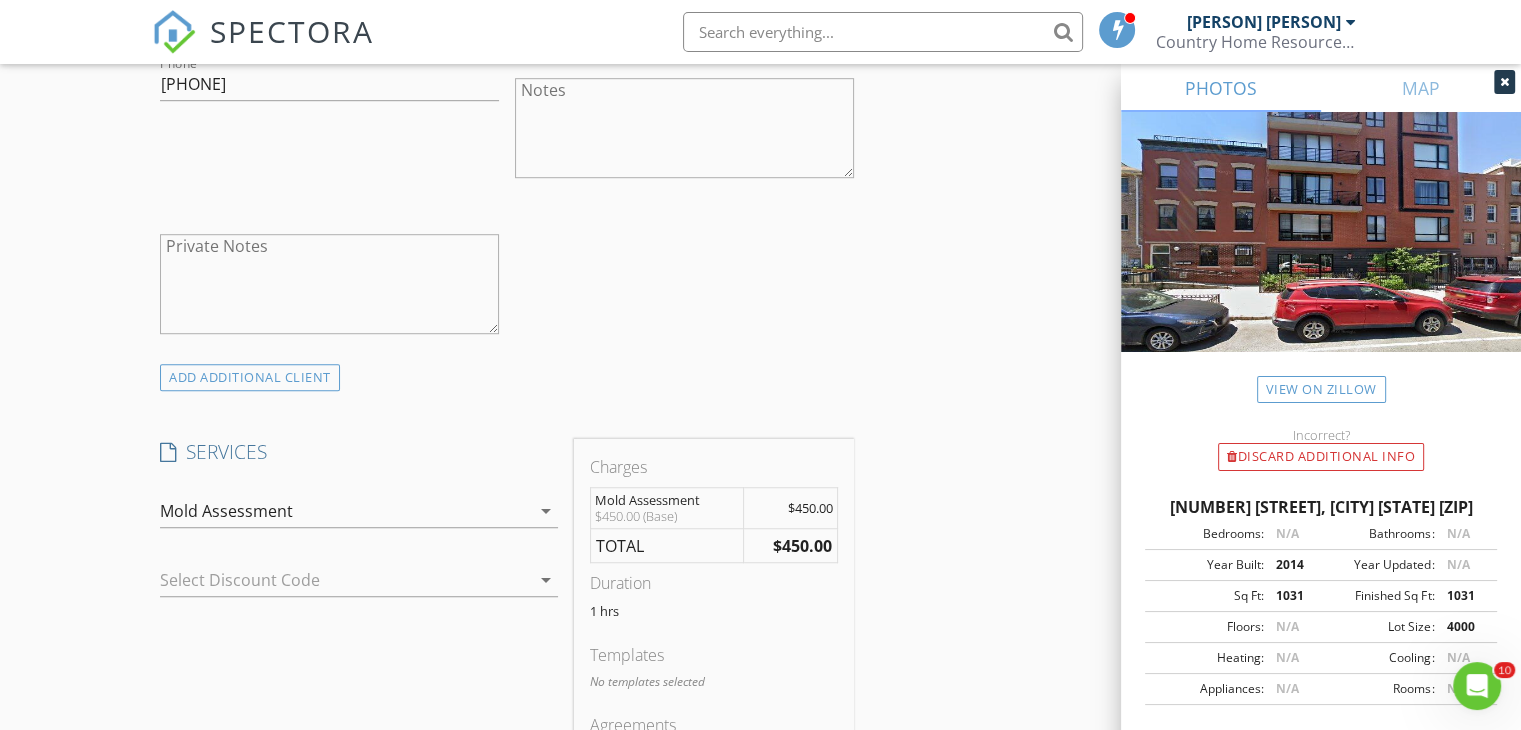 click on "Mold Assessment" at bounding box center [345, 511] 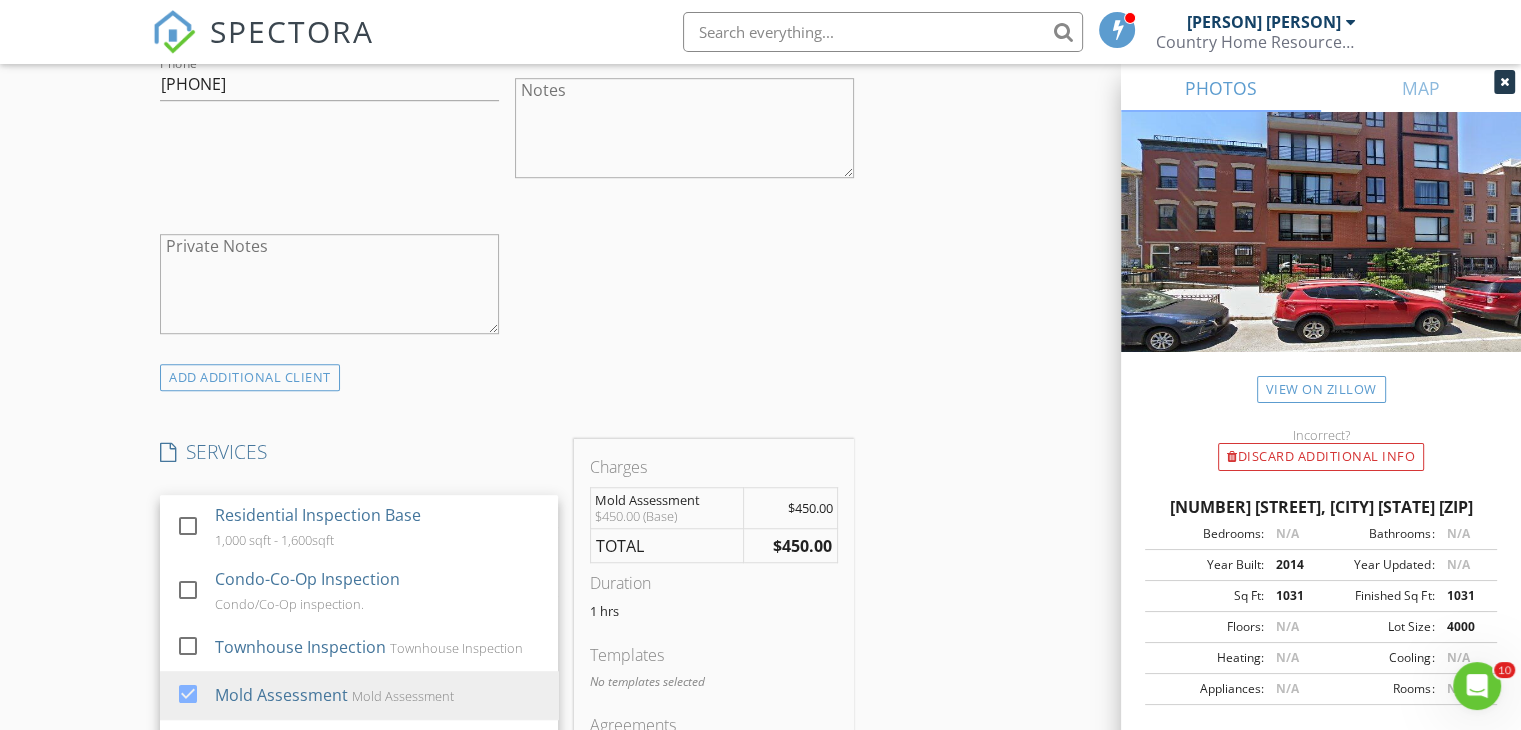 click on "INSPECTOR(S)
check_box   Christopher Chimeri   PRIMARY   Christopher Chimeri arrow_drop_down   check_box_outline_blank Christopher Chimeri specifically requested
Date/Time
08/03/2025 2:30 PM
Location
Address Search       Address 516 Classon Ave   Unit 6B   City BROOKLYN   State NY   Zip 11238   County Kings     Square Feet 1031   Year Built 2014   Foundation arrow_drop_down     Christopher Chimeri     64.4 miles     (an hour)
client
check_box Enable Client CC email for this inspection   Client Search     check_box_outline_blank Client is a Company/Organization     First Name Hannah   Last Name Beattie   Email hbbeattie@gmail.com   CC Email   Phone 720-544-1231           Notes   Private Notes
ADD ADDITIONAL client
SERVICES
check_box_outline_blank   Residential Inspection Base" at bounding box center [507, 558] 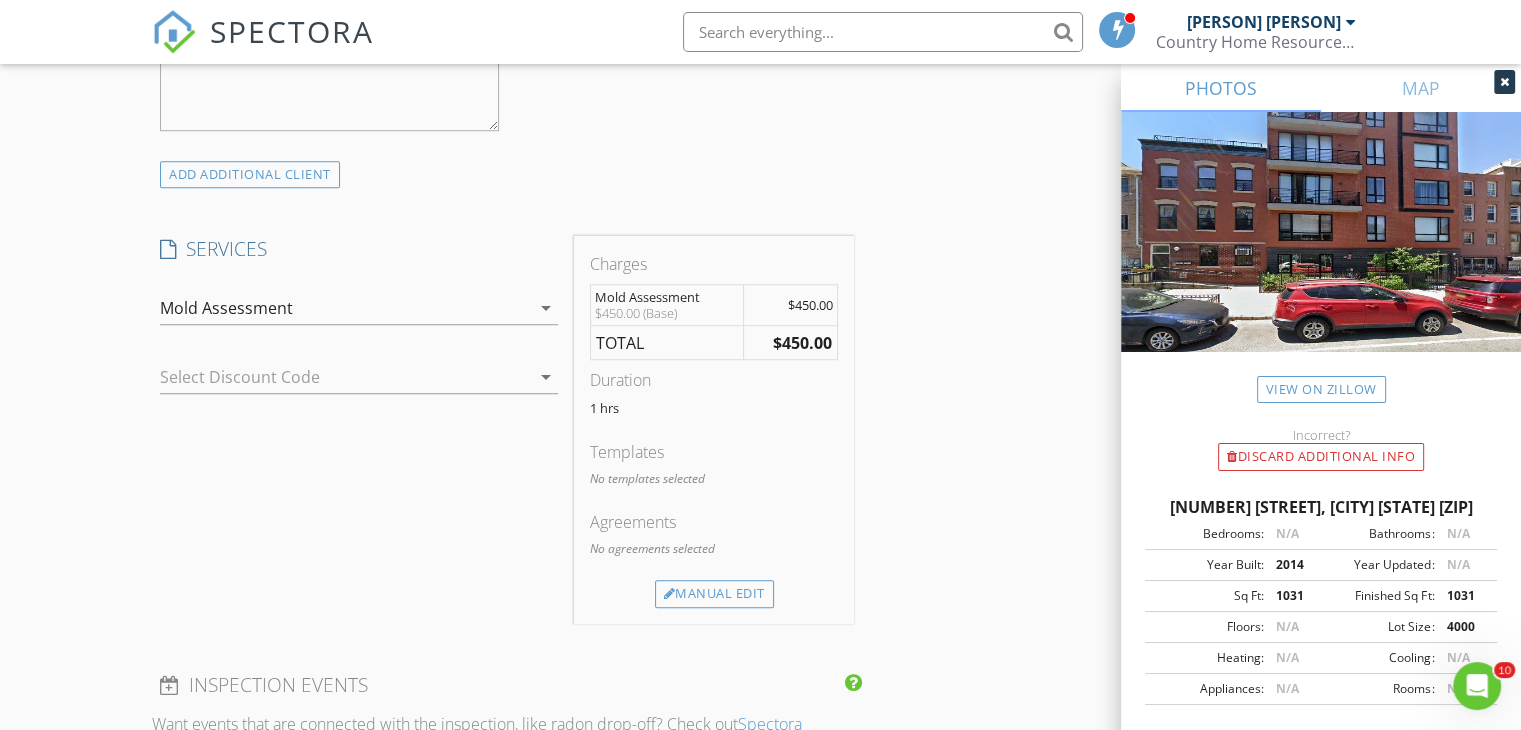 scroll, scrollTop: 1443, scrollLeft: 0, axis: vertical 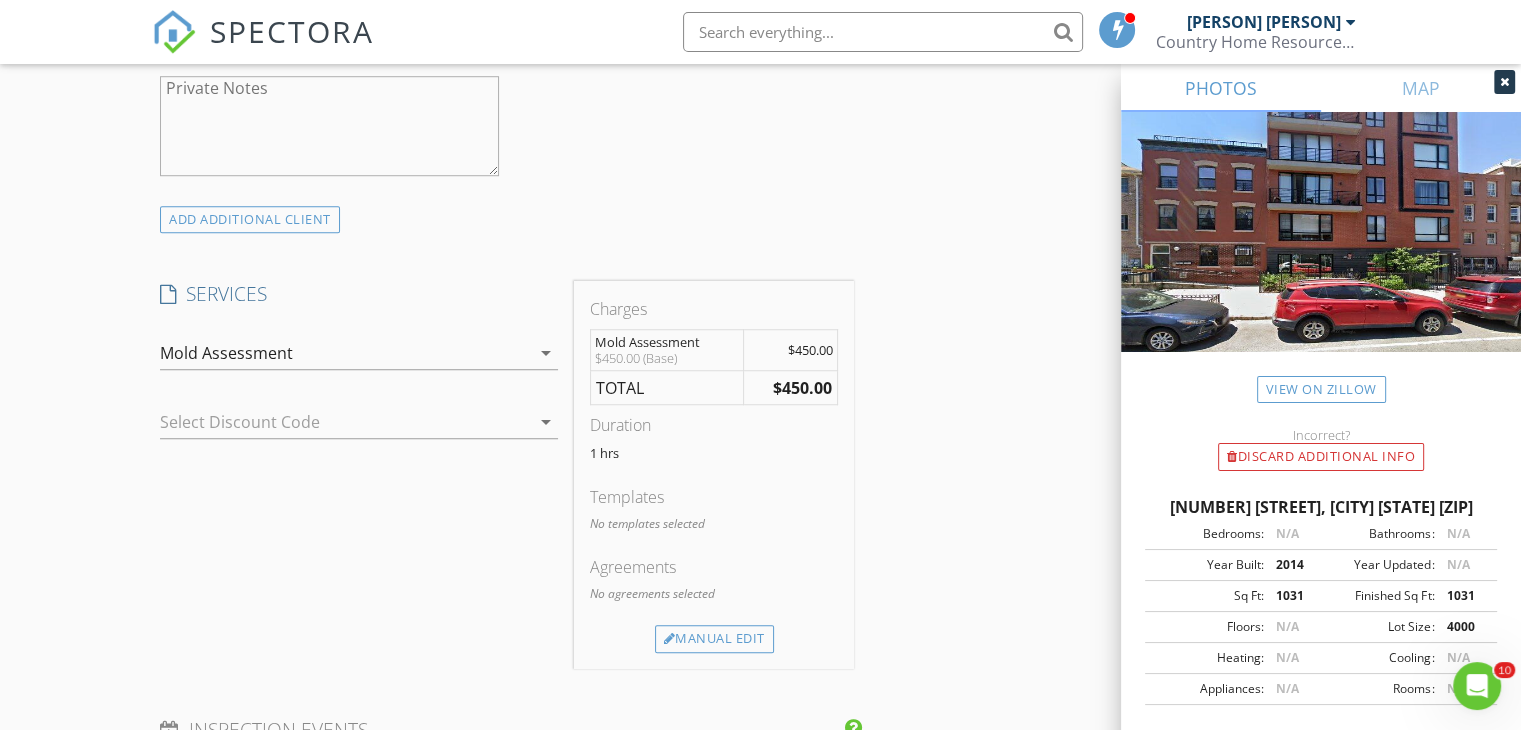 click on "Mold Assessment" at bounding box center [345, 353] 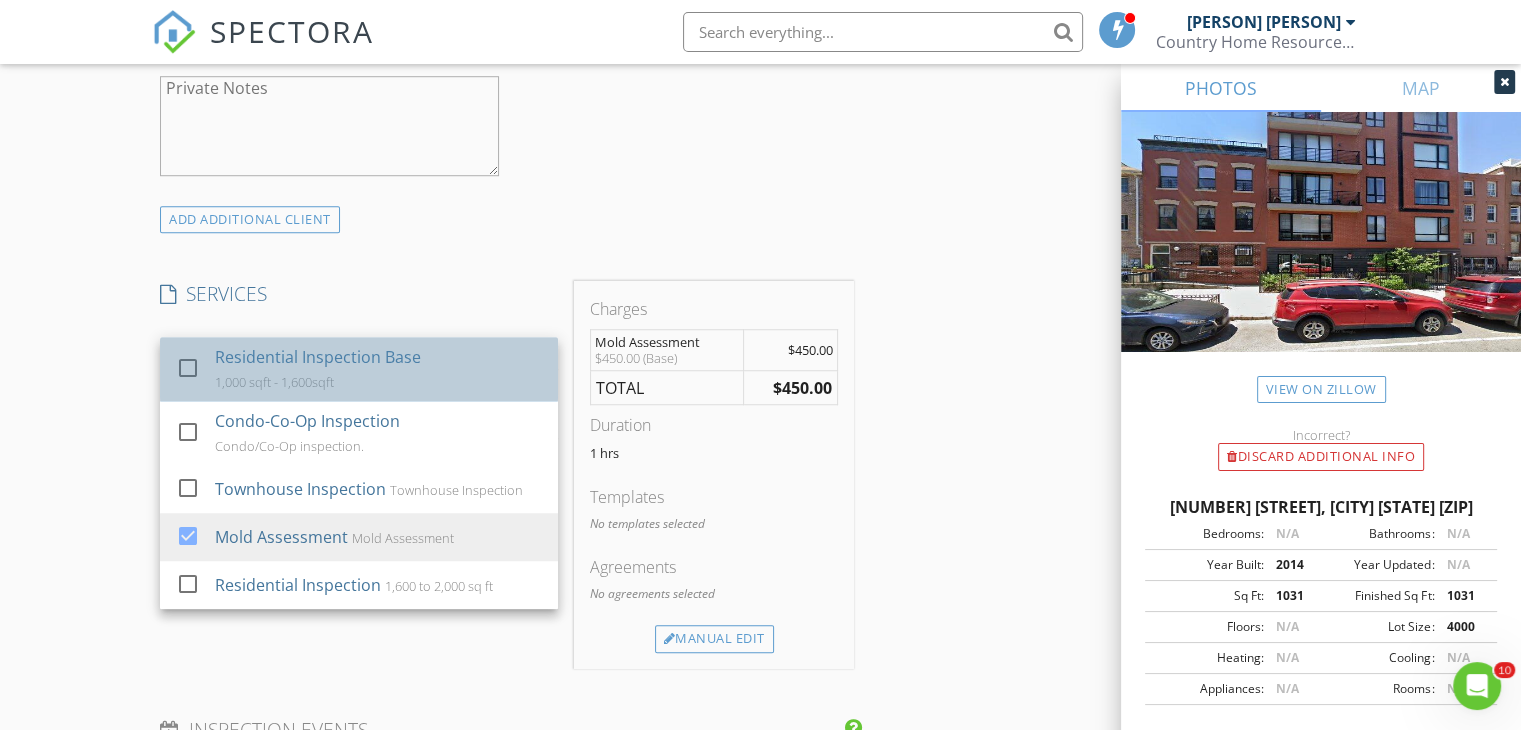 click on "Residential Inspection Base   1,000 sqft - 1,600sqft" at bounding box center [379, 369] 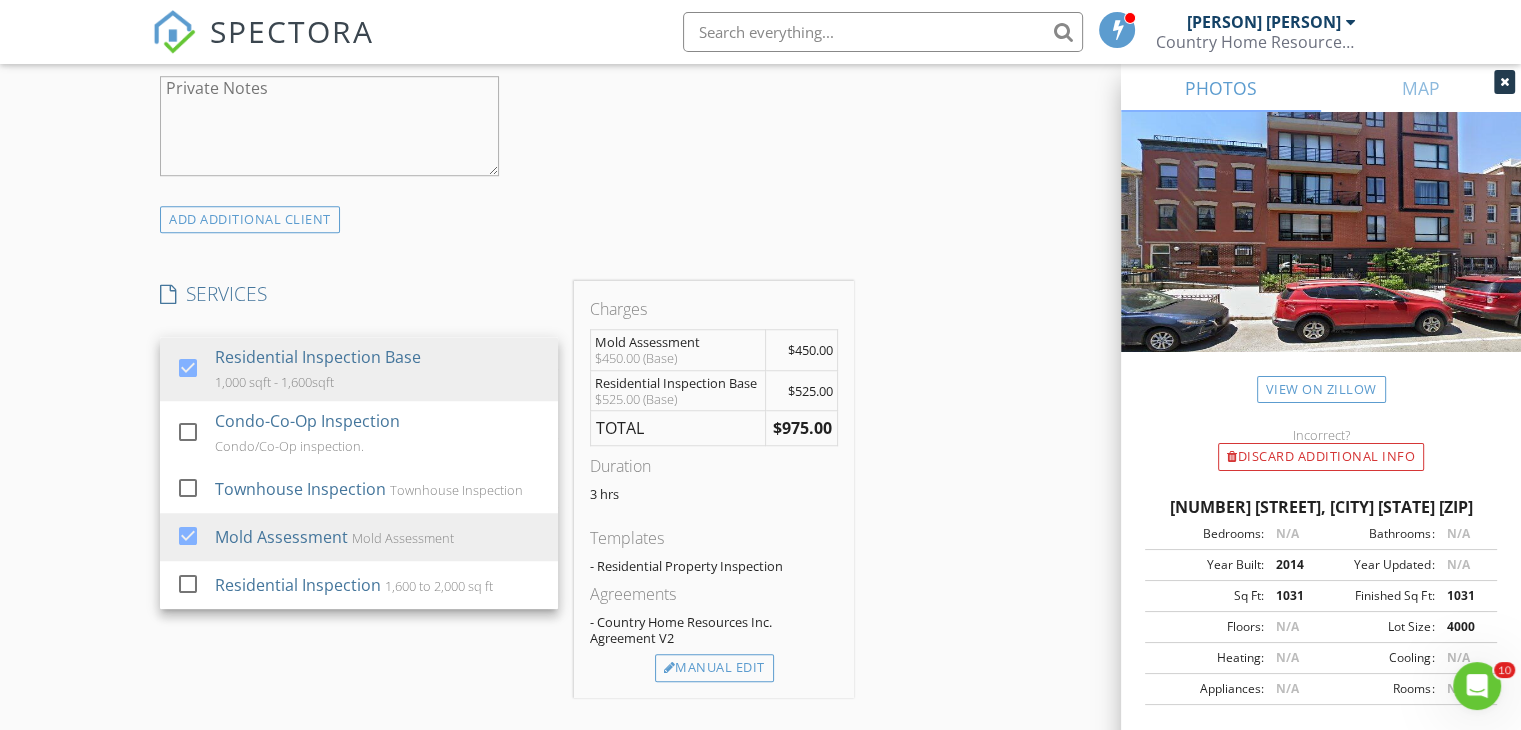click on "Private Notes" at bounding box center [329, 136] 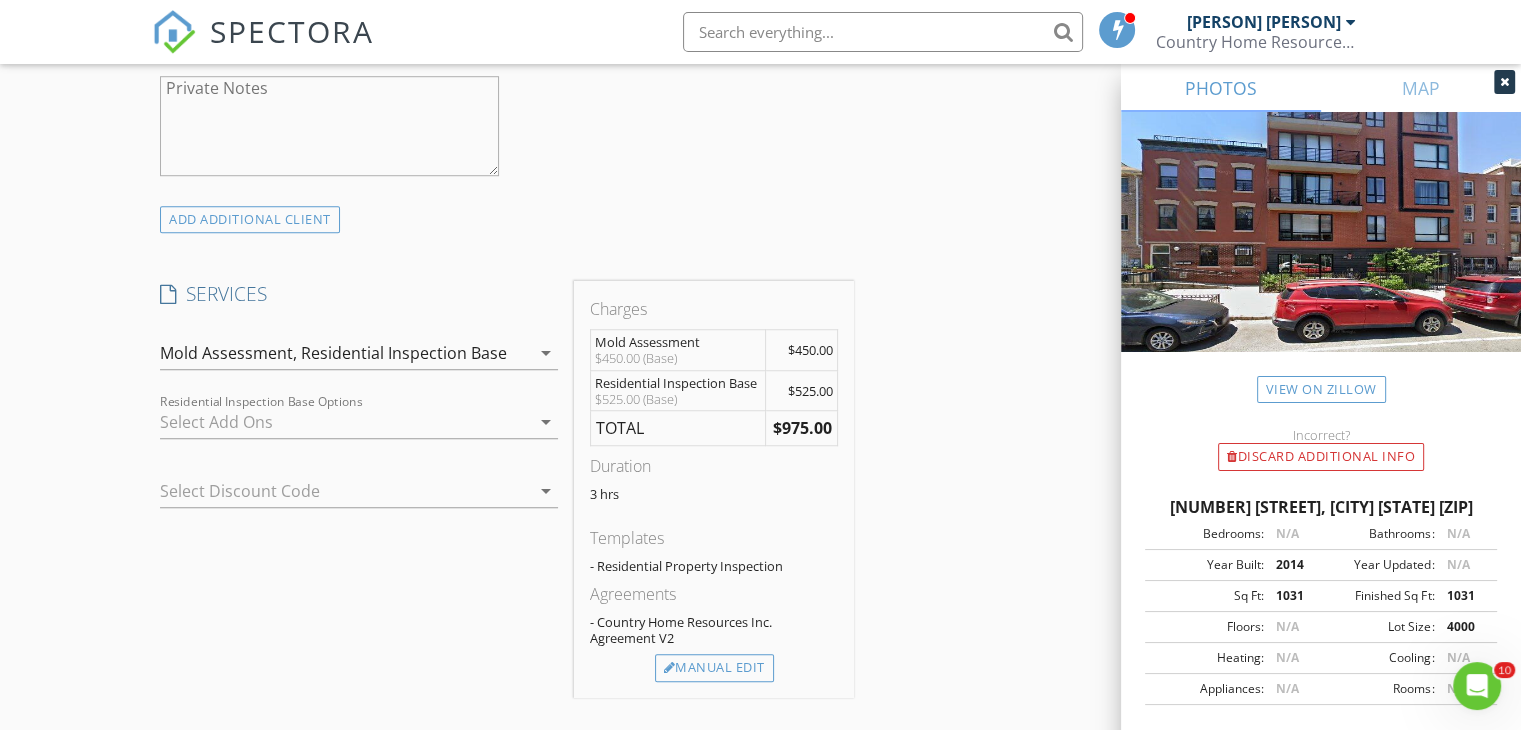 click on "Residential Inspection Base" at bounding box center (404, 353) 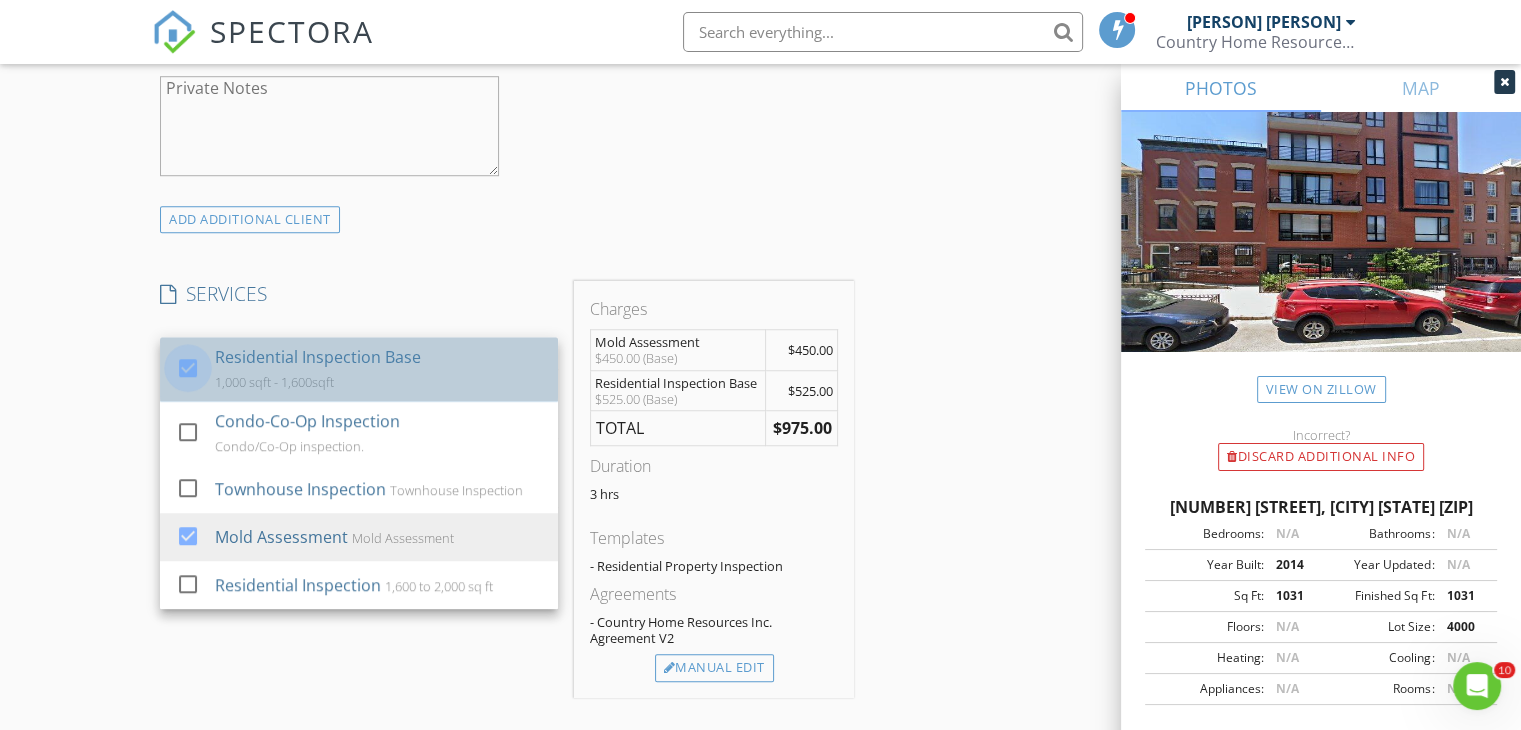 click at bounding box center (188, 368) 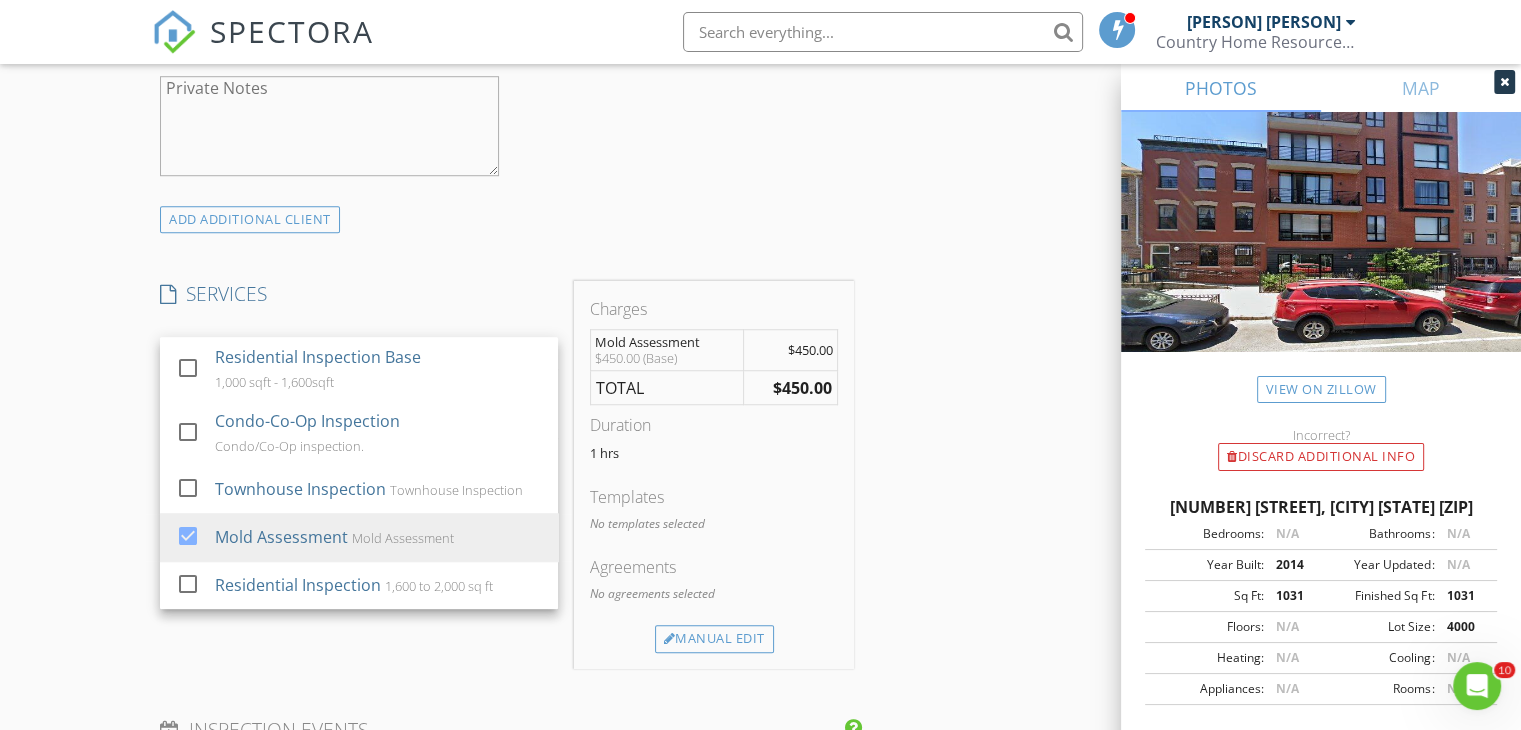 click on "INSPECTOR(S)
check_box   Christopher Chimeri   PRIMARY   Christopher Chimeri arrow_drop_down   check_box_outline_blank Christopher Chimeri specifically requested
Date/Time
08/03/2025 2:30 PM
Location
Address Search       Address 516 Classon Ave   Unit 6B   City BROOKLYN   State NY   Zip 11238   County Kings     Square Feet 1031   Year Built 2014   Foundation arrow_drop_down     Christopher Chimeri     64.4 miles     (an hour)
client
check_box Enable Client CC email for this inspection   Client Search     check_box_outline_blank Client is a Company/Organization     First Name Hannah   Last Name Beattie   Email hbbeattie@gmail.com   CC Email   Phone 720-544-1231           Notes   Private Notes
ADD ADDITIONAL client
SERVICES
check_box_outline_blank     1,000 sqft - 1,600sqft" at bounding box center [760, 458] 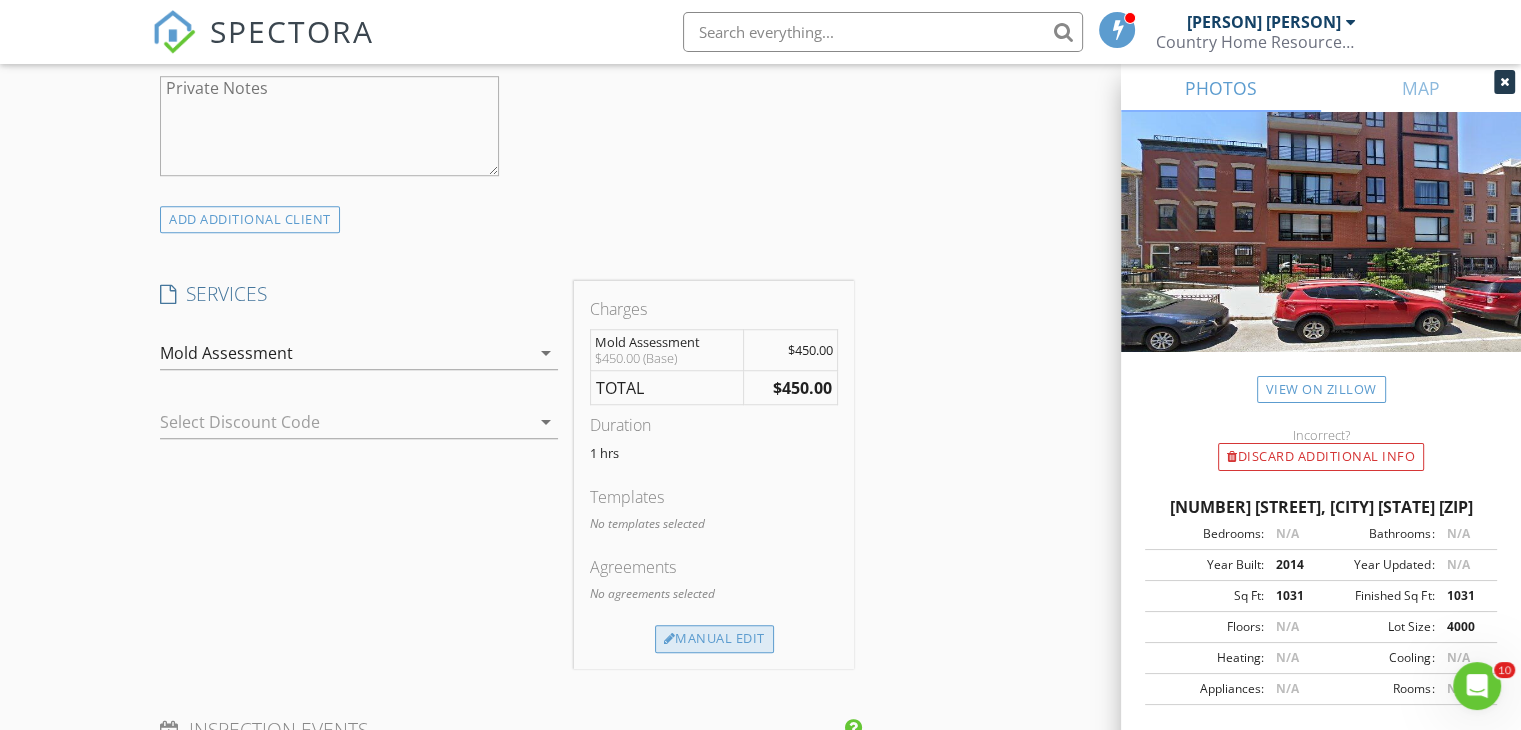 click on "Manual Edit" at bounding box center [714, 639] 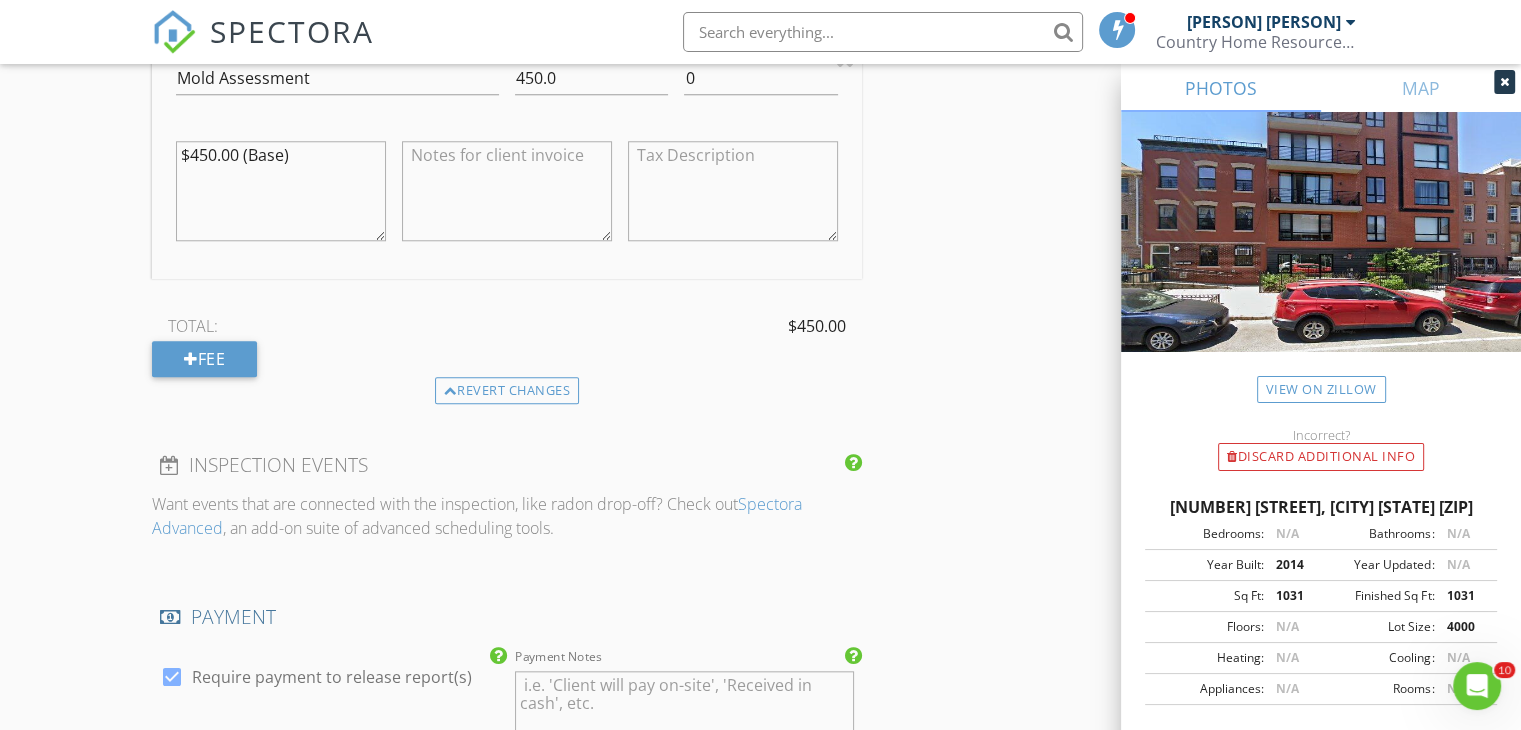 scroll, scrollTop: 1843, scrollLeft: 0, axis: vertical 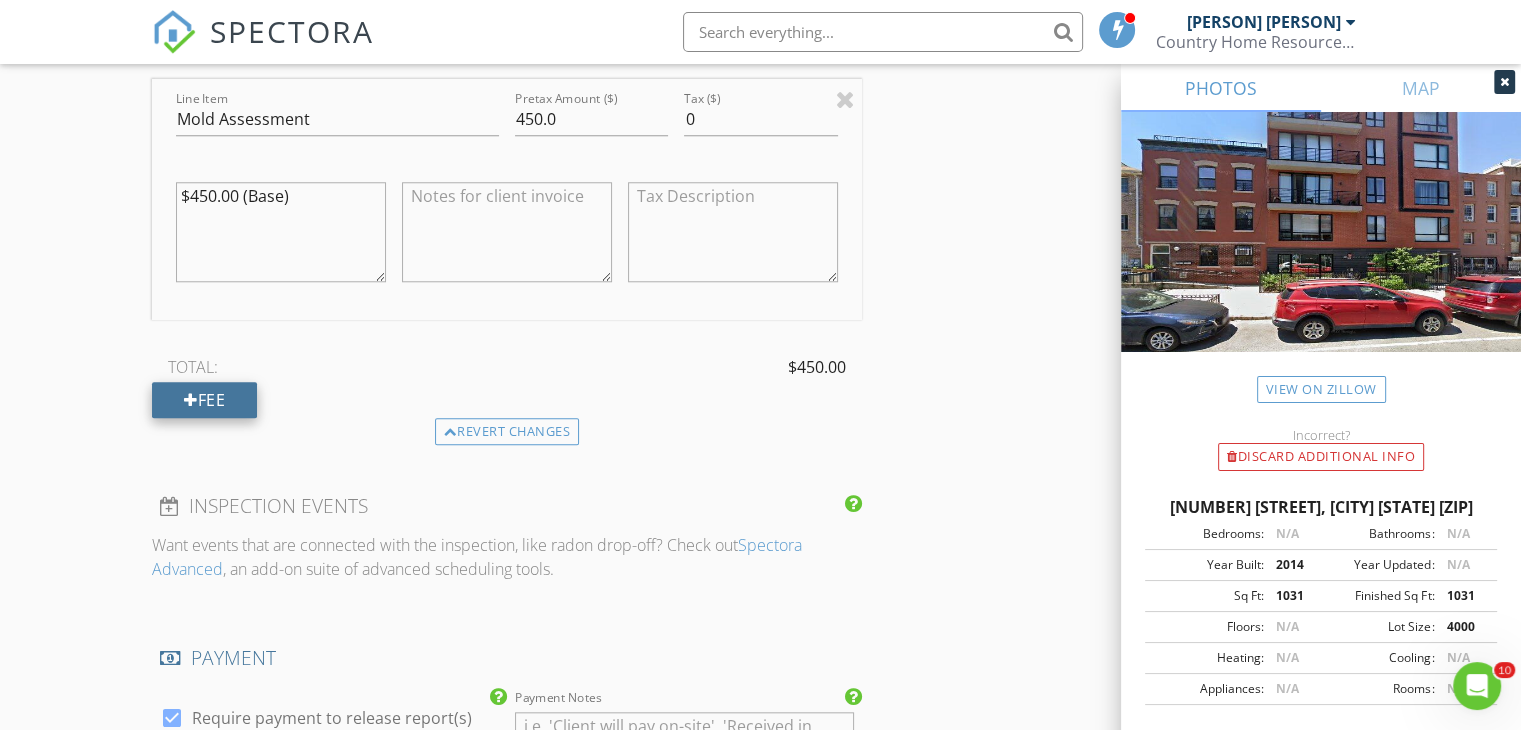 click on "Fee" at bounding box center (204, 400) 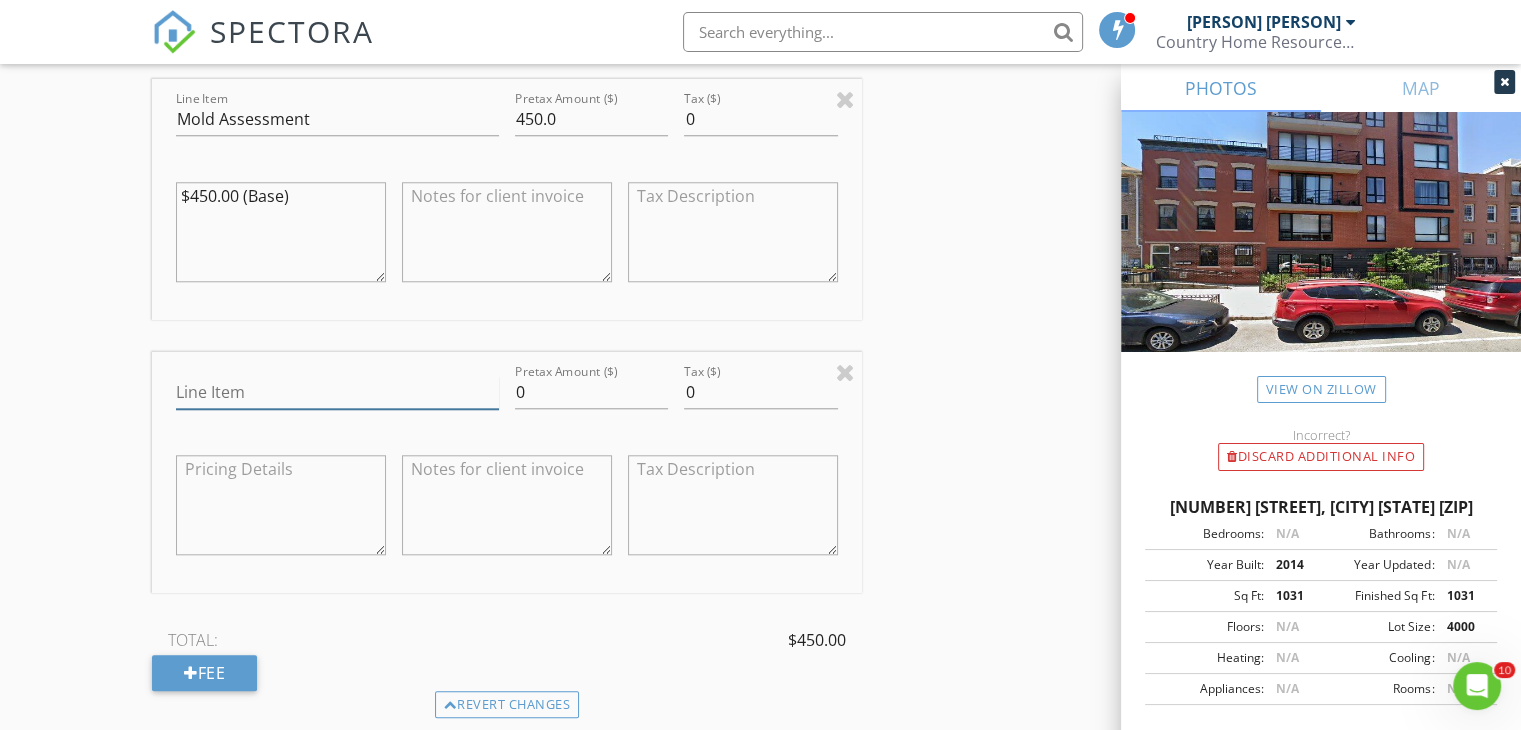 click on "Line Item" at bounding box center [337, 392] 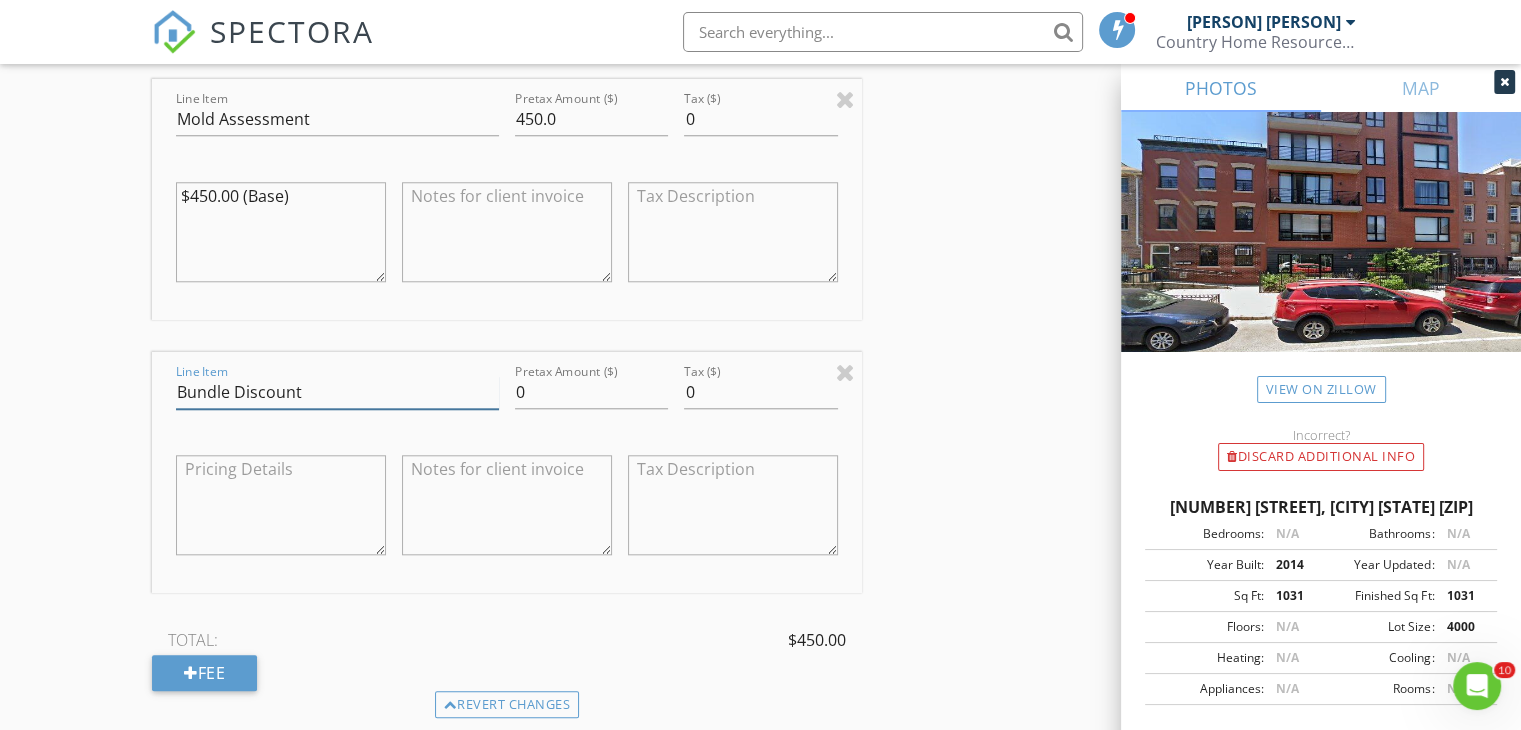 type on "Bundle Discount" 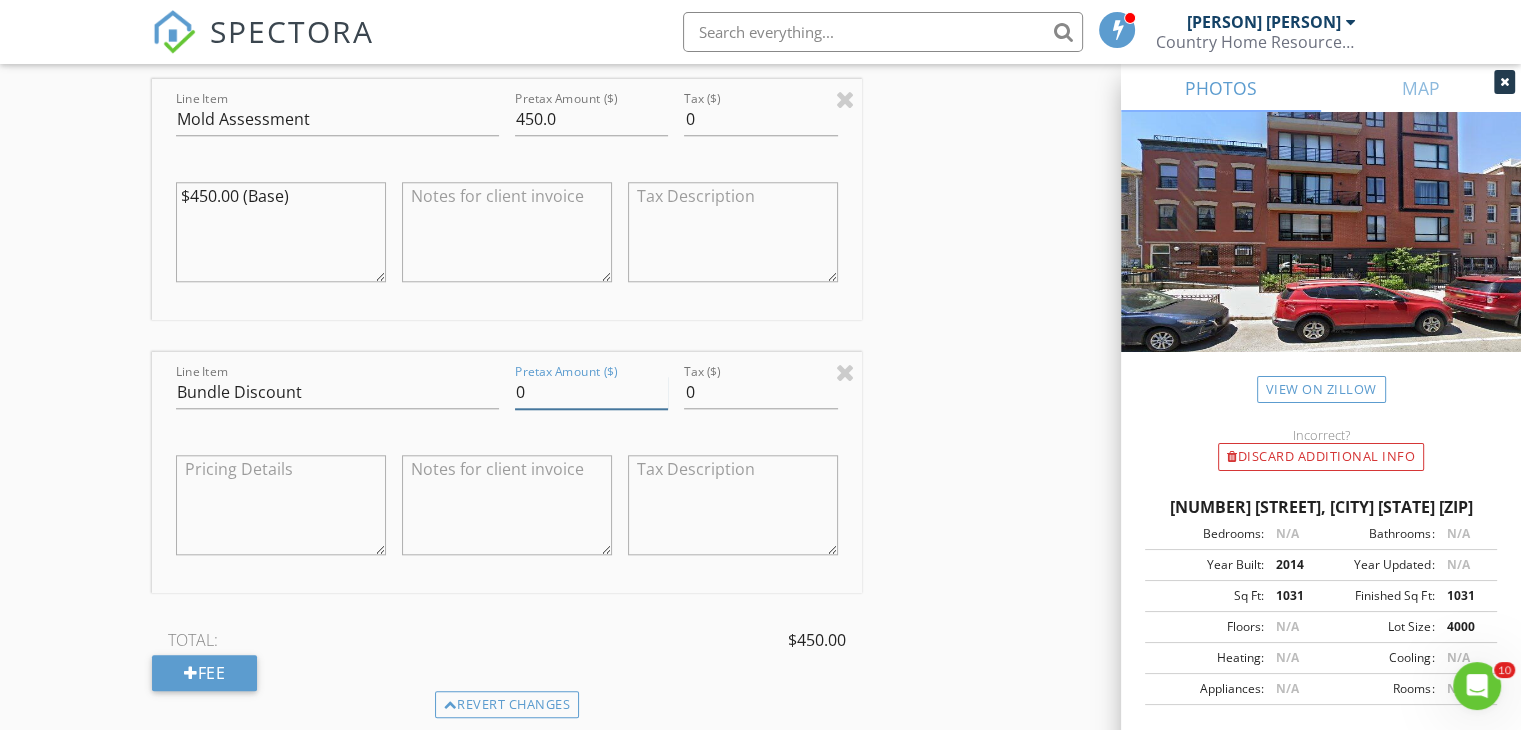 click on "0" at bounding box center (591, 392) 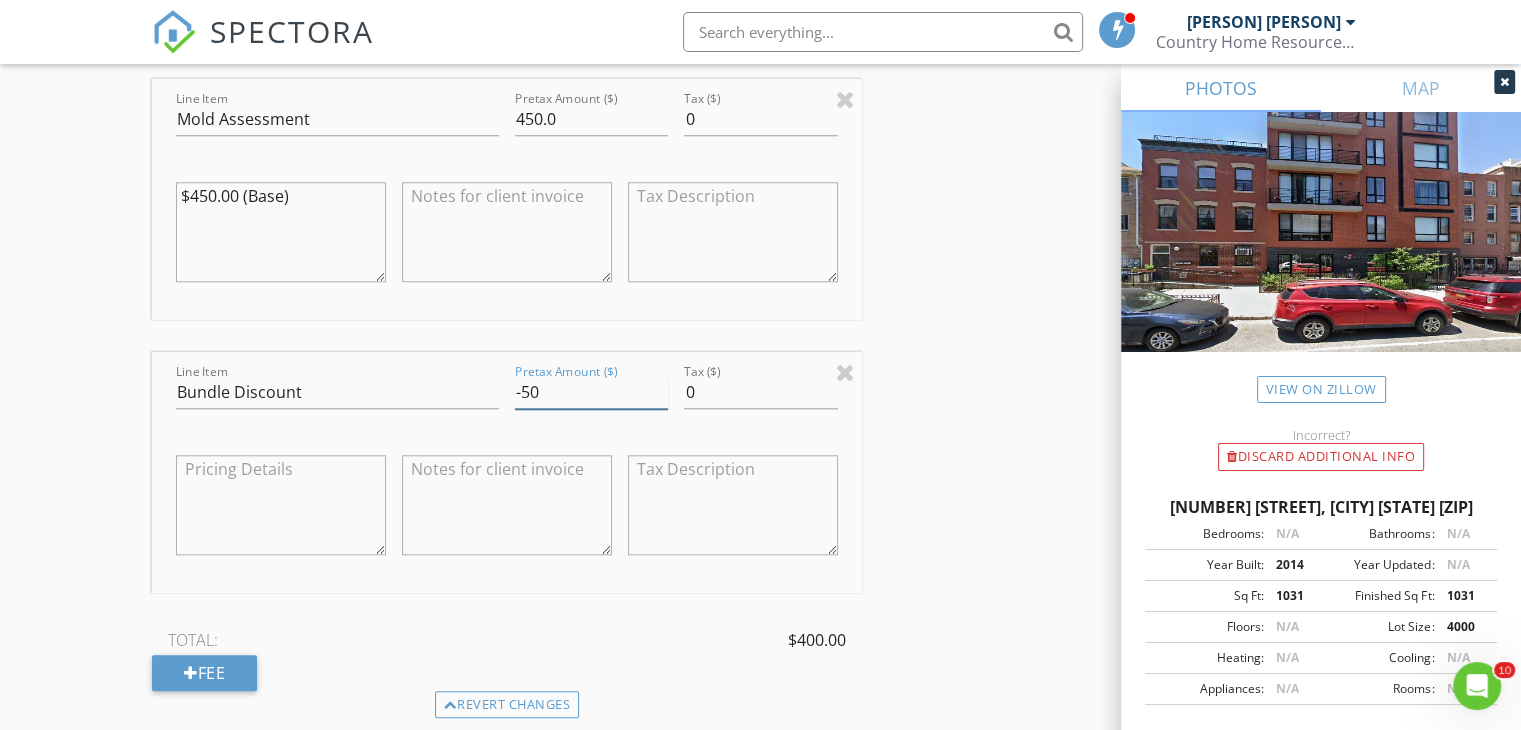 type on "-50" 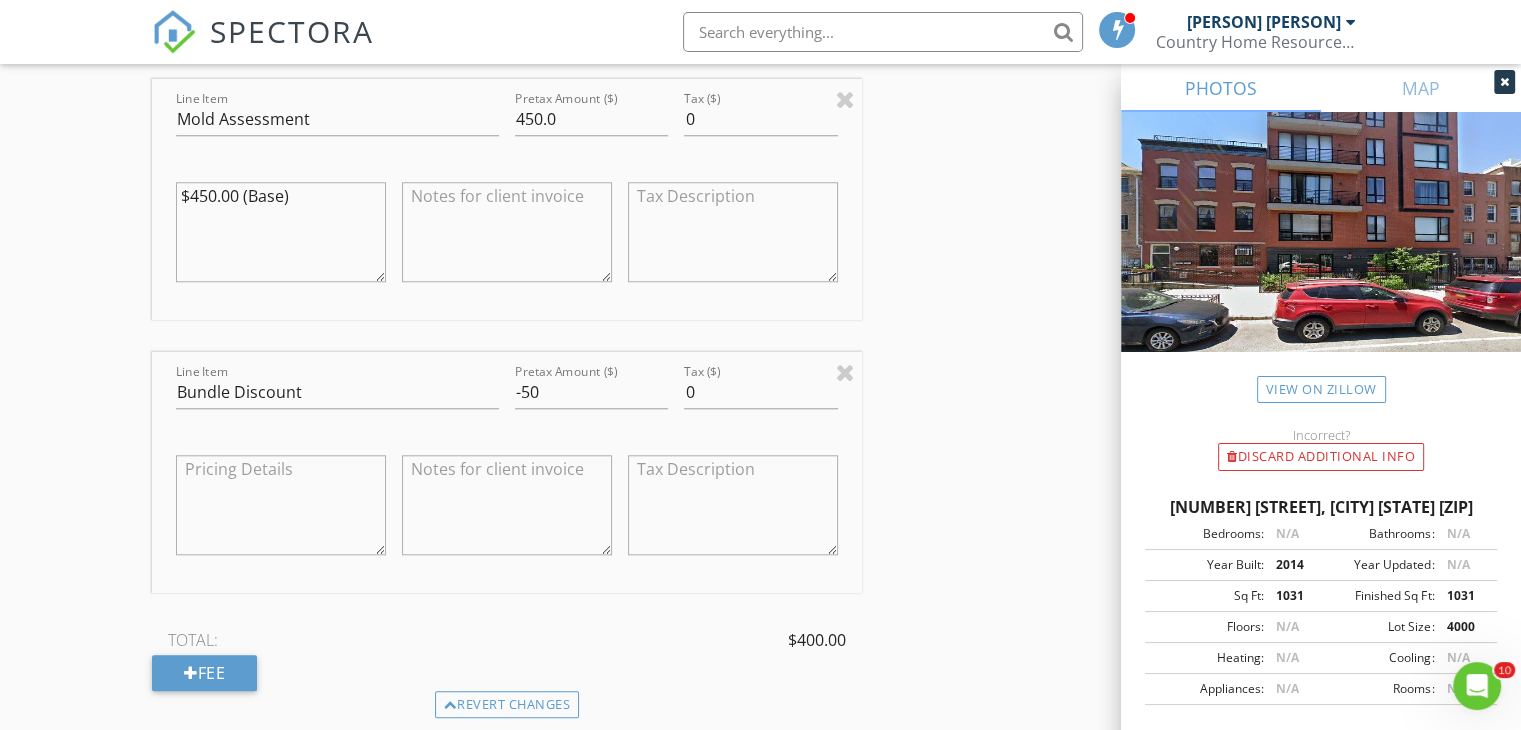 click on "INSPECTOR(S)
check_box   Christopher Chimeri   PRIMARY   Christopher Chimeri arrow_drop_down   check_box_outline_blank Christopher Chimeri specifically requested
Date/Time
08/03/2025 2:30 PM
Location
Address Search       Address 516 Classon Ave   Unit 6B   City BROOKLYN   State NY   Zip 11238   County Kings     Square Feet 1031   Year Built 2014   Foundation arrow_drop_down     Christopher Chimeri     64.4 miles     (an hour)
client
check_box Enable Client CC email for this inspection   Client Search     check_box_outline_blank Client is a Company/Organization     First Name Hannah   Last Name Beattie   Email hbbeattie@gmail.com   CC Email   Phone 720-544-1231           Notes   Private Notes
ADD ADDITIONAL client
SERVICES
check_box_outline_blank     1,000 sqft - 1,600sqft" at bounding box center [760, 283] 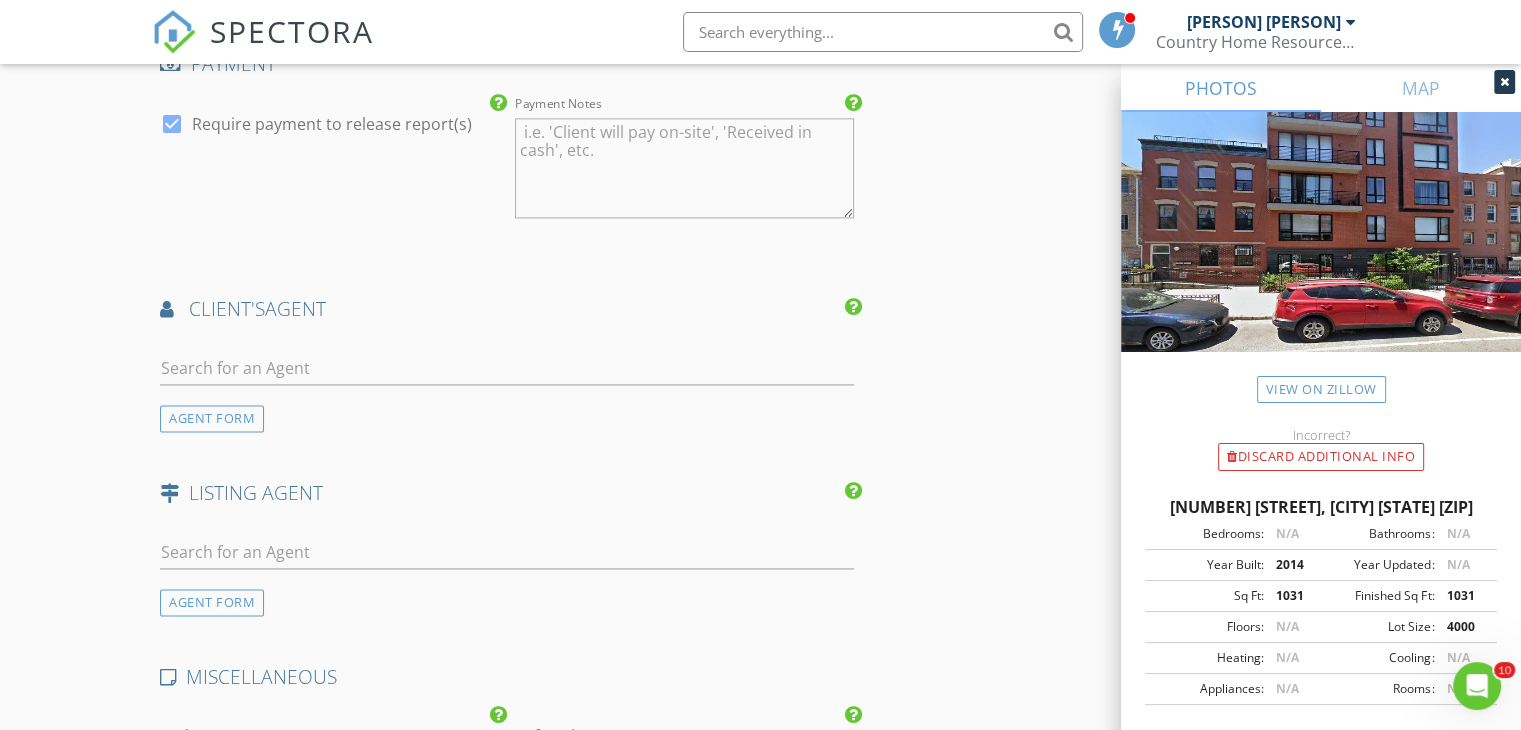 scroll, scrollTop: 2724, scrollLeft: 0, axis: vertical 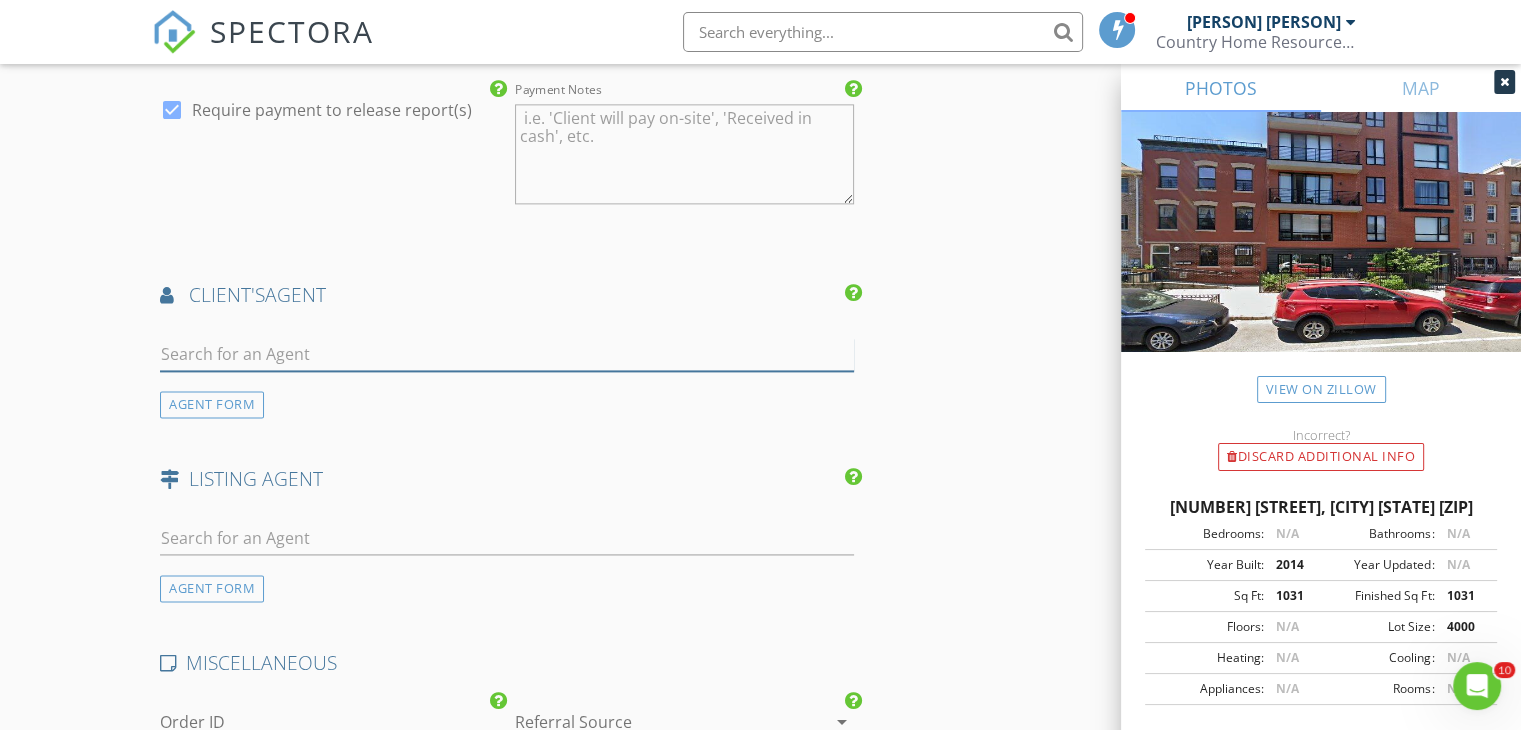 click at bounding box center (507, 354) 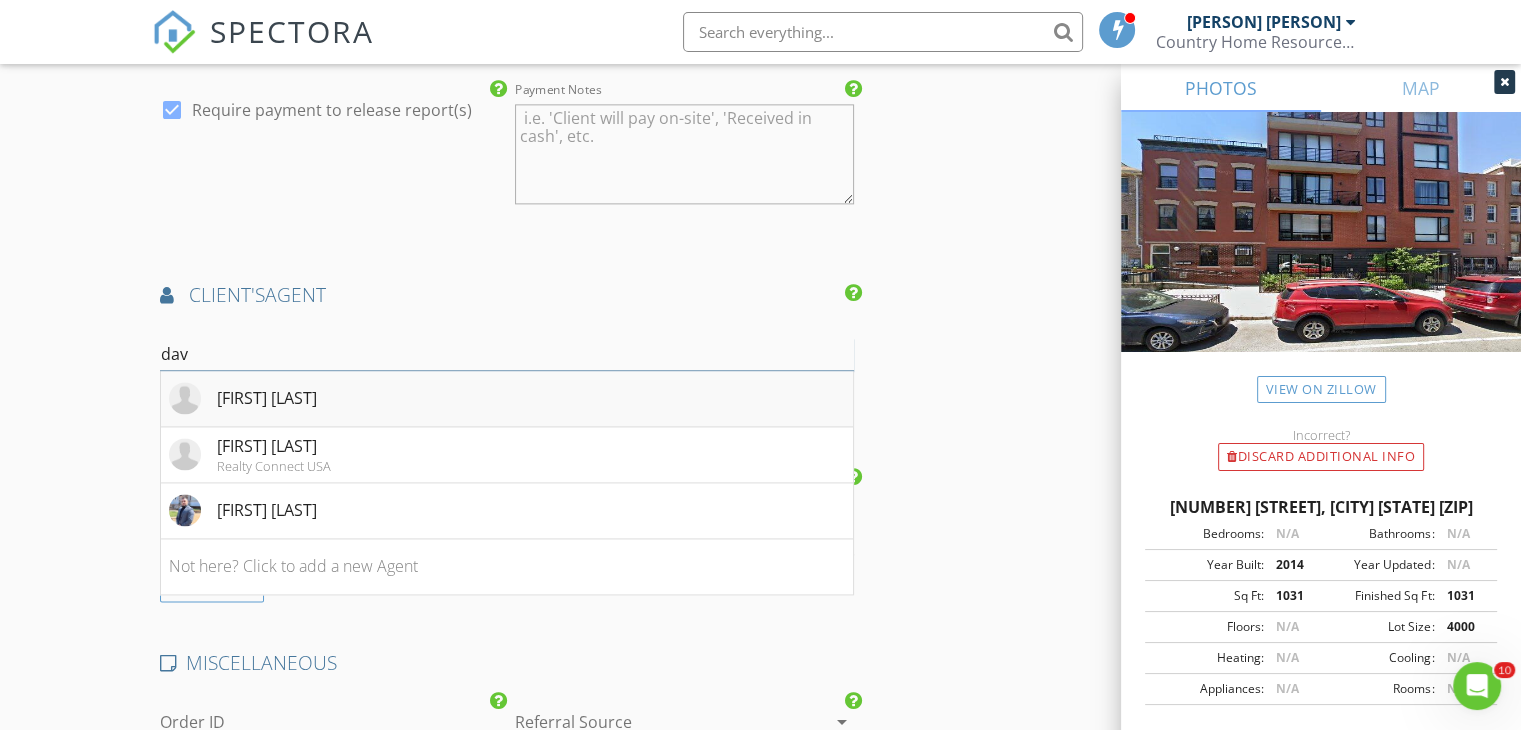 type on "dav" 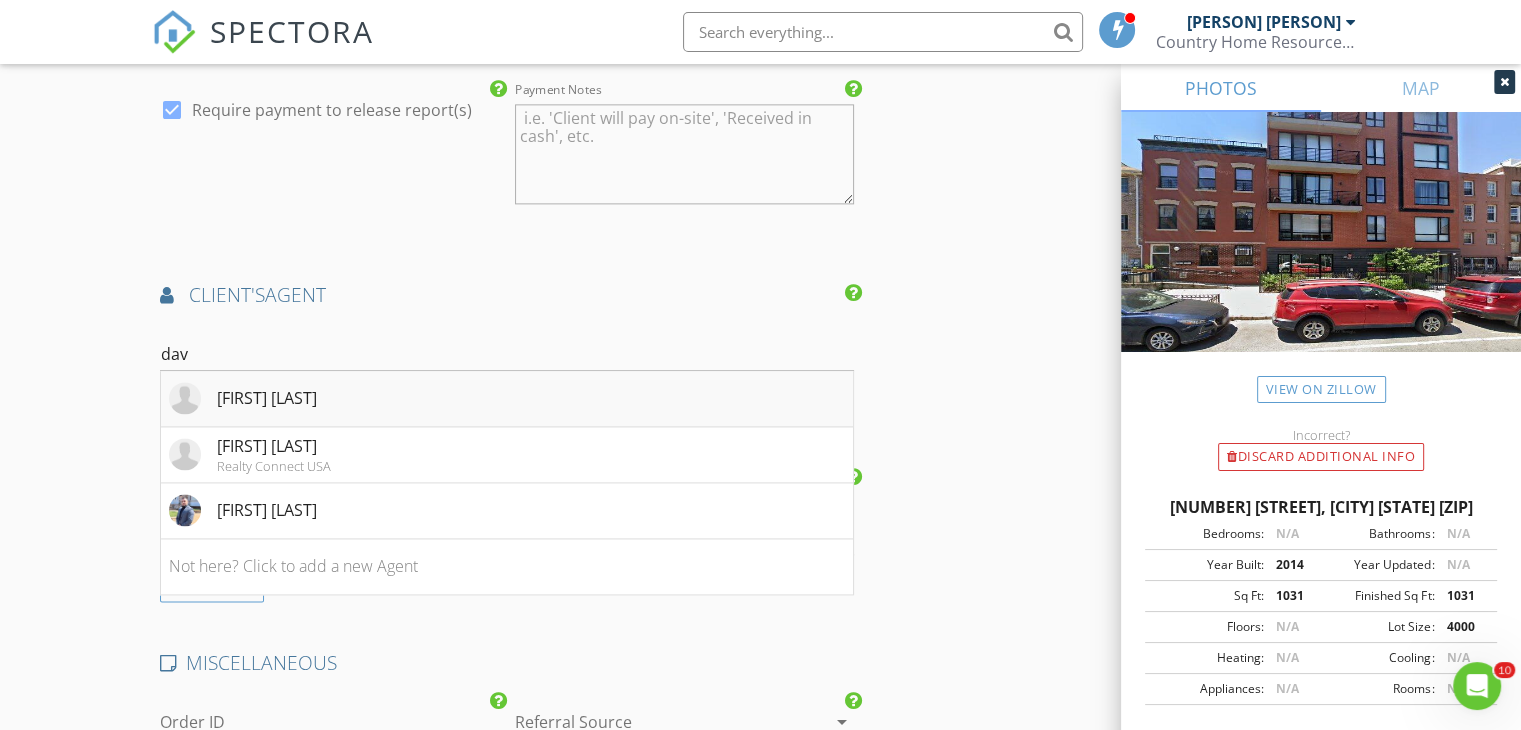 click on "[FIRST] [LAST]" at bounding box center (507, 399) 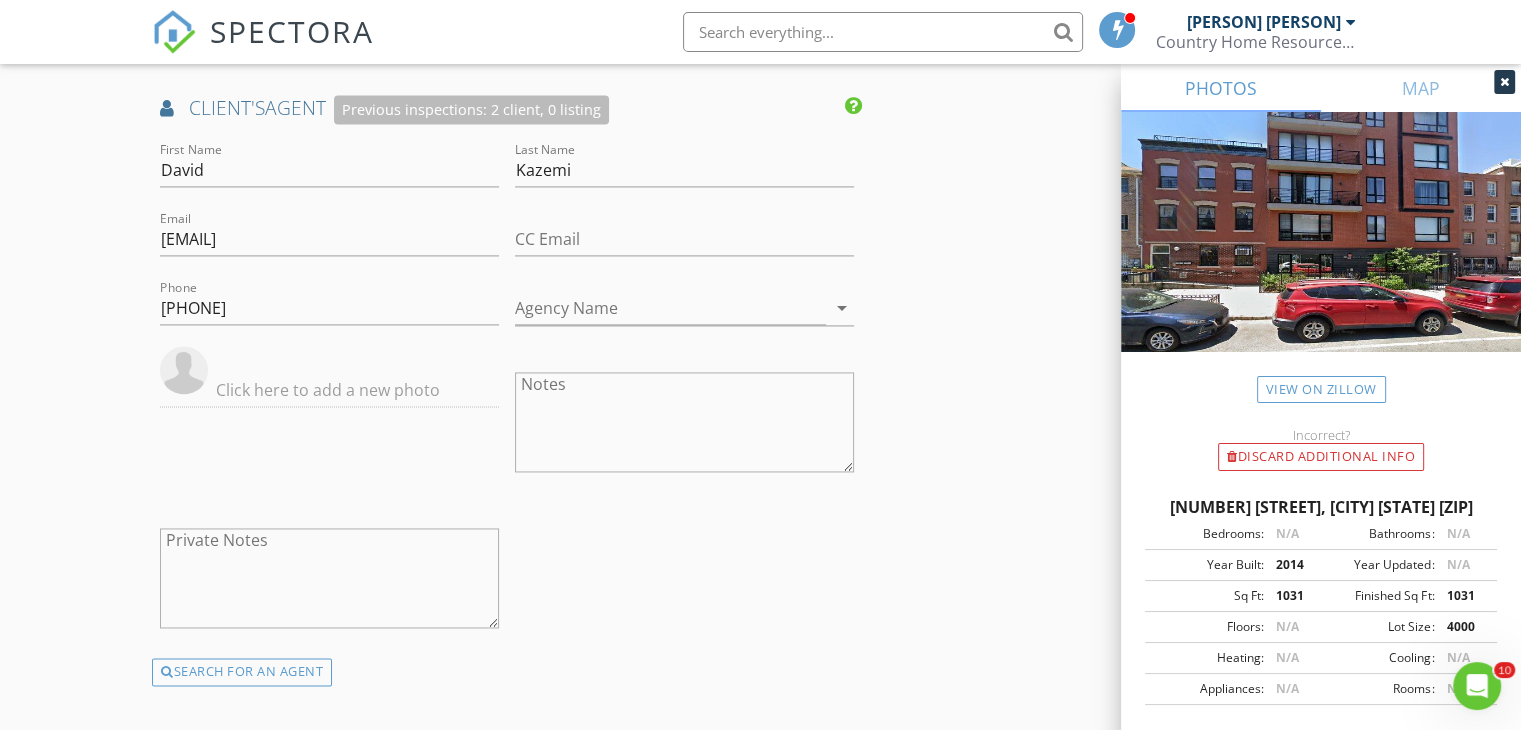 scroll, scrollTop: 2718, scrollLeft: 0, axis: vertical 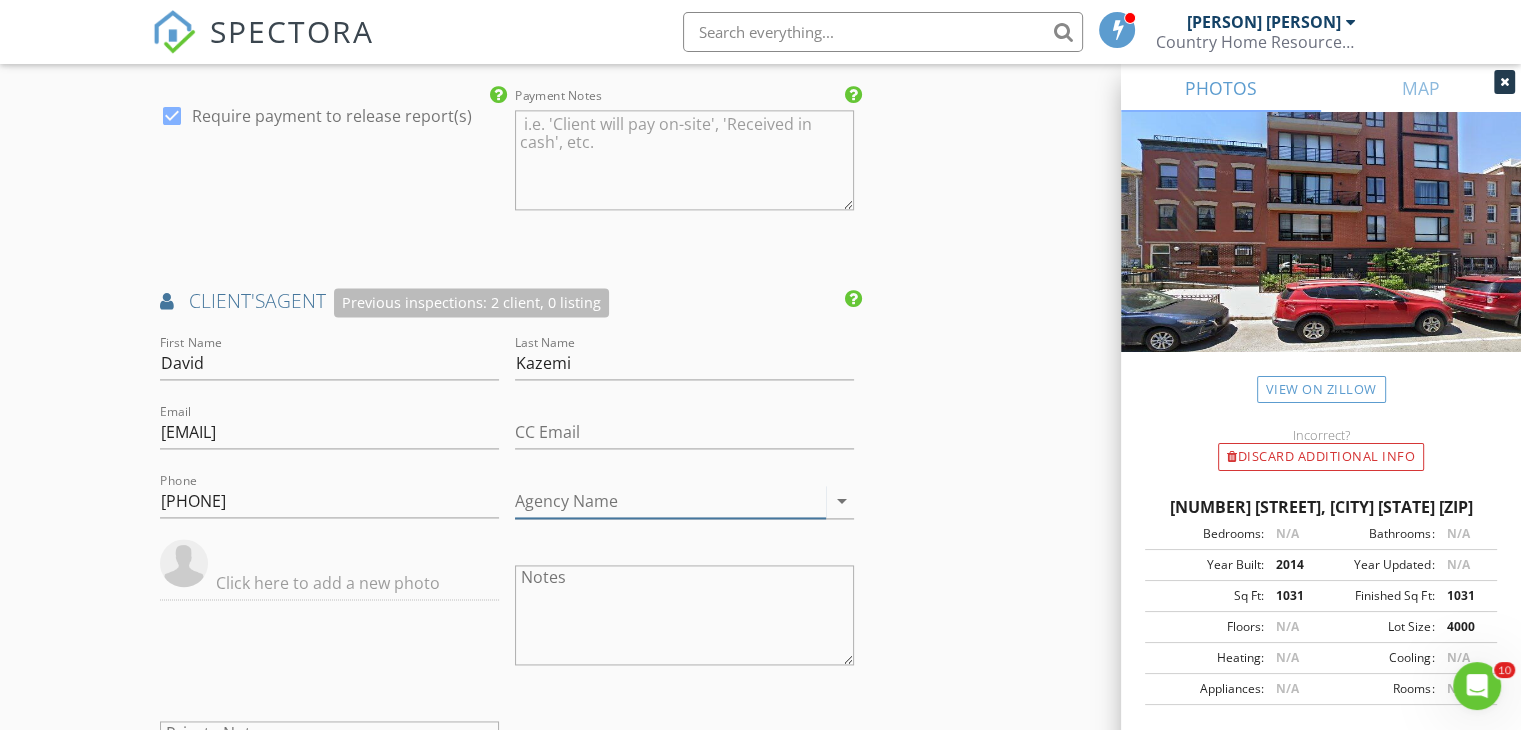 click on "Agency Name" at bounding box center [670, 501] 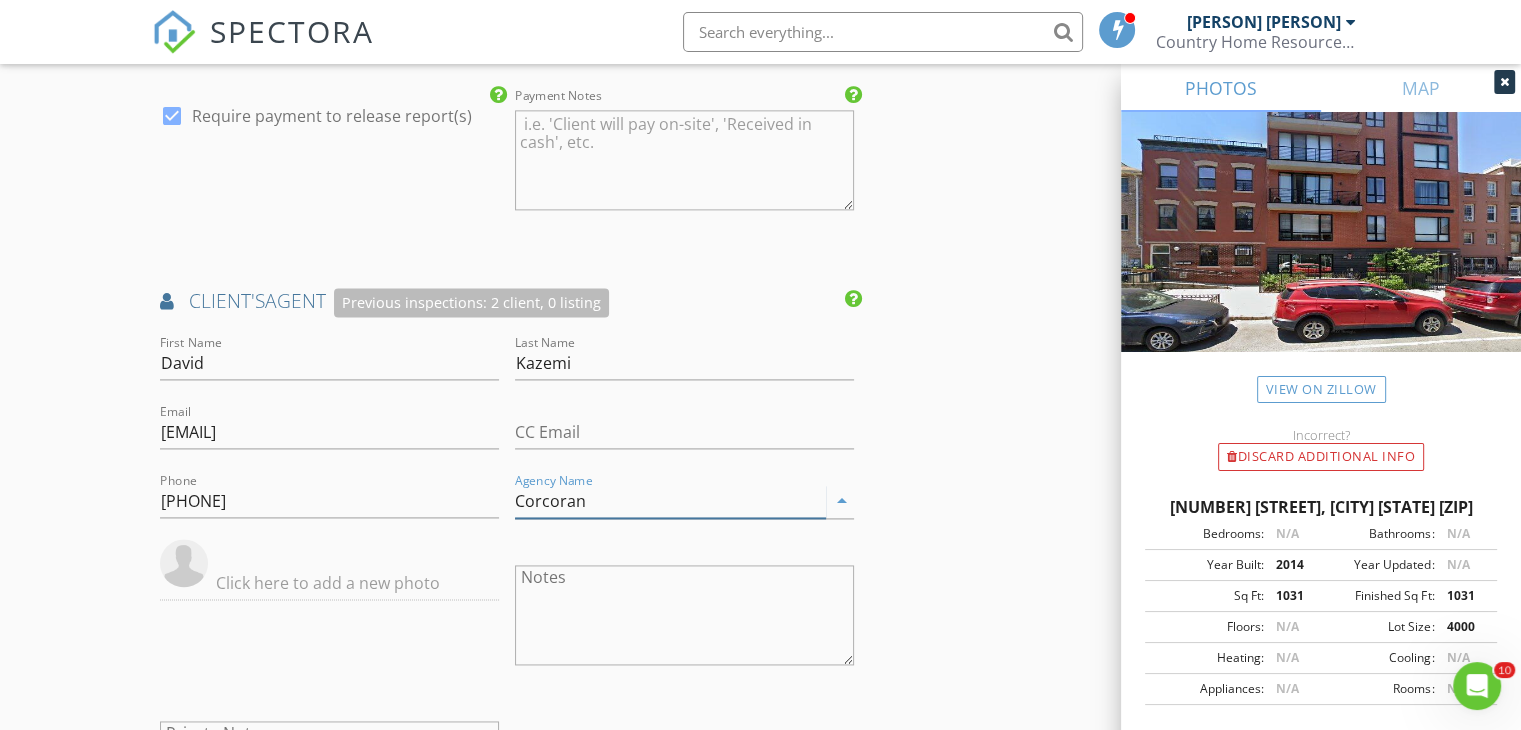 type on "Corcoran" 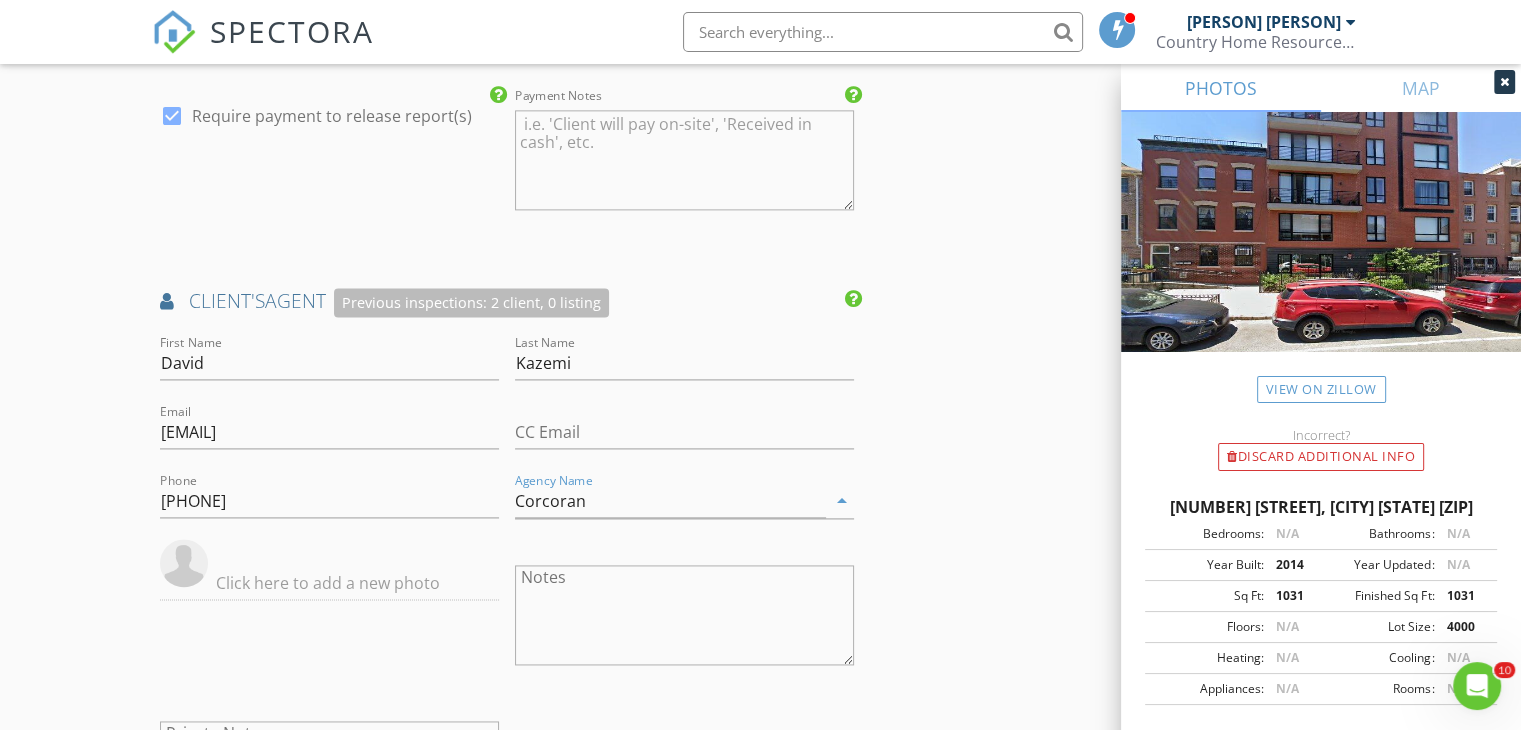 click on "INSPECTOR(S)
check_box   Christopher Chimeri   PRIMARY   Christopher Chimeri arrow_drop_down   check_box_outline_blank Christopher Chimeri specifically requested
Date/Time
08/03/2025 2:30 PM
Location
Address Search       Address 516 Classon Ave   Unit 6B   City BROOKLYN   State NY   Zip 11238   County Kings     Square Feet 1031   Year Built 2014   Foundation arrow_drop_down     Christopher Chimeri     64.4 miles     (an hour)
client
check_box Enable Client CC email for this inspection   Client Search     check_box_outline_blank Client is a Company/Organization     First Name Hannah   Last Name Beattie   Email hbbeattie@gmail.com   CC Email   Phone 720-544-1231           Notes   Private Notes
ADD ADDITIONAL client
SERVICES
check_box_outline_blank     1,000 sqft - 1,600sqft" at bounding box center [760, -365] 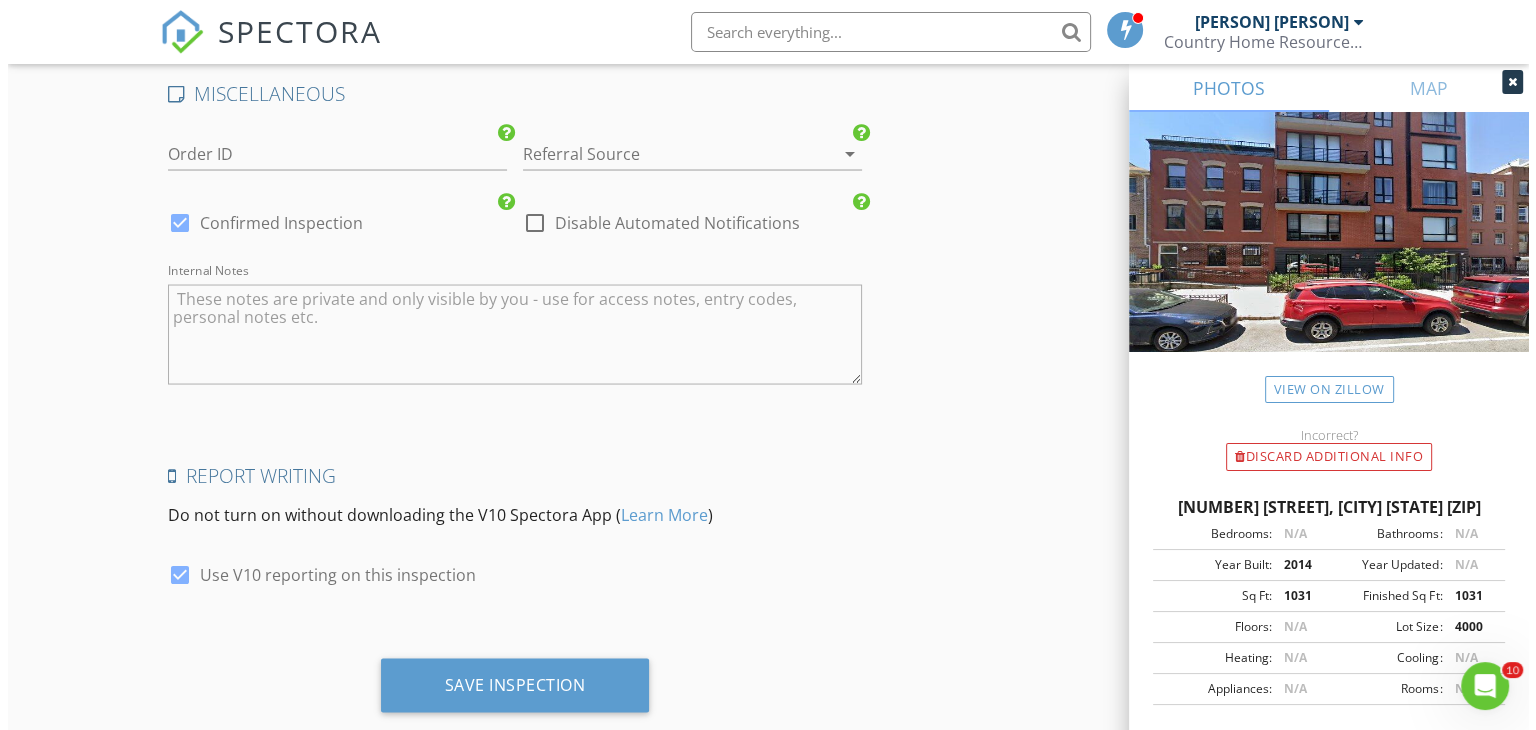 scroll, scrollTop: 3787, scrollLeft: 0, axis: vertical 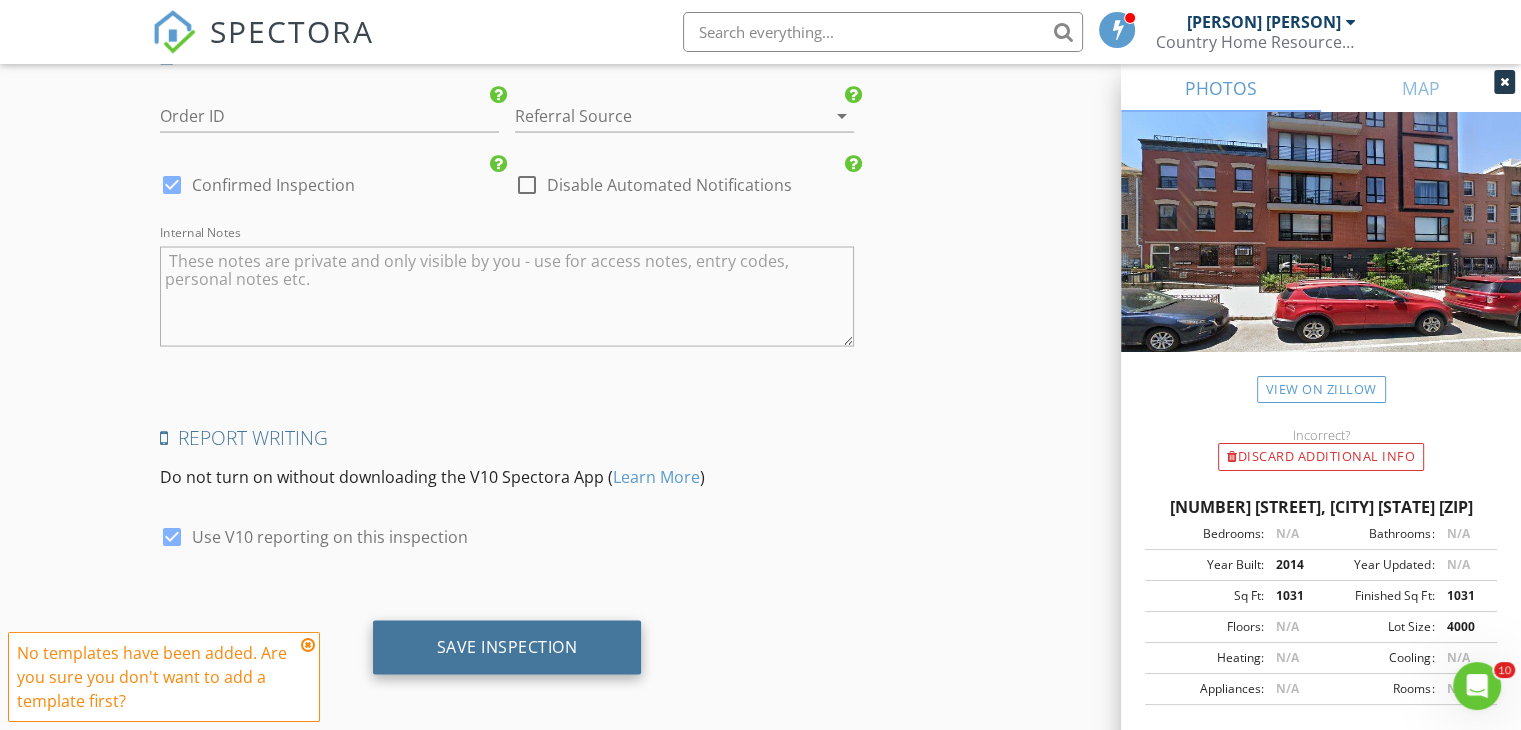 click on "Save Inspection" at bounding box center (507, 646) 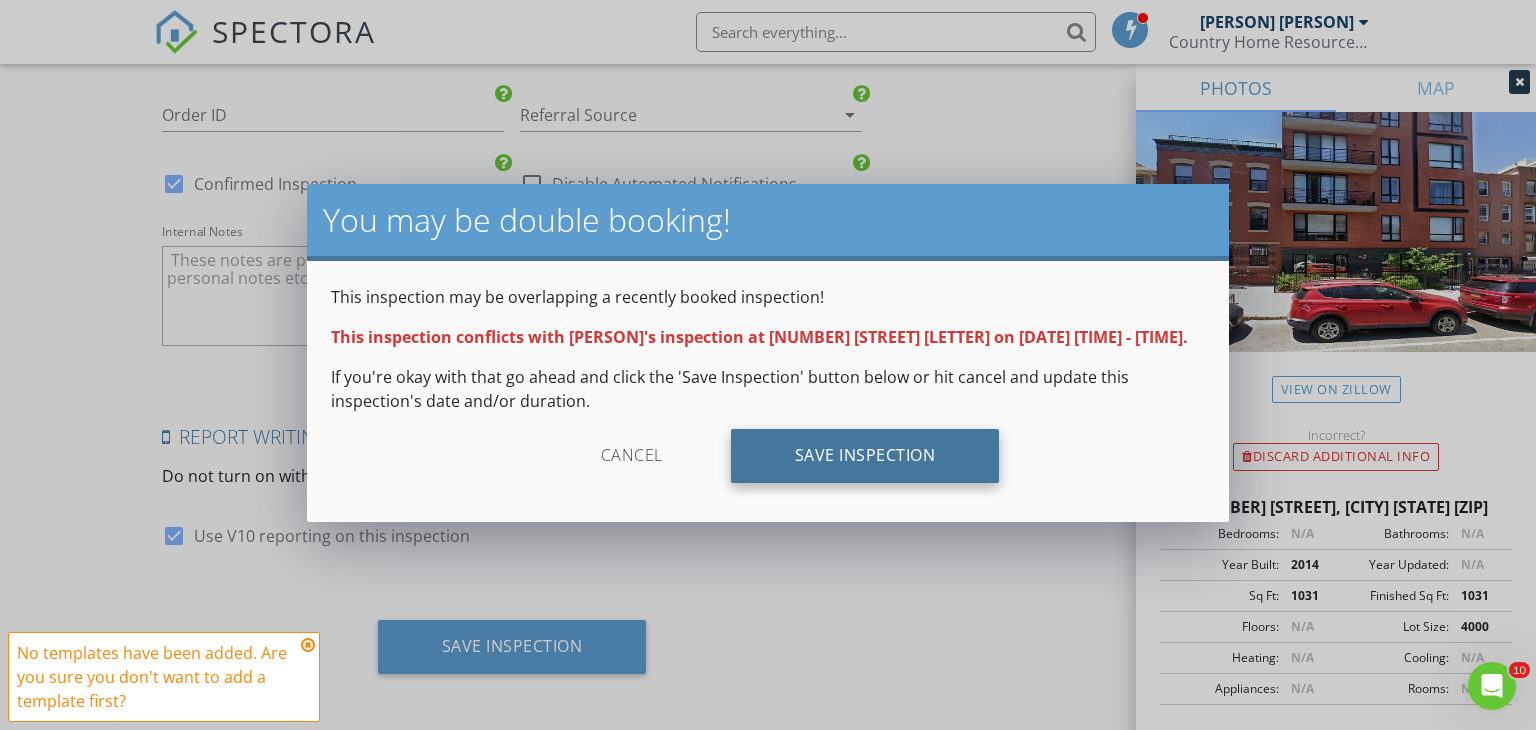 click on "Save Inspection" at bounding box center [865, 456] 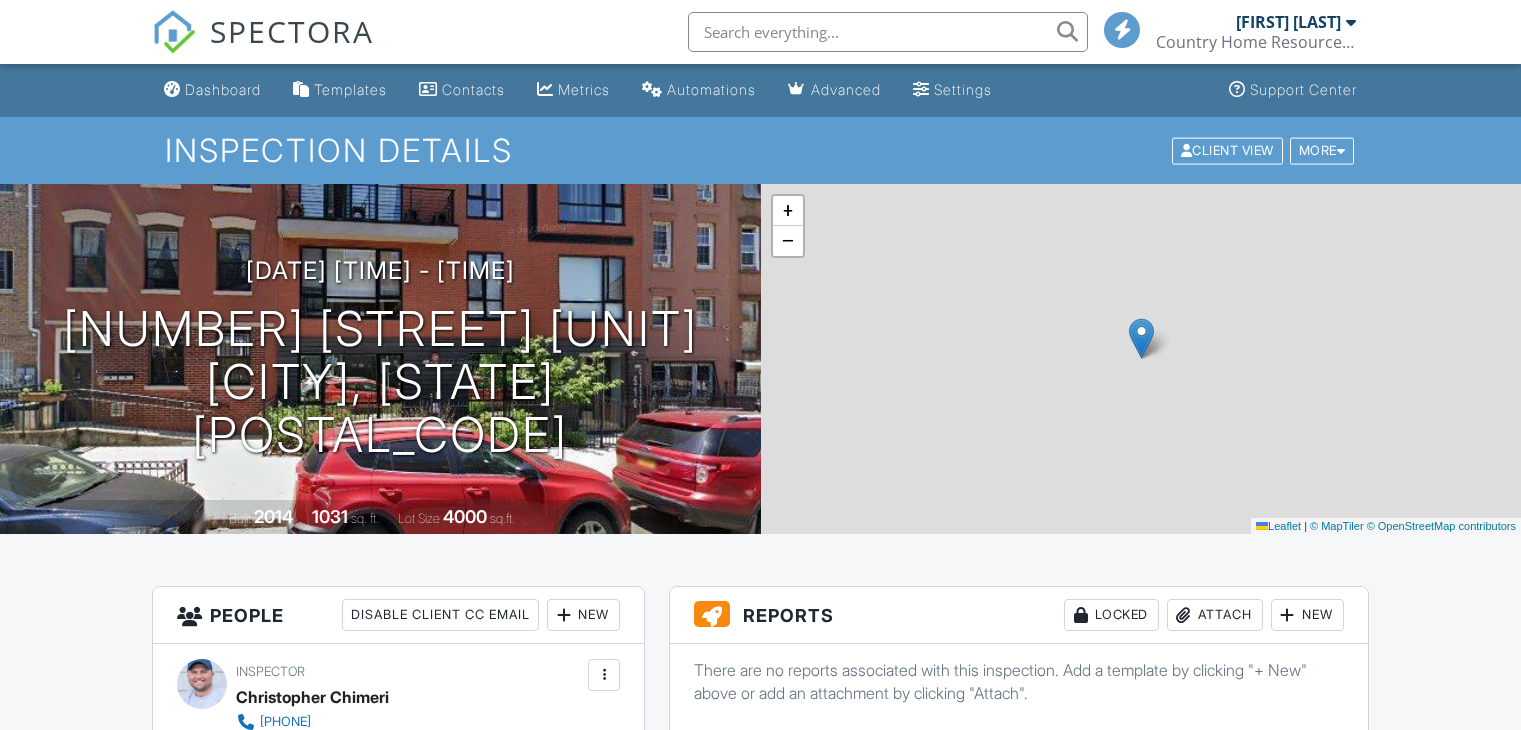 scroll, scrollTop: 0, scrollLeft: 0, axis: both 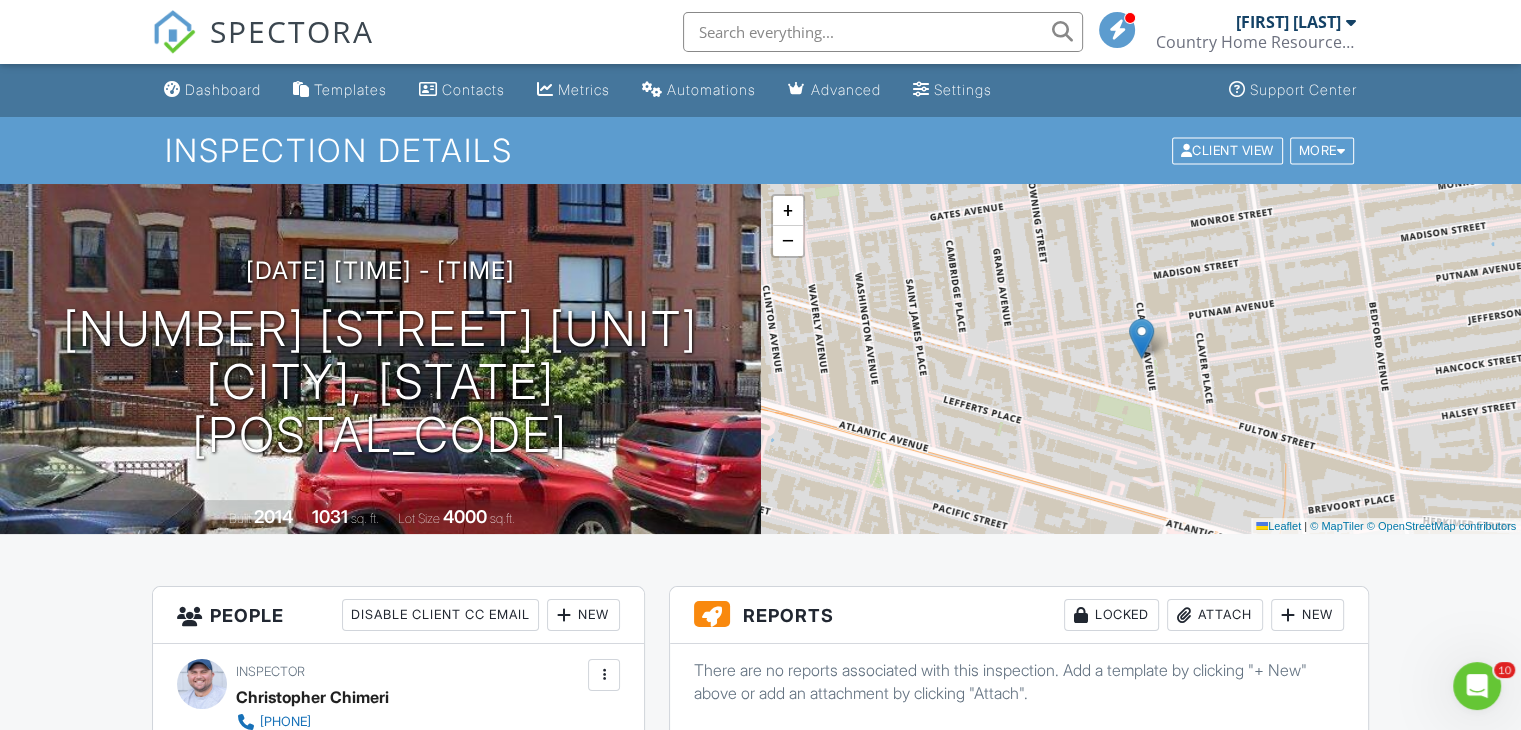 drag, startPoint x: 1535, startPoint y: 197, endPoint x: 1532, endPoint y: 163, distance: 34.132095 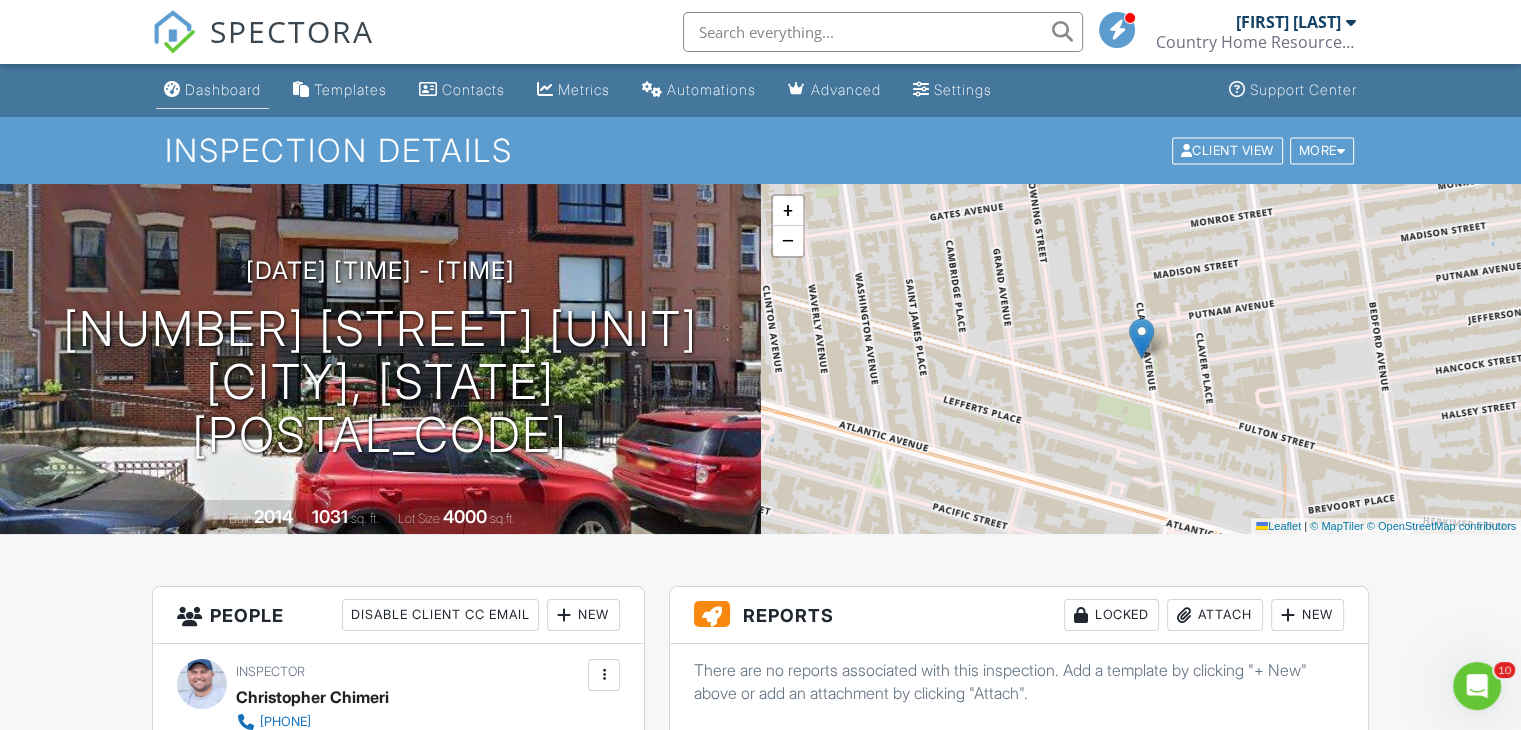 click on "Dashboard" at bounding box center [223, 89] 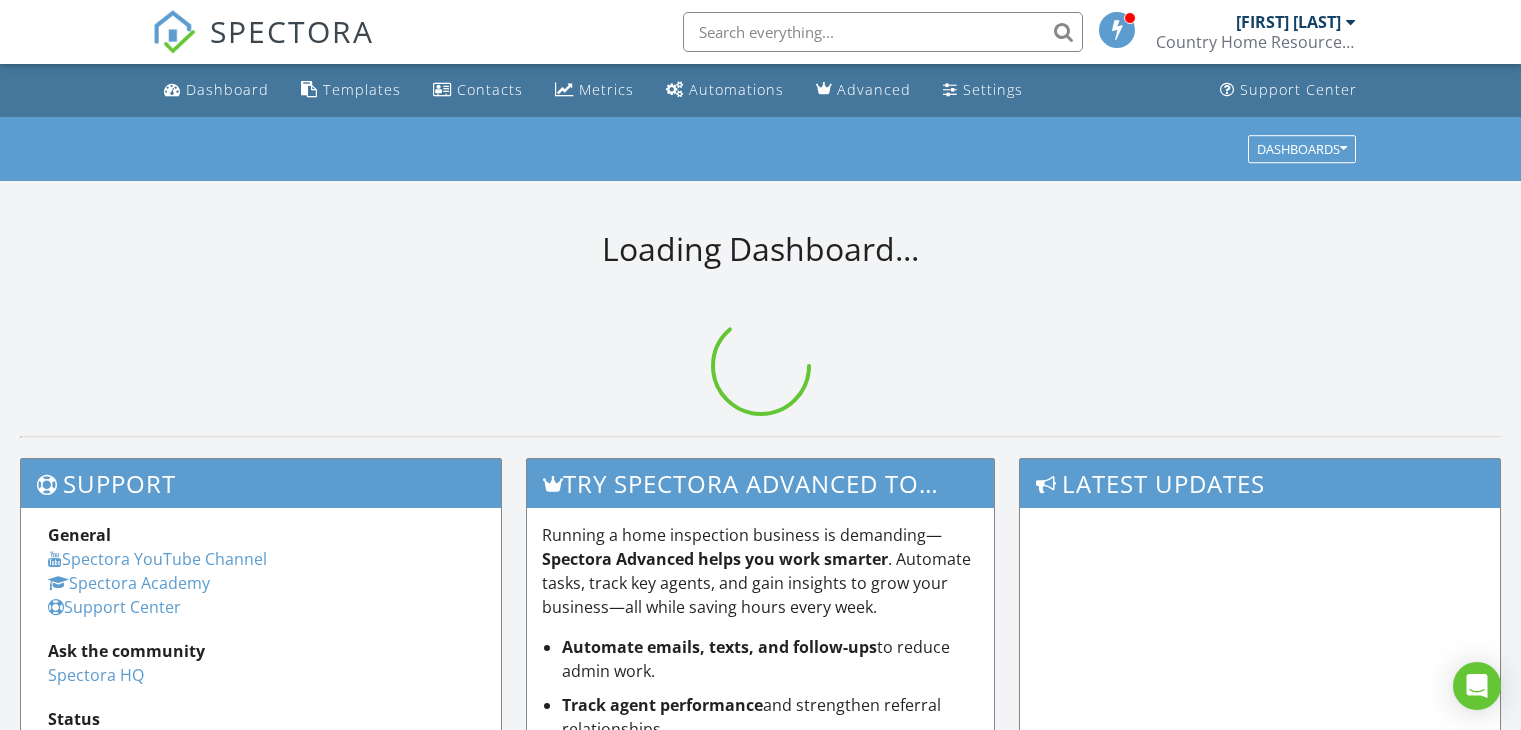 scroll, scrollTop: 0, scrollLeft: 0, axis: both 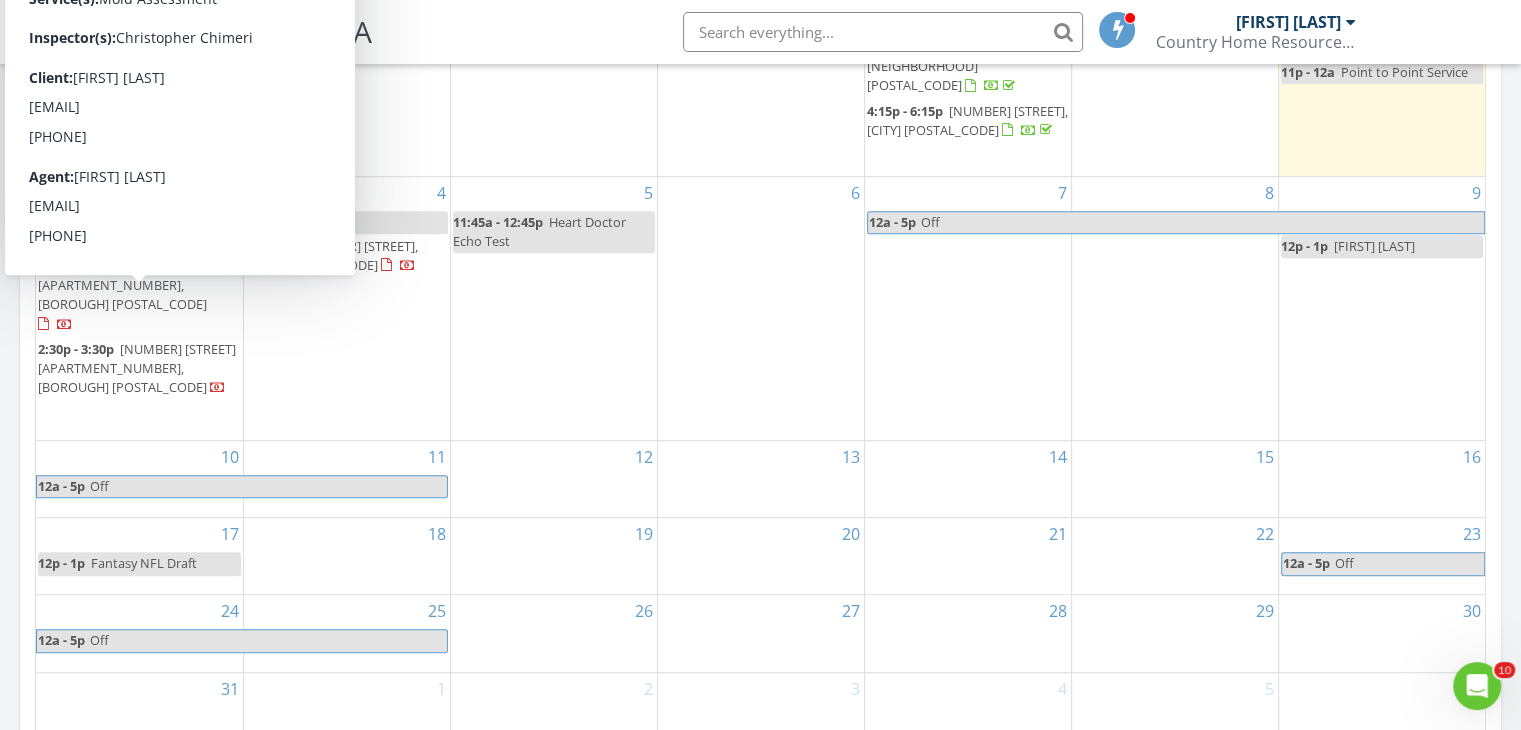 click on "[NUMBER] [STREET] [APARTMENT_NUMBER], [BOROUGH] [POSTAL_CODE]" at bounding box center (137, 368) 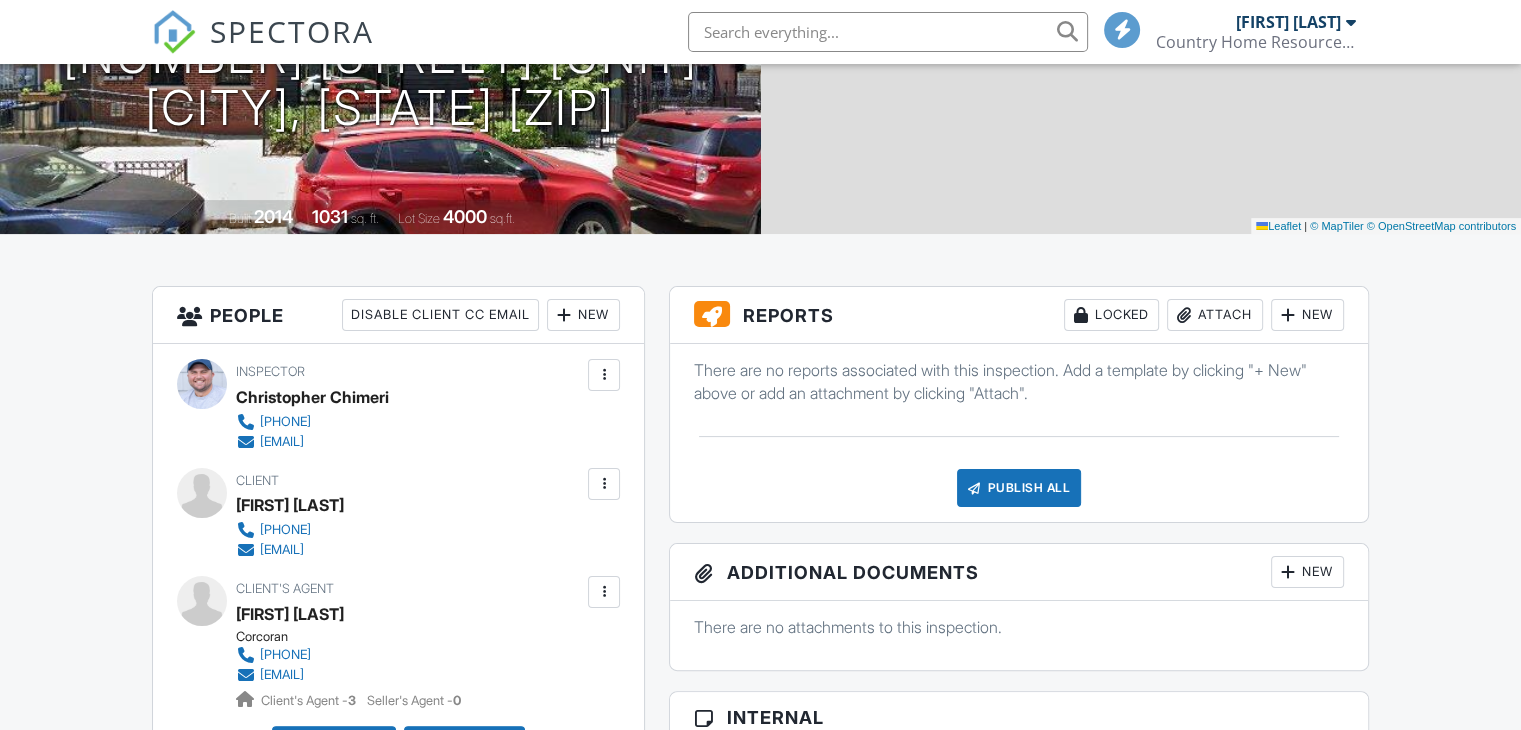 scroll, scrollTop: 300, scrollLeft: 0, axis: vertical 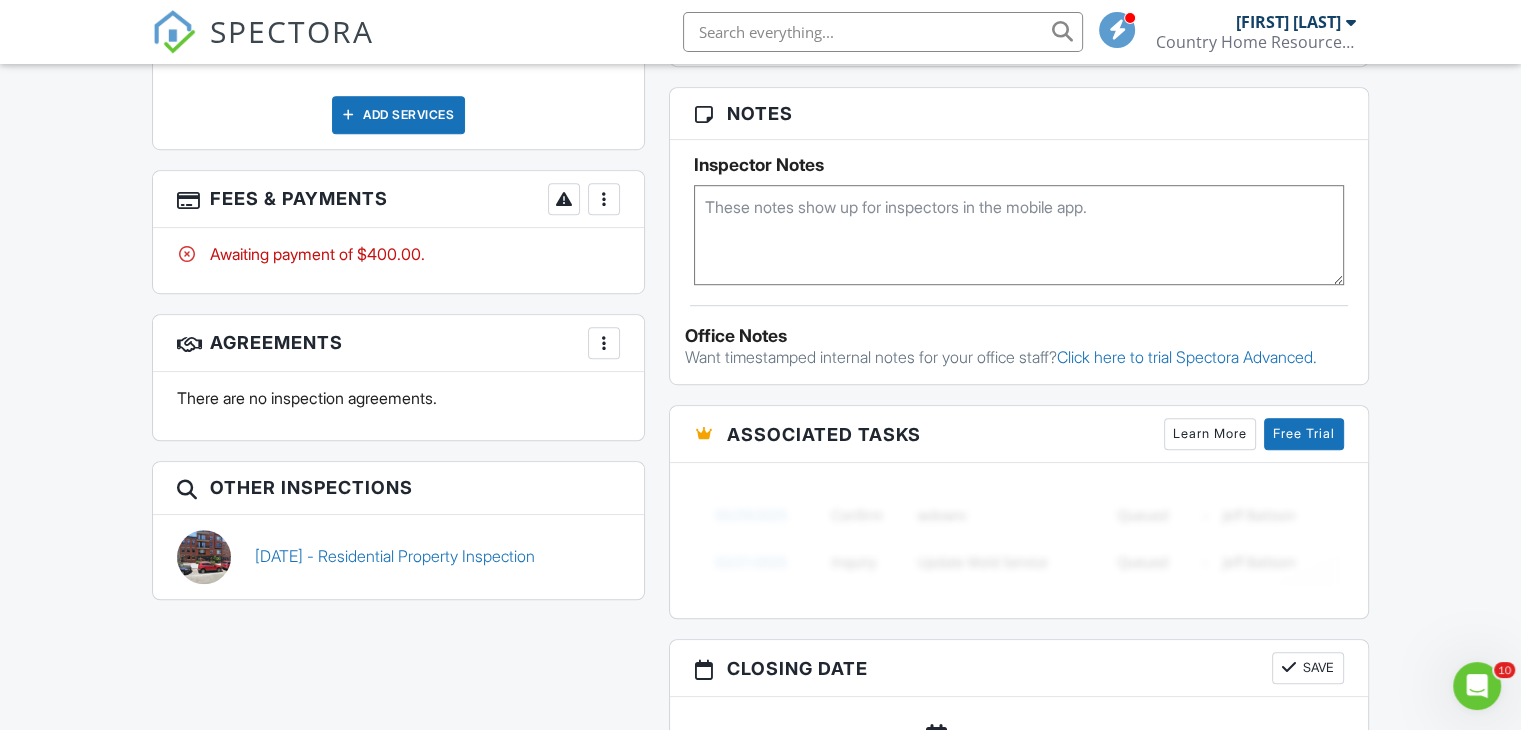 drag, startPoint x: 1535, startPoint y: 169, endPoint x: 1533, endPoint y: 415, distance: 246.00813 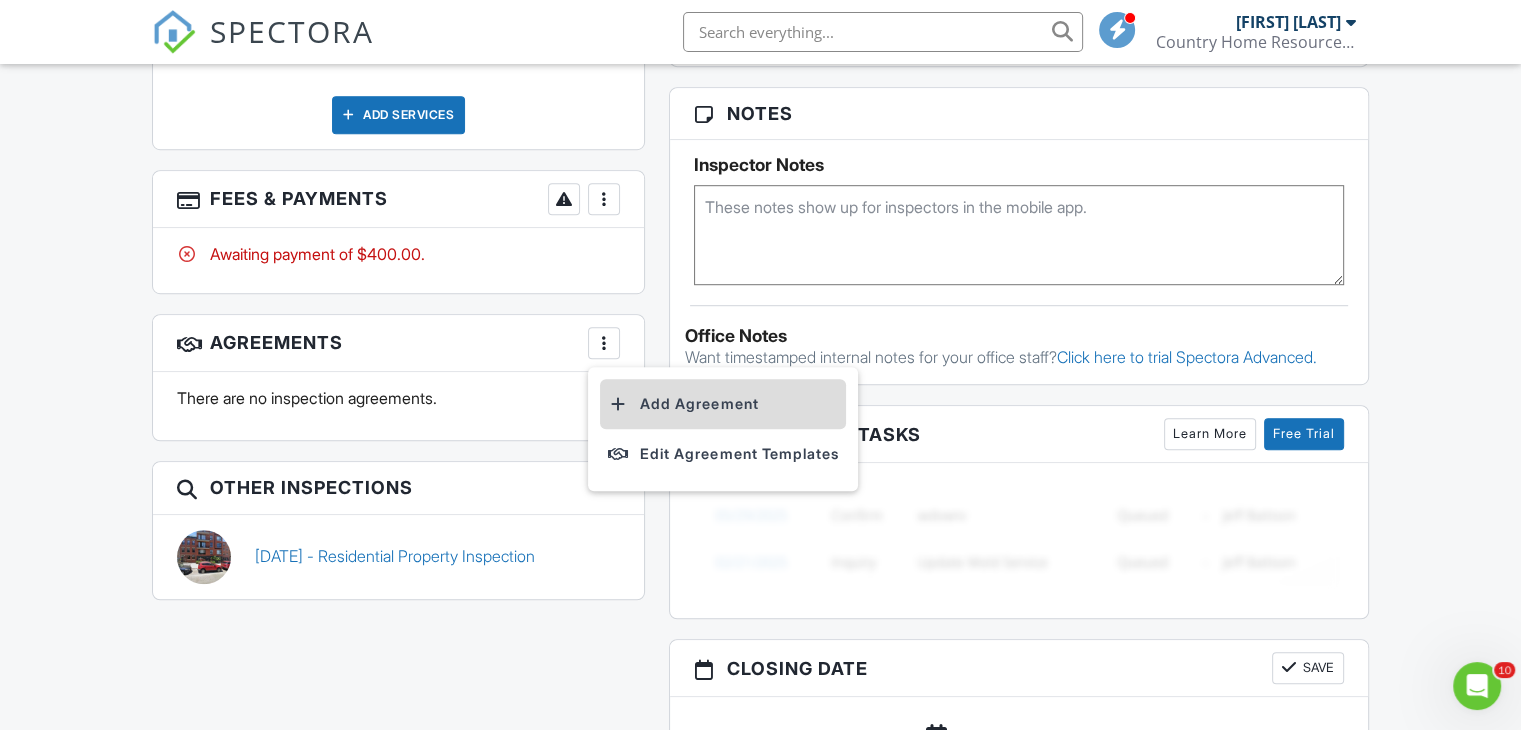 click on "Add Agreement" at bounding box center [723, 404] 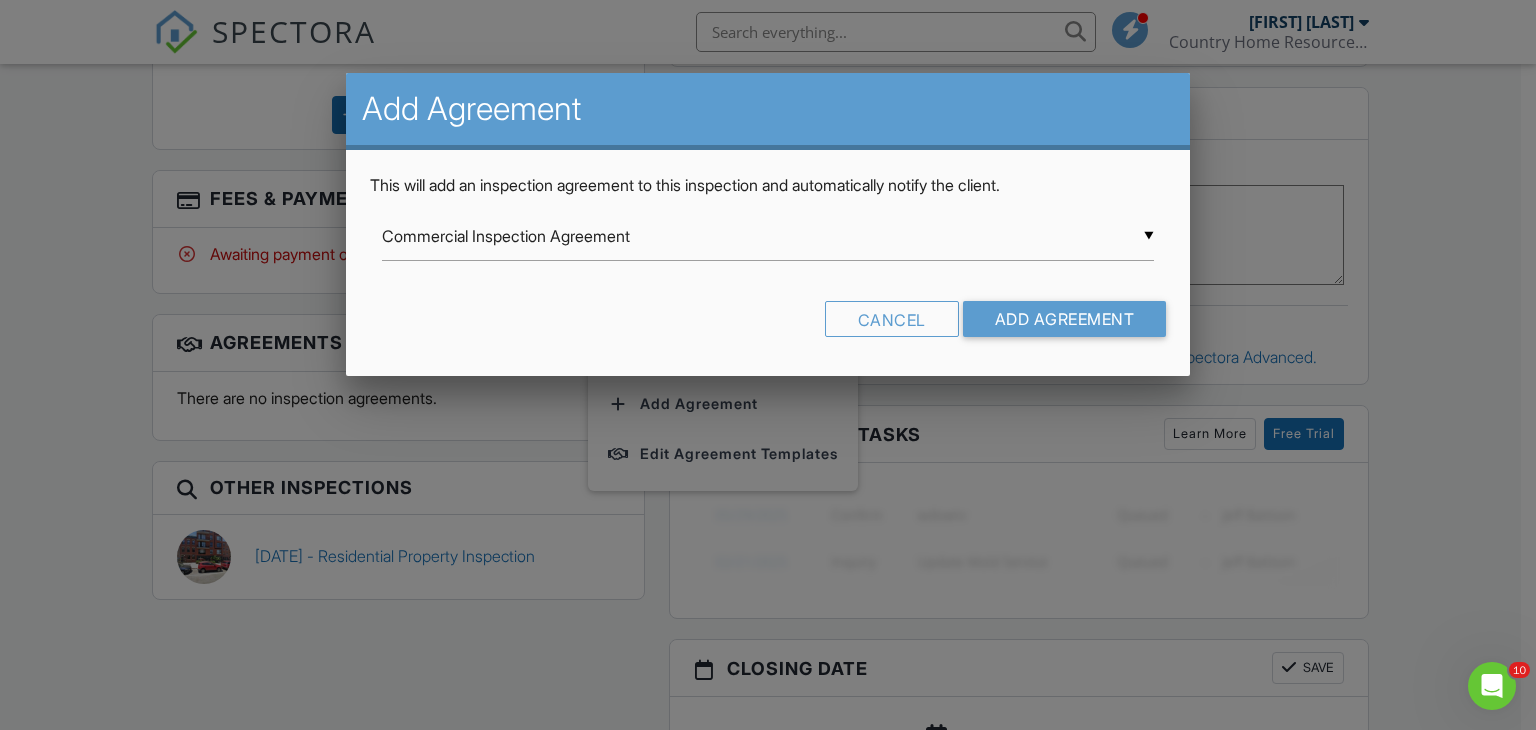 click on "▼ Commercial Inspection Agreement Commercial Inspection Agreement Country Home Resources Inc. Inspection Agreement Inspection Agreement Country Home Resources Inc. Mold Assessment Country Home Resources Inc. Agreement V2 Commercial Inspection Agreement
Country Home Resources Inc. Inspection Agreement
Inspection Agreement
Country Home Resources Inc. Mold Assessment
Country Home Resources Inc. Agreement V2" at bounding box center (768, 236) 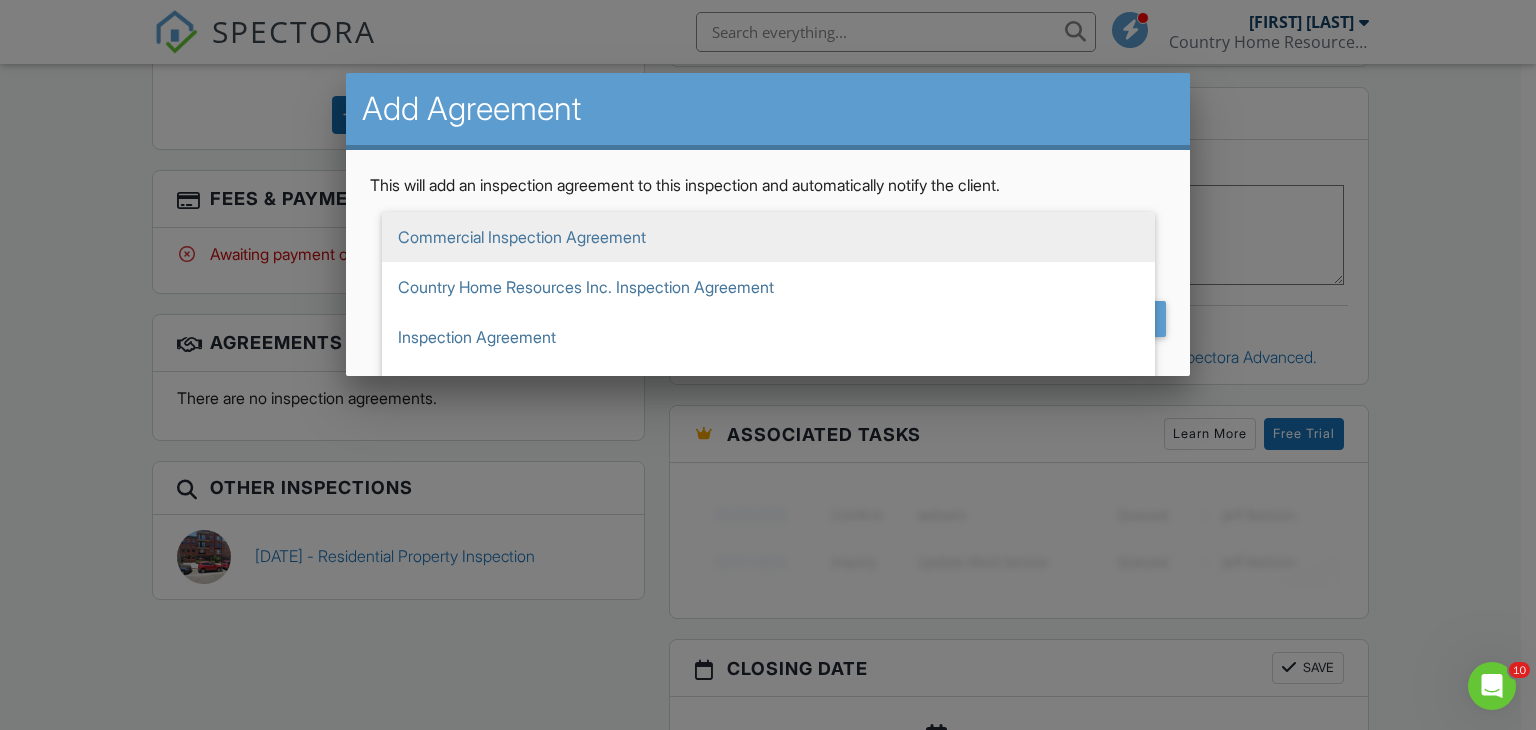 scroll, scrollTop: 86, scrollLeft: 0, axis: vertical 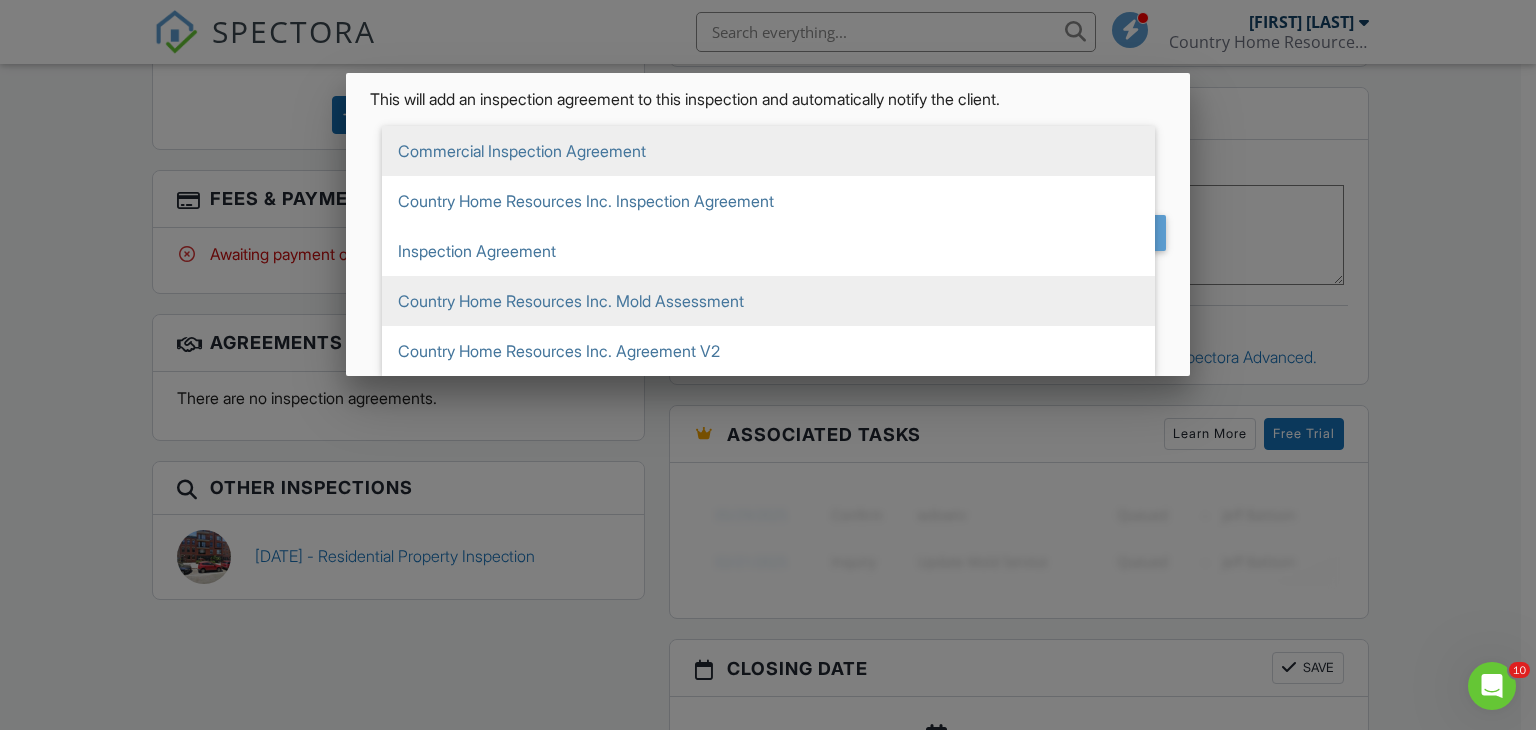 click on "Country Home Resources Inc. Mold Assessment" at bounding box center [768, 301] 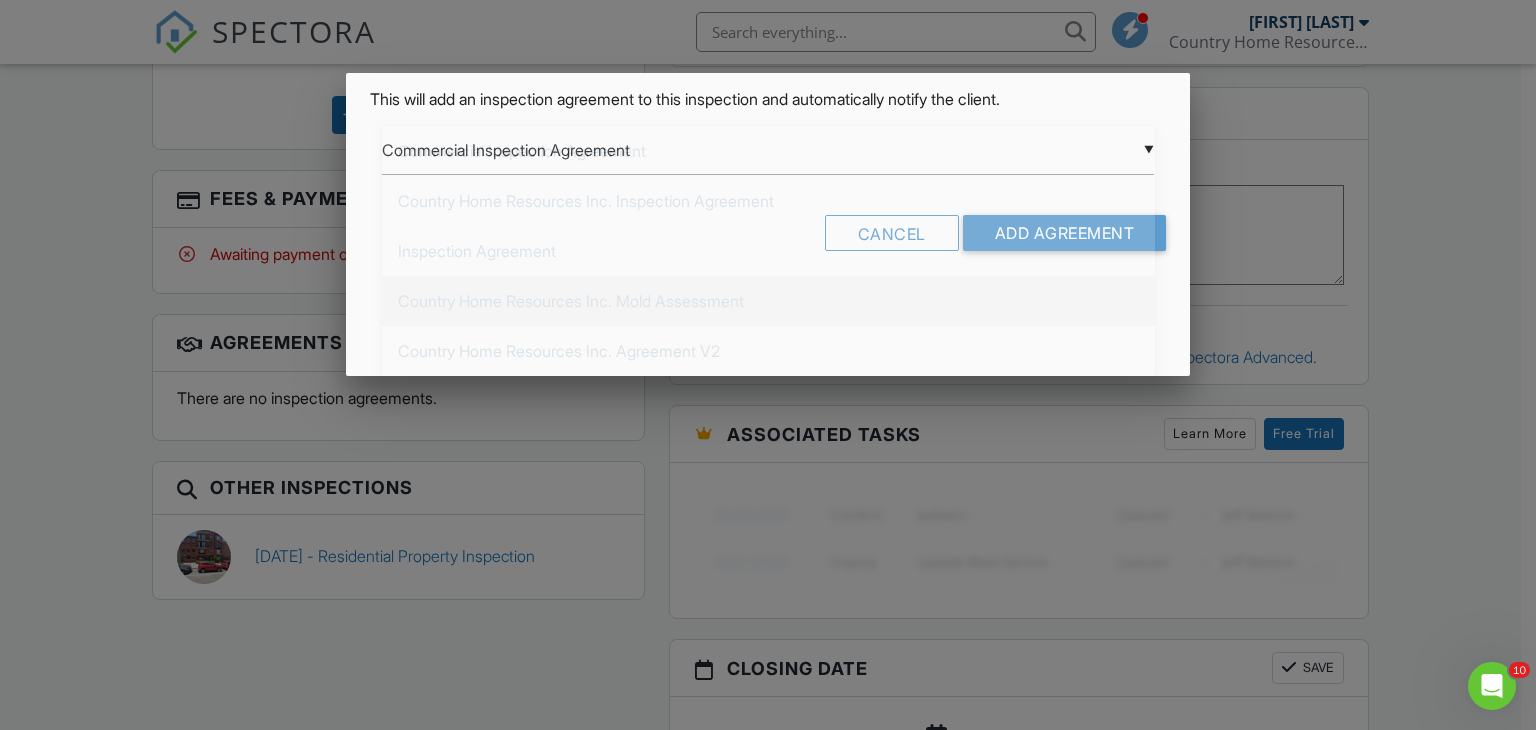 type on "Country Home Resources Inc. Mold Assessment" 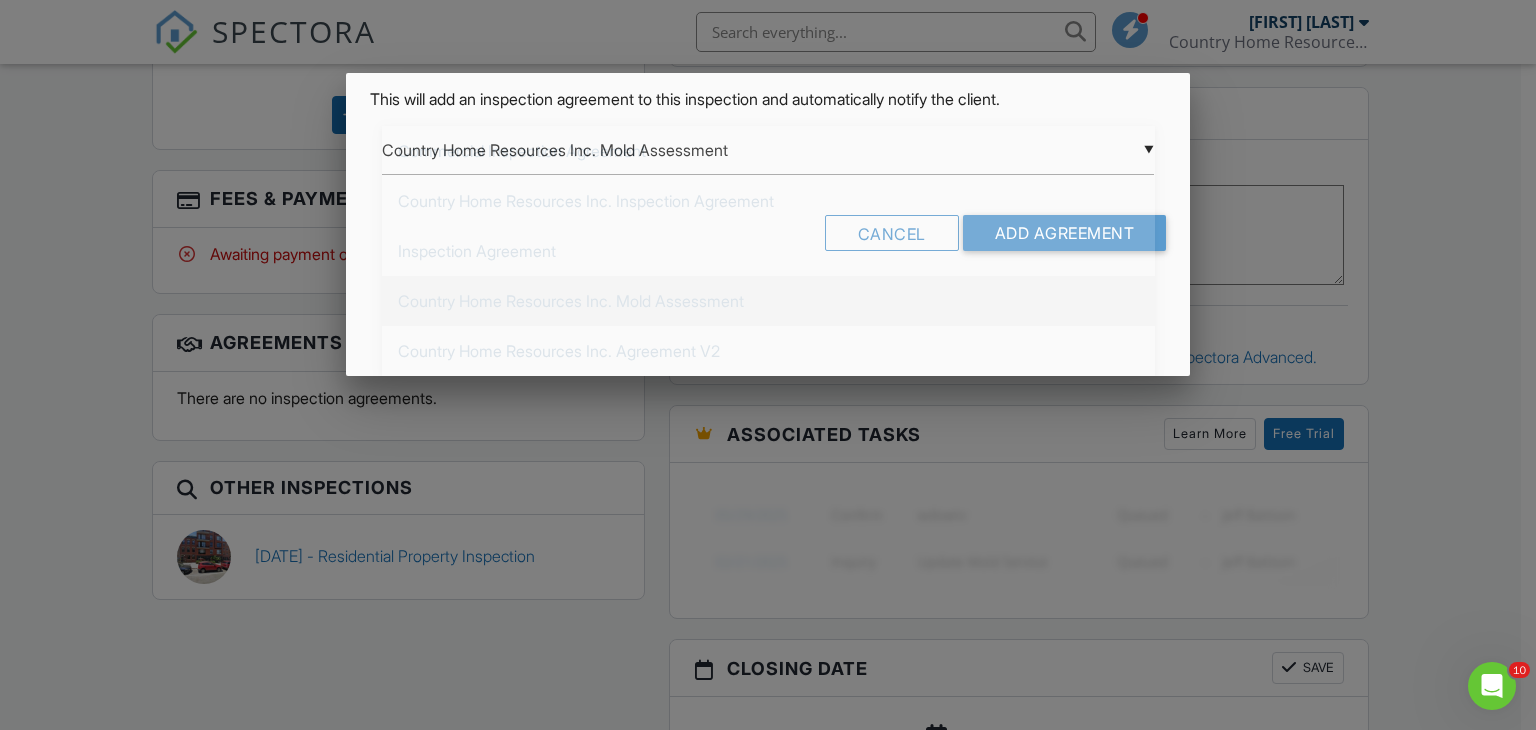 scroll, scrollTop: 0, scrollLeft: 0, axis: both 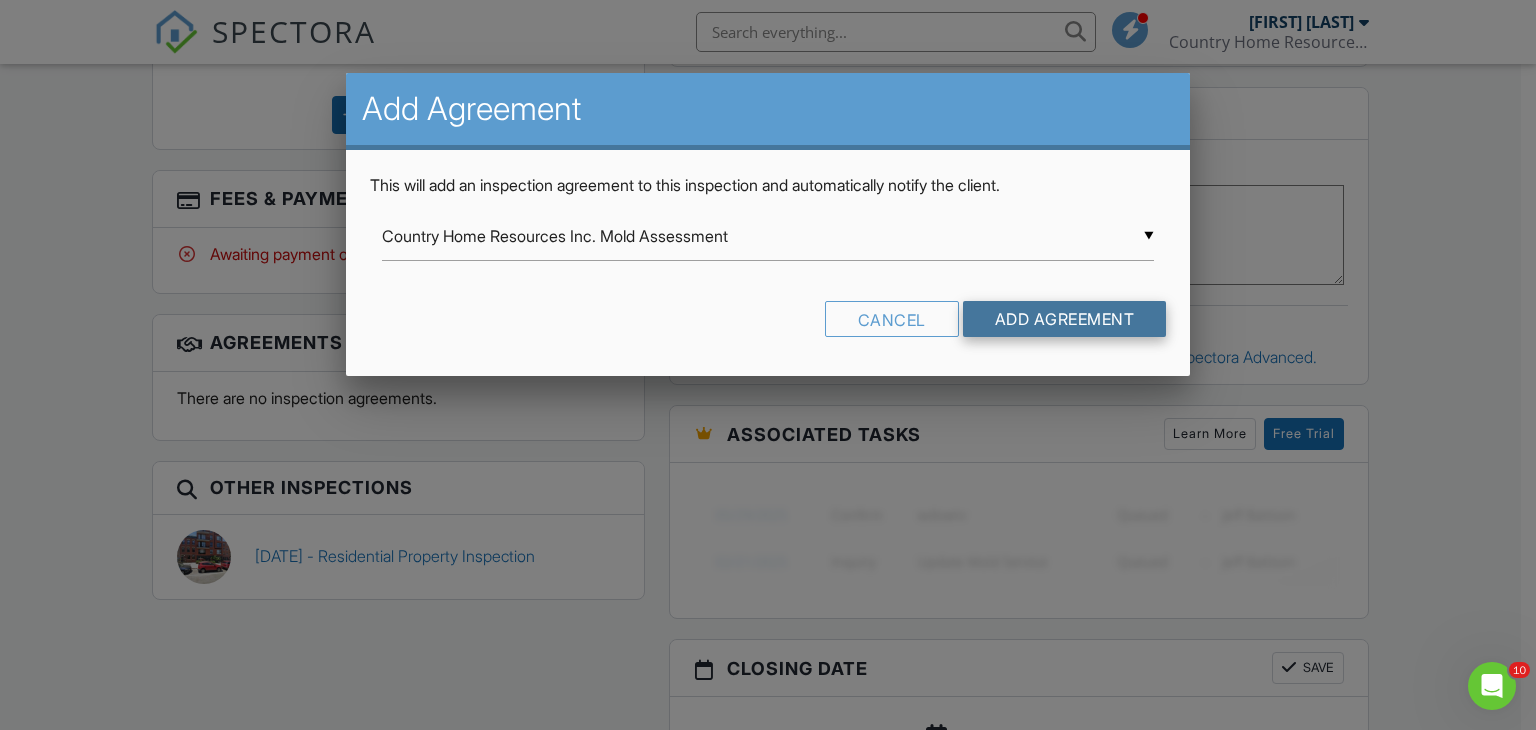 click on "Add Agreement" at bounding box center [1065, 319] 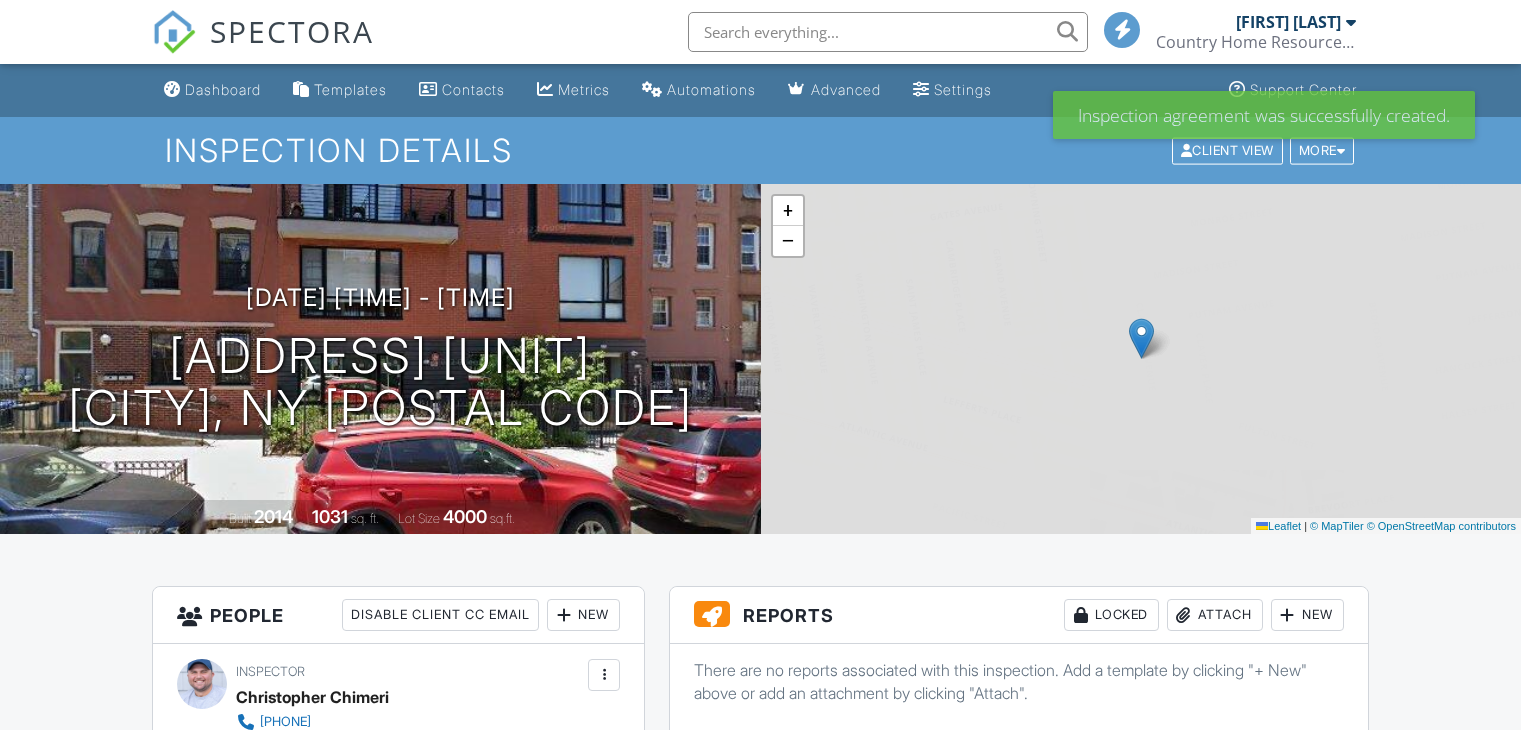 scroll, scrollTop: 0, scrollLeft: 0, axis: both 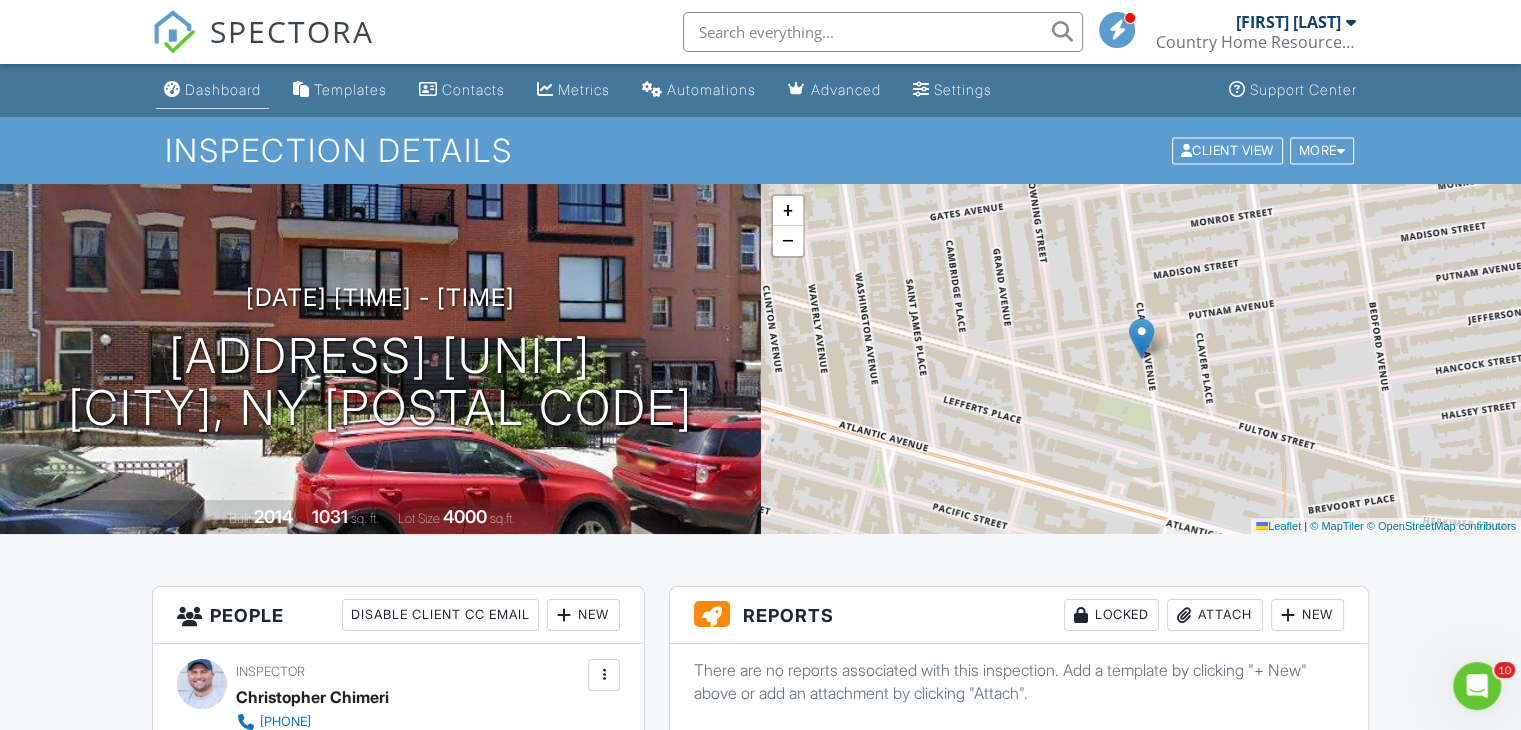 click on "Dashboard" at bounding box center (223, 89) 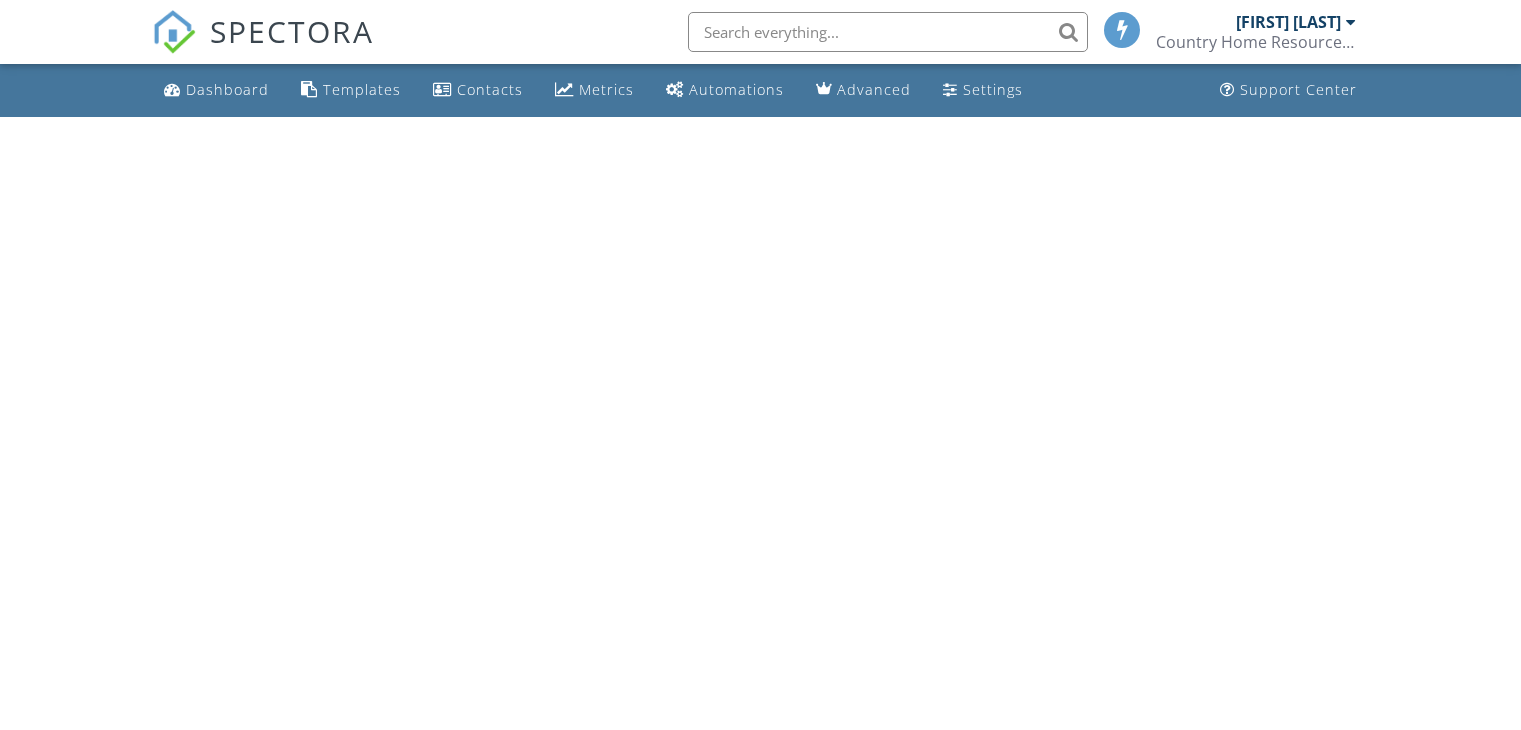 scroll, scrollTop: 0, scrollLeft: 0, axis: both 